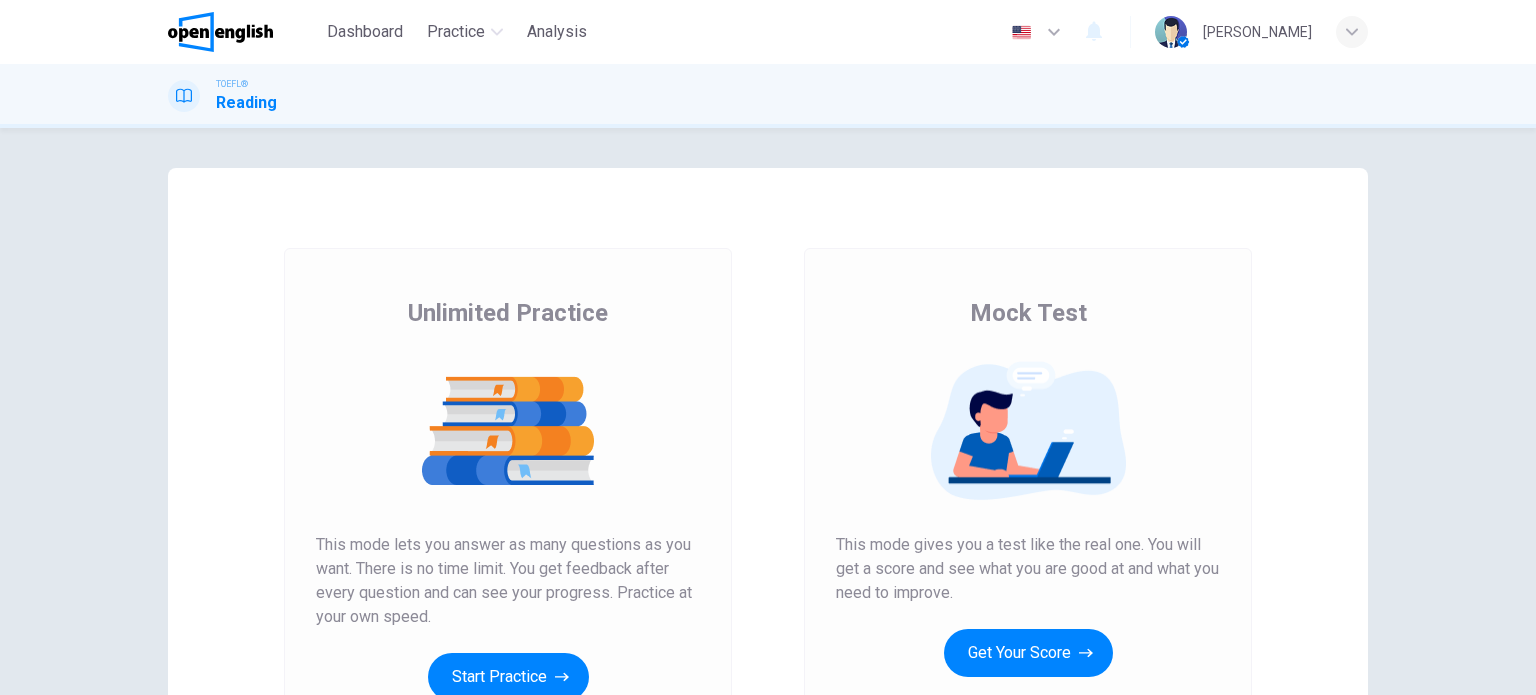 scroll, scrollTop: 0, scrollLeft: 0, axis: both 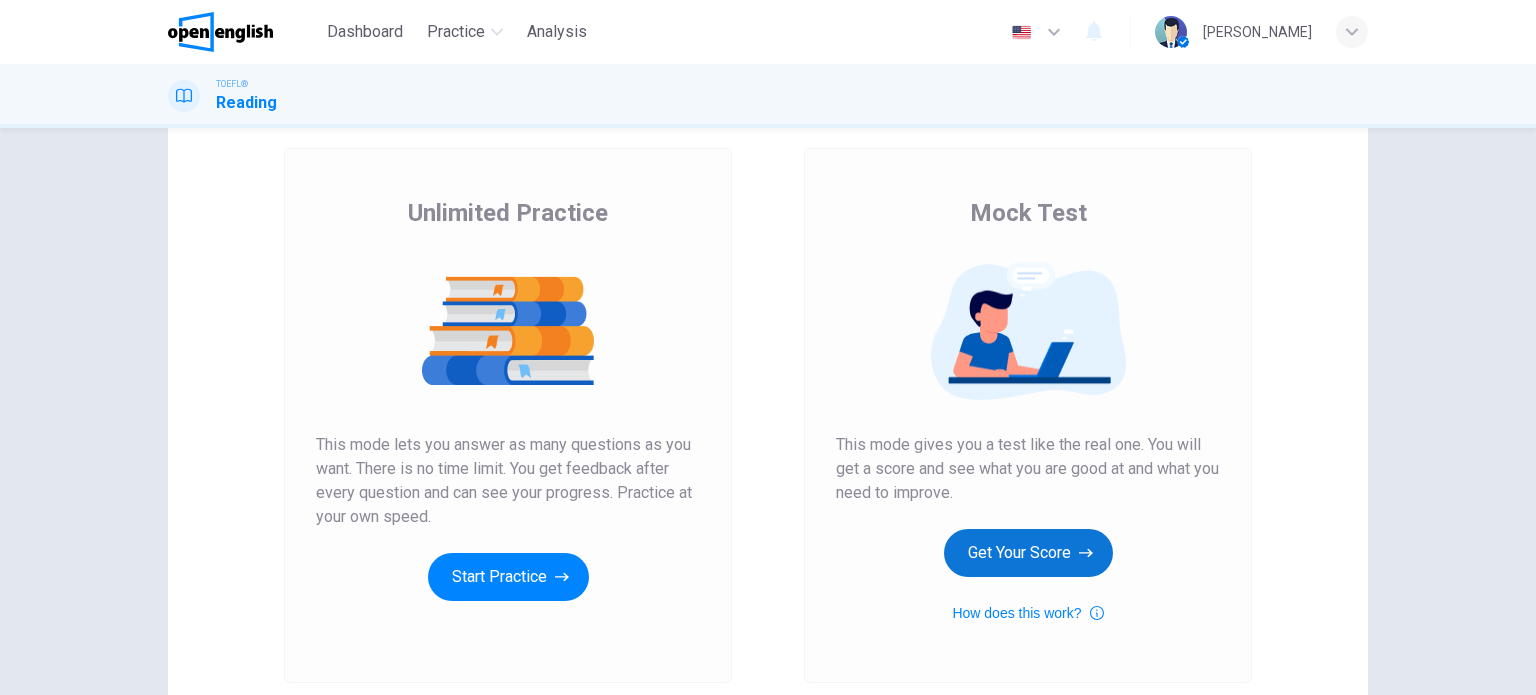 click on "Get Your Score" at bounding box center (1028, 553) 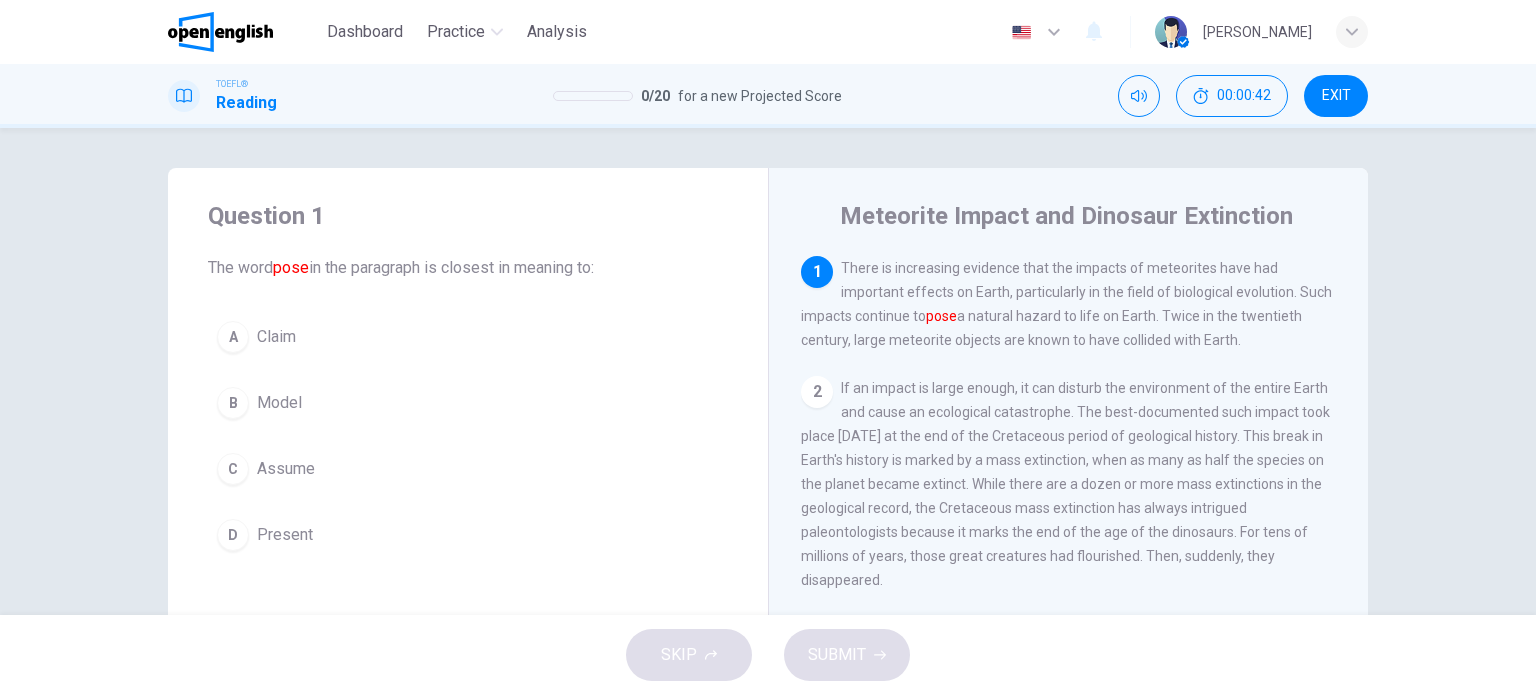 click on "D Present" at bounding box center (468, 535) 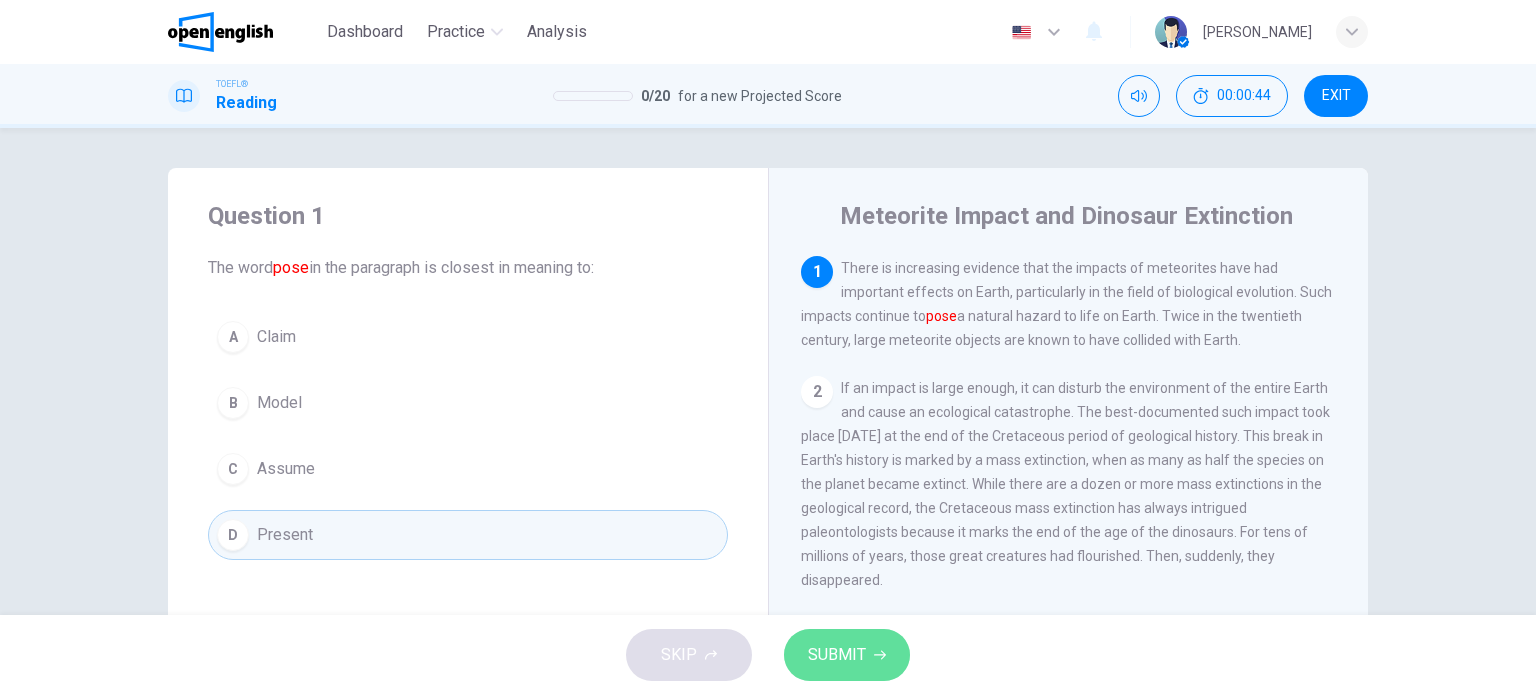 click on "SUBMIT" at bounding box center [837, 655] 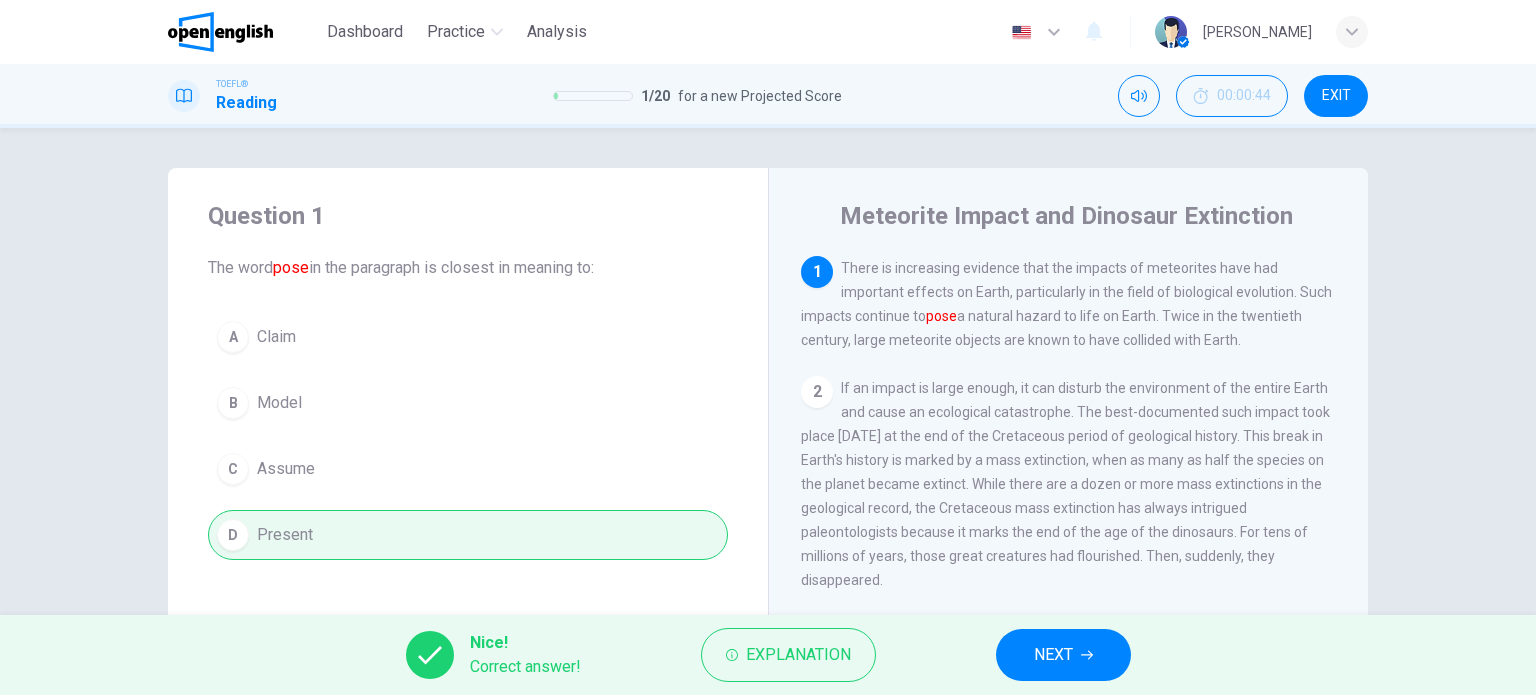 click on "NEXT" at bounding box center [1053, 655] 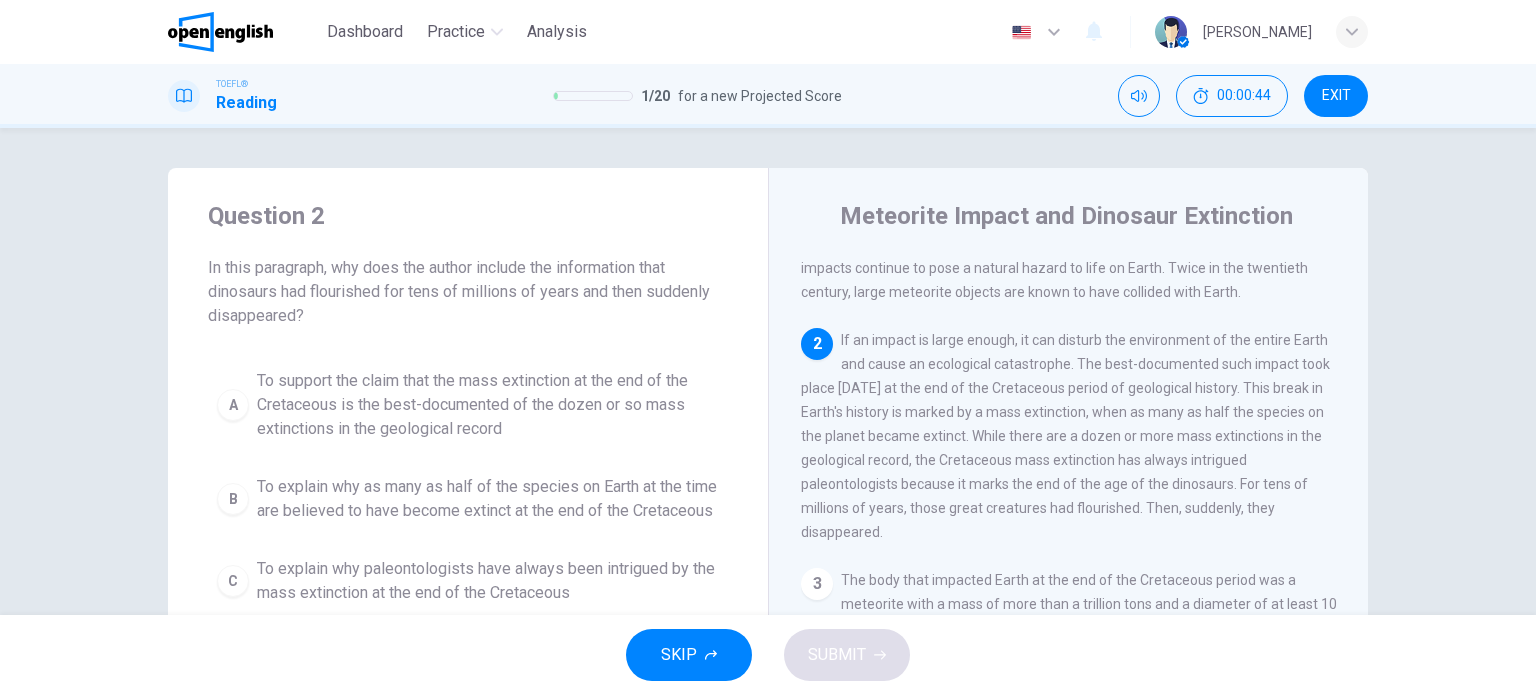 scroll, scrollTop: 123, scrollLeft: 0, axis: vertical 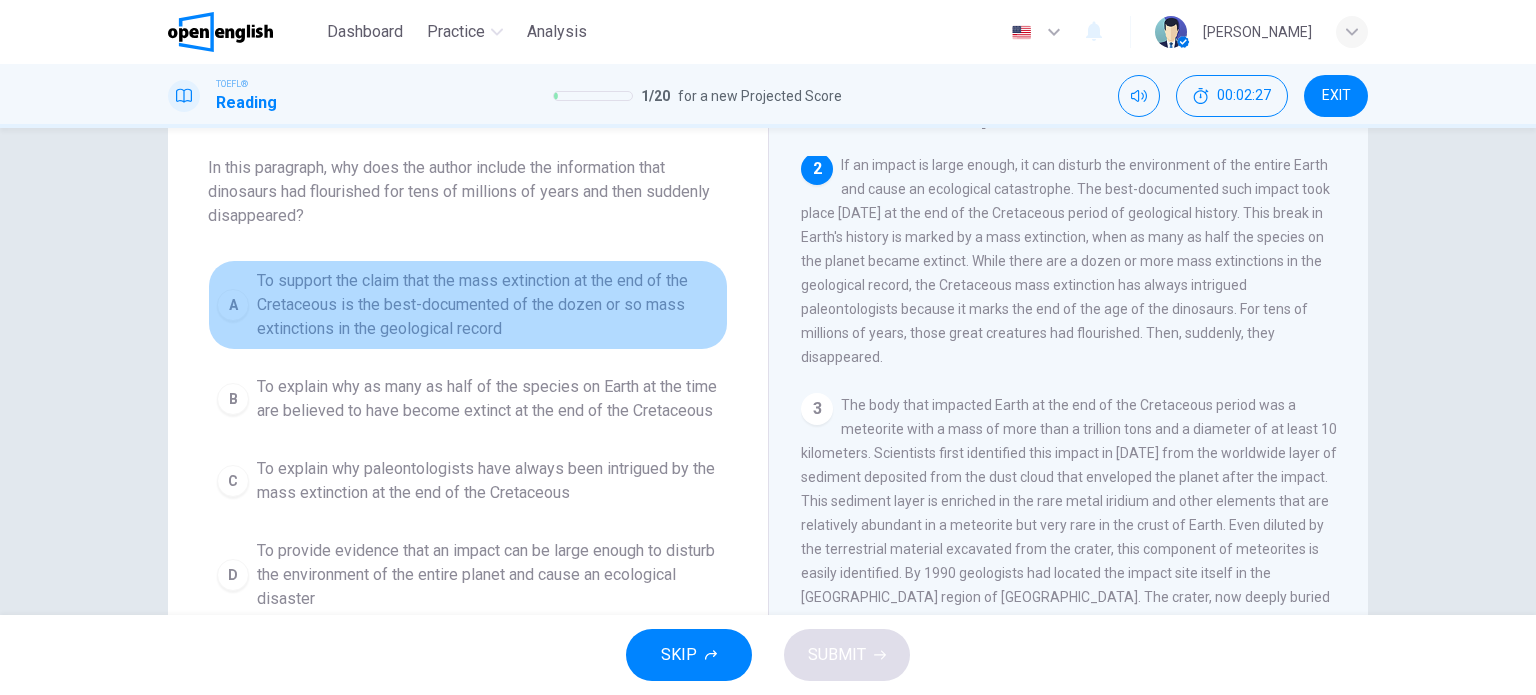 click on "To support the claim that the mass extinction at the end of the Cretaceous is the best-documented of the dozen or so mass extinctions in the geological record" at bounding box center [488, 305] 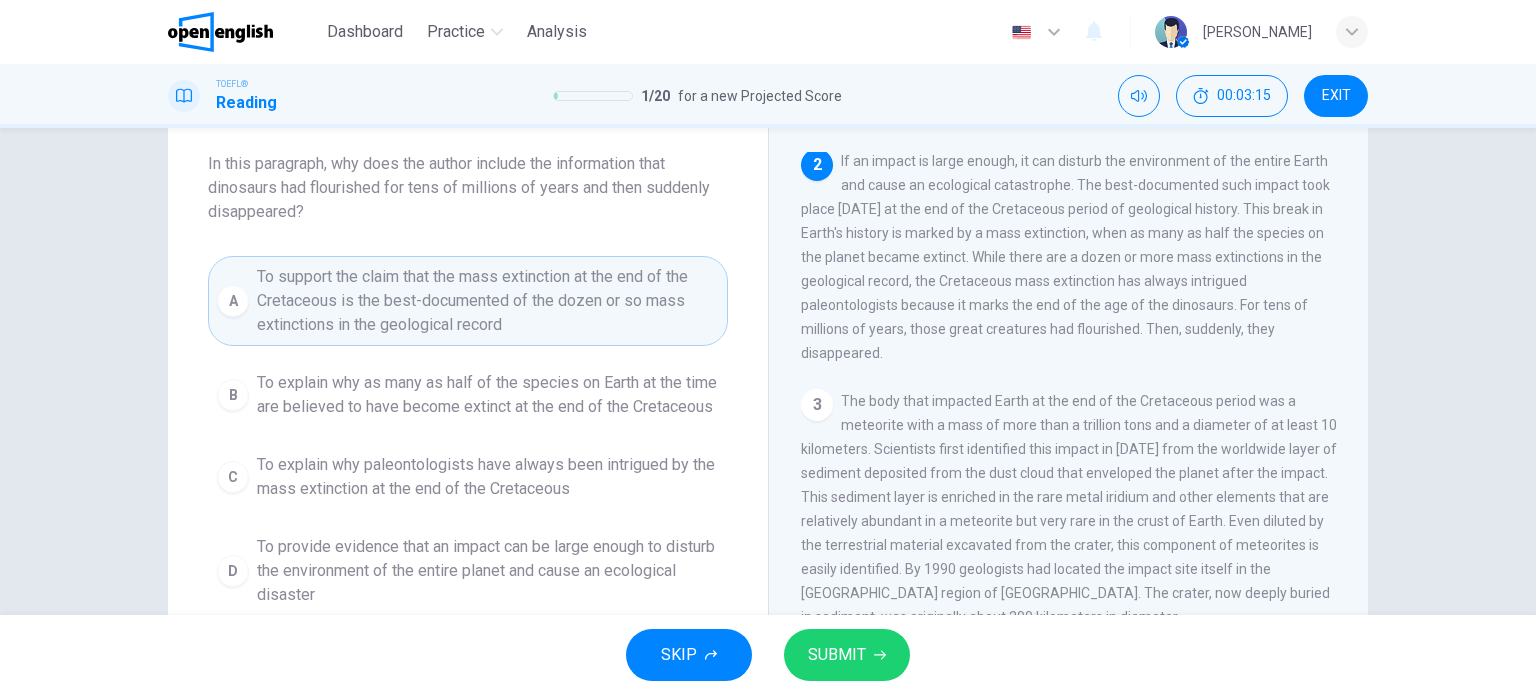 scroll, scrollTop: 100, scrollLeft: 0, axis: vertical 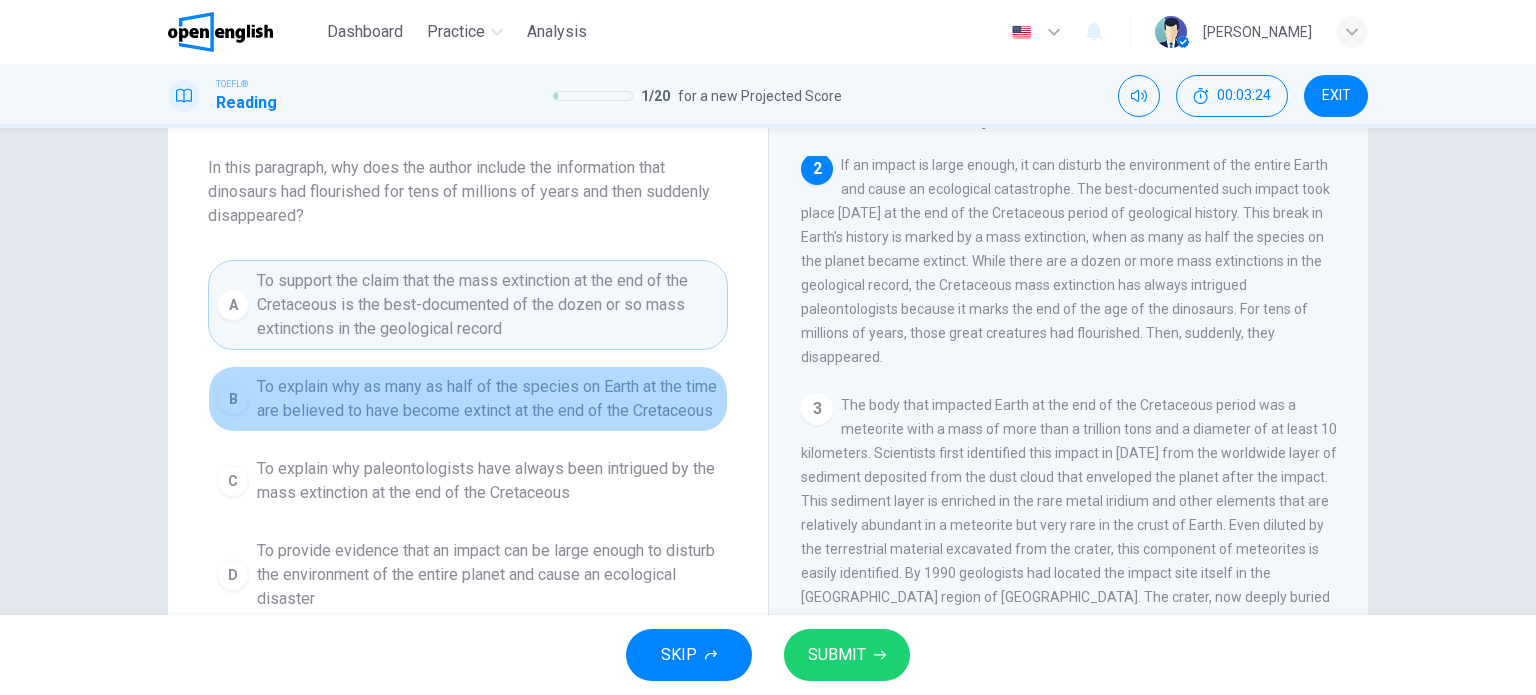 click on "To explain why as many as half of the species on Earth at the time are believed to have become extinct at the end of the Cretaceous" at bounding box center (488, 399) 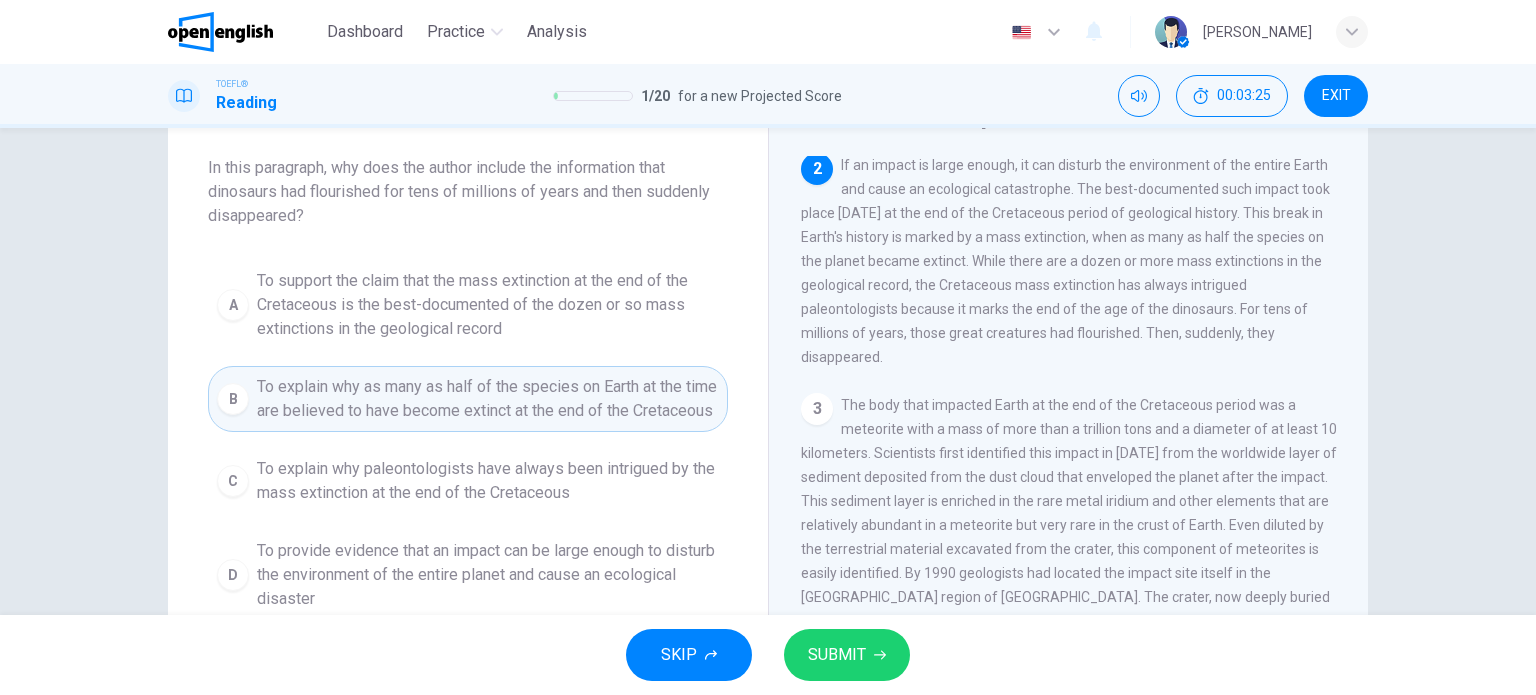 click on "SUBMIT" at bounding box center [837, 655] 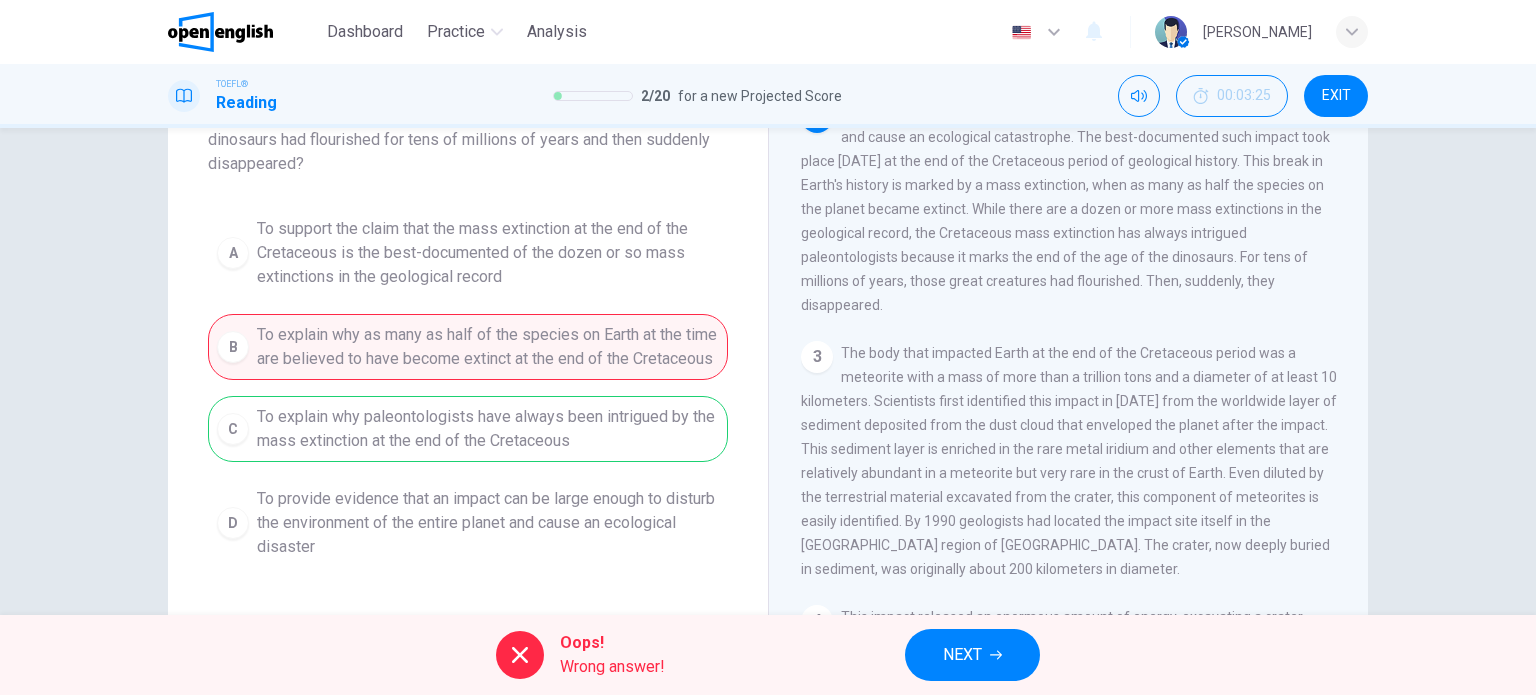 scroll, scrollTop: 200, scrollLeft: 0, axis: vertical 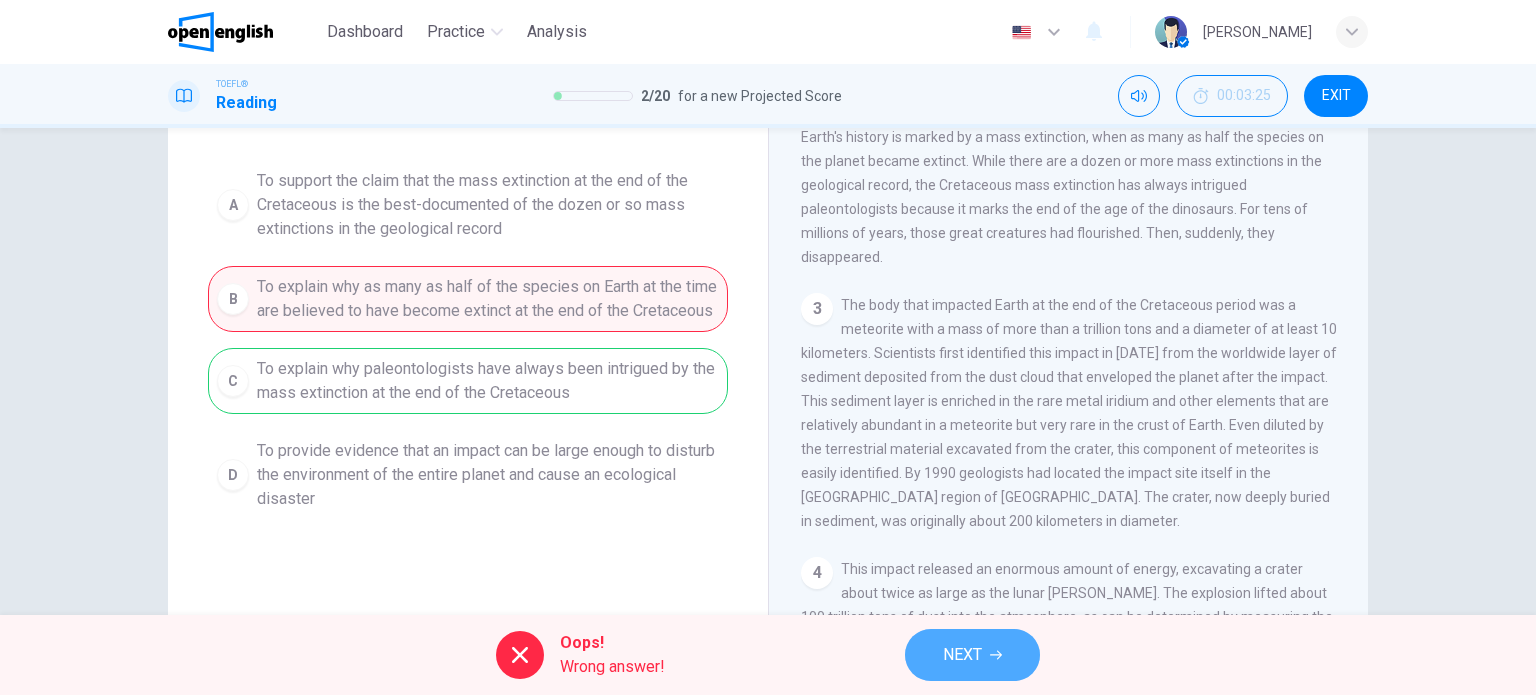 click on "NEXT" at bounding box center (972, 655) 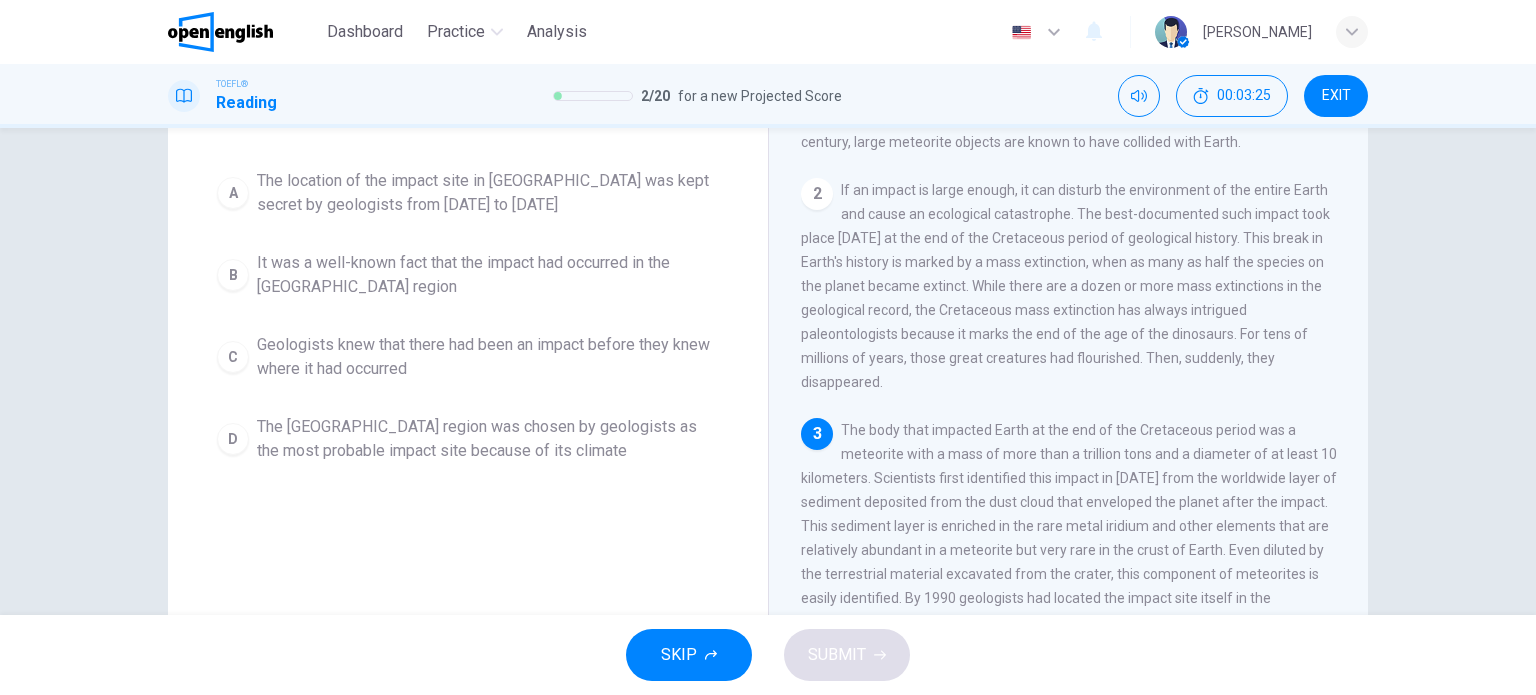 scroll, scrollTop: 0, scrollLeft: 0, axis: both 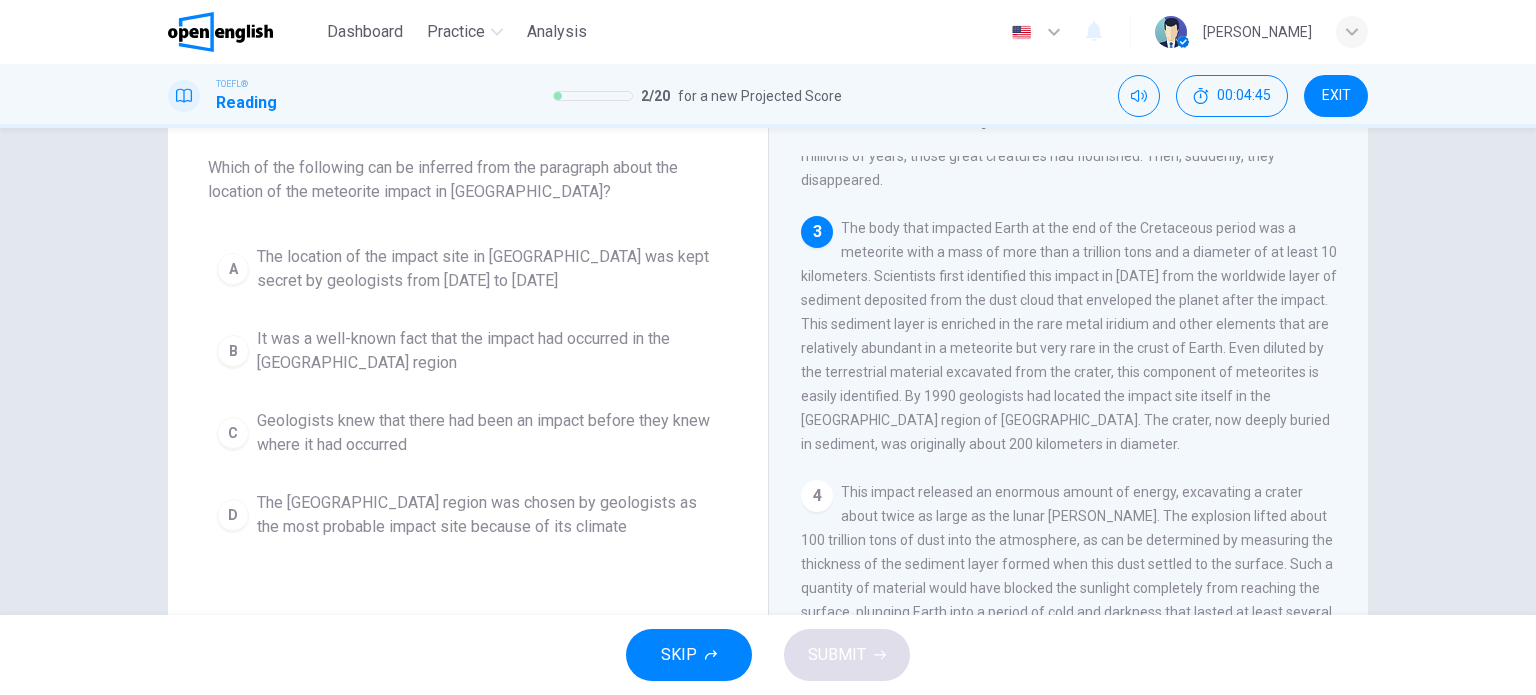 click on "Geologists knew that there had been an impact before they knew where it had occurred" at bounding box center [488, 433] 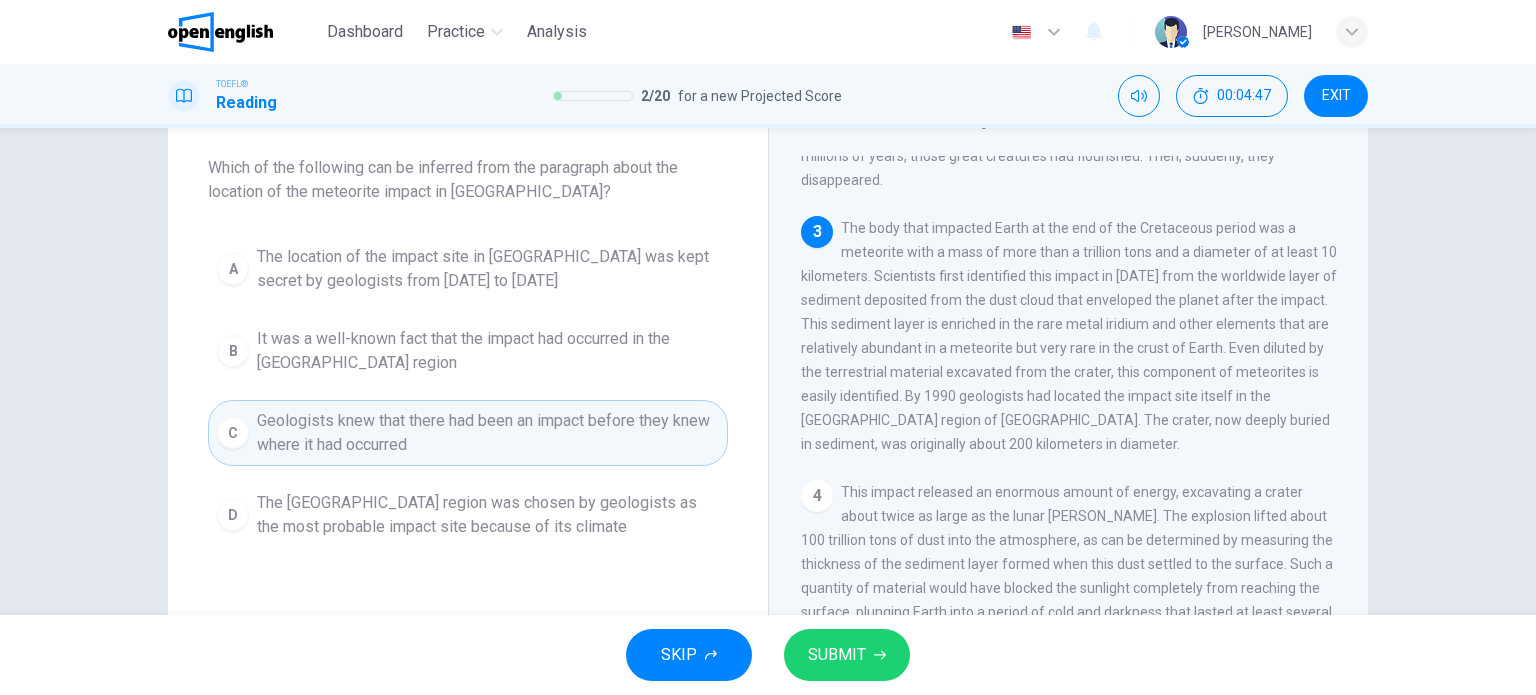 click on "The [GEOGRAPHIC_DATA] region was chosen by geologists as the most probable impact site because of its climate" at bounding box center (488, 515) 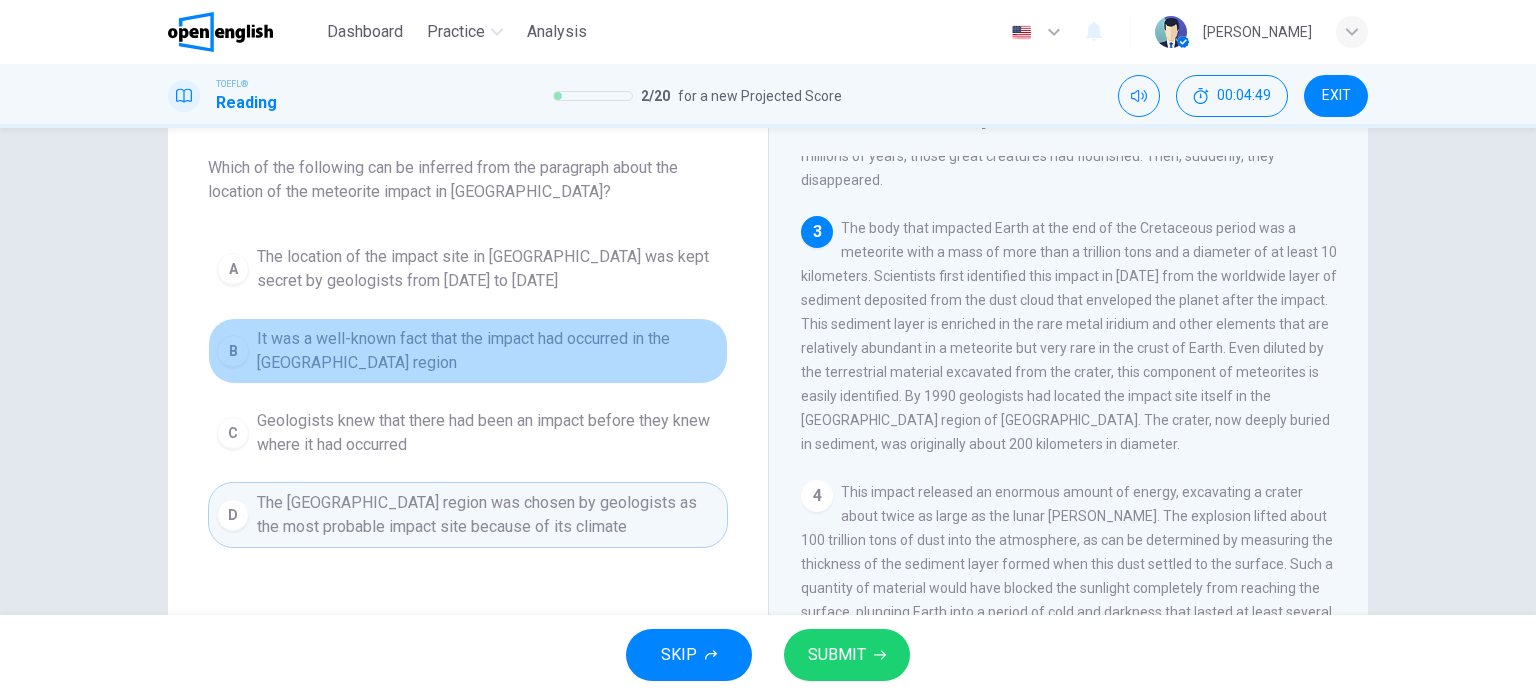 click on "It was a well-known fact that the impact had occurred in the [GEOGRAPHIC_DATA] region" at bounding box center (488, 351) 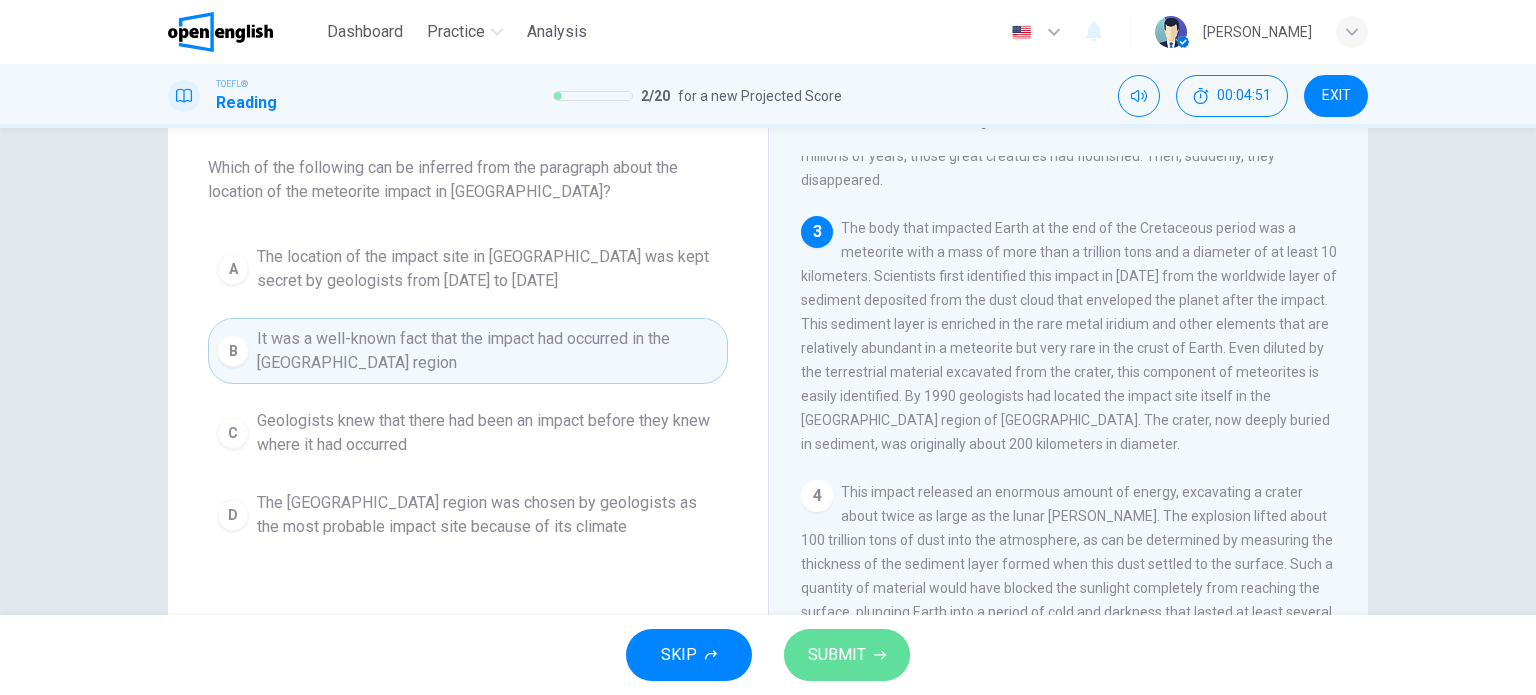 click on "SUBMIT" at bounding box center (847, 655) 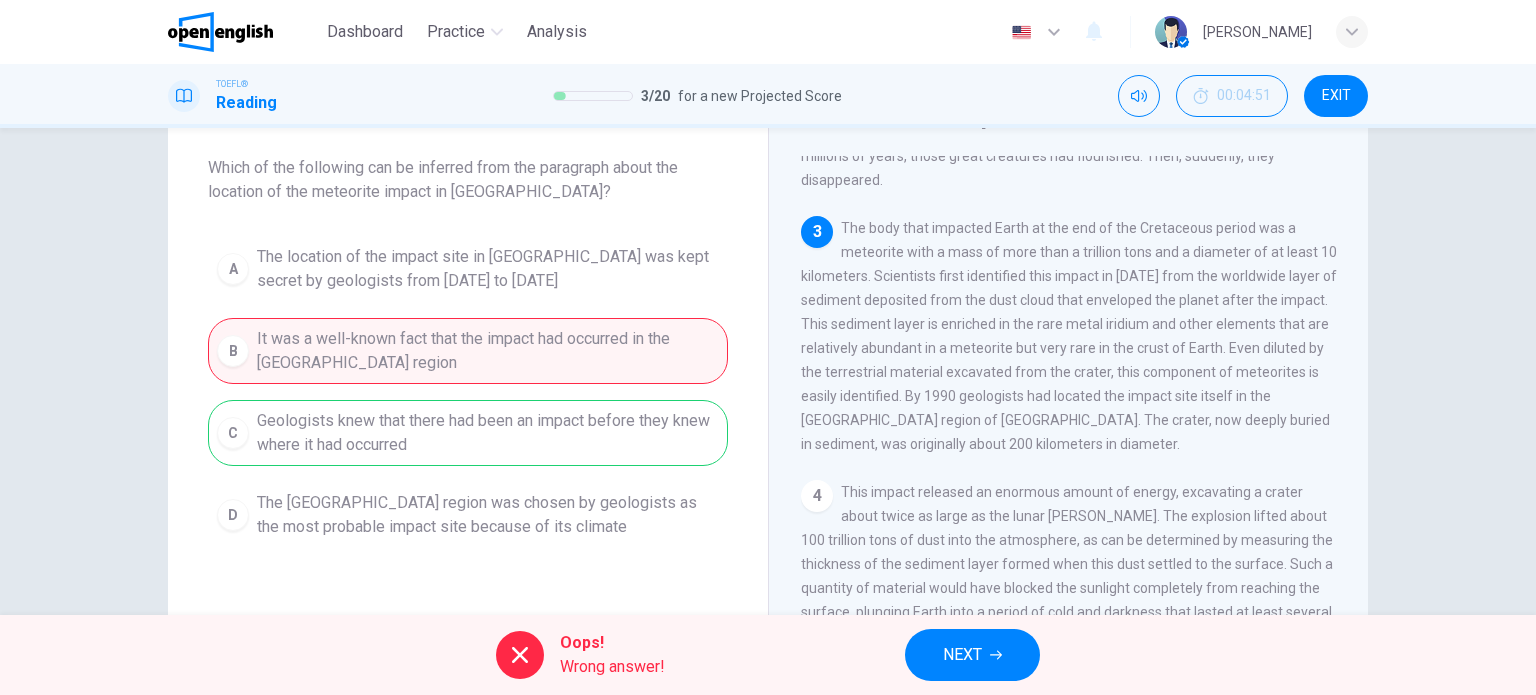 click on "NEXT" at bounding box center [972, 655] 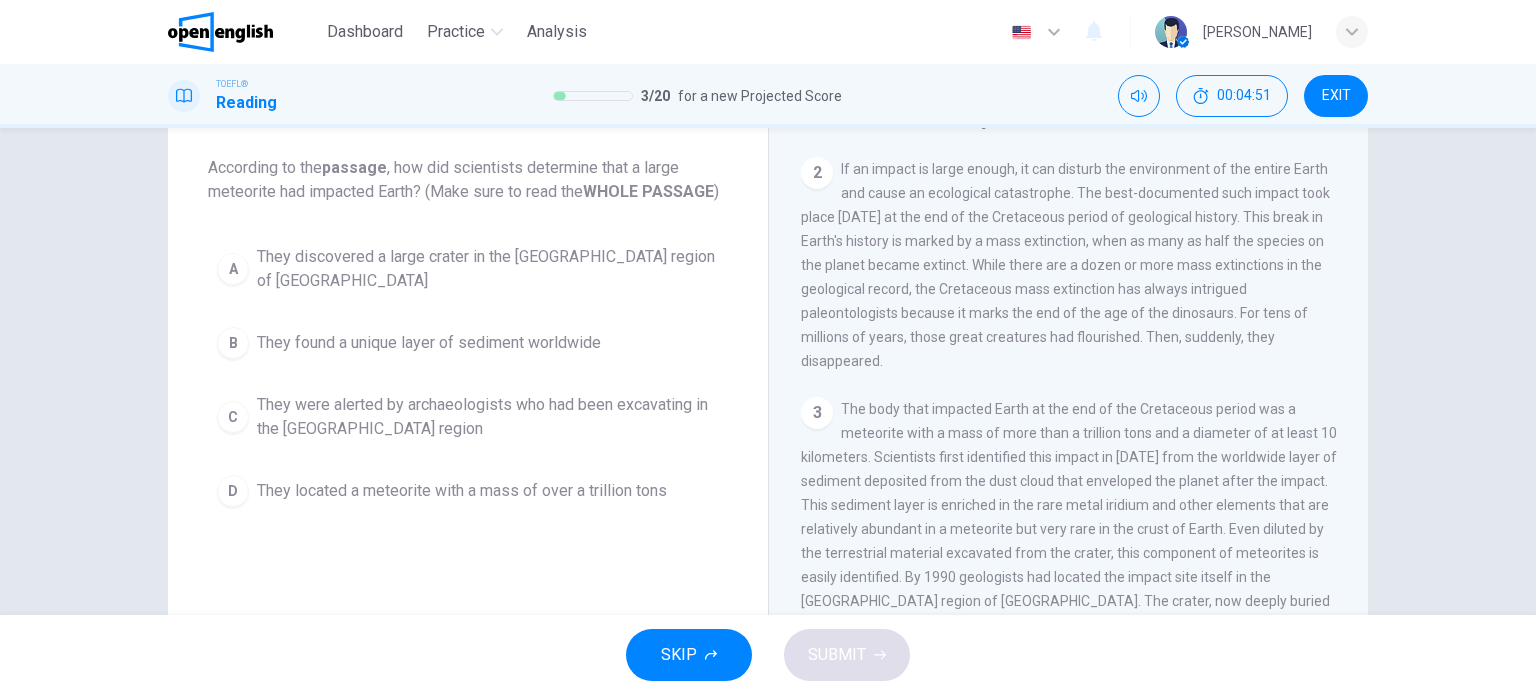 scroll, scrollTop: 0, scrollLeft: 0, axis: both 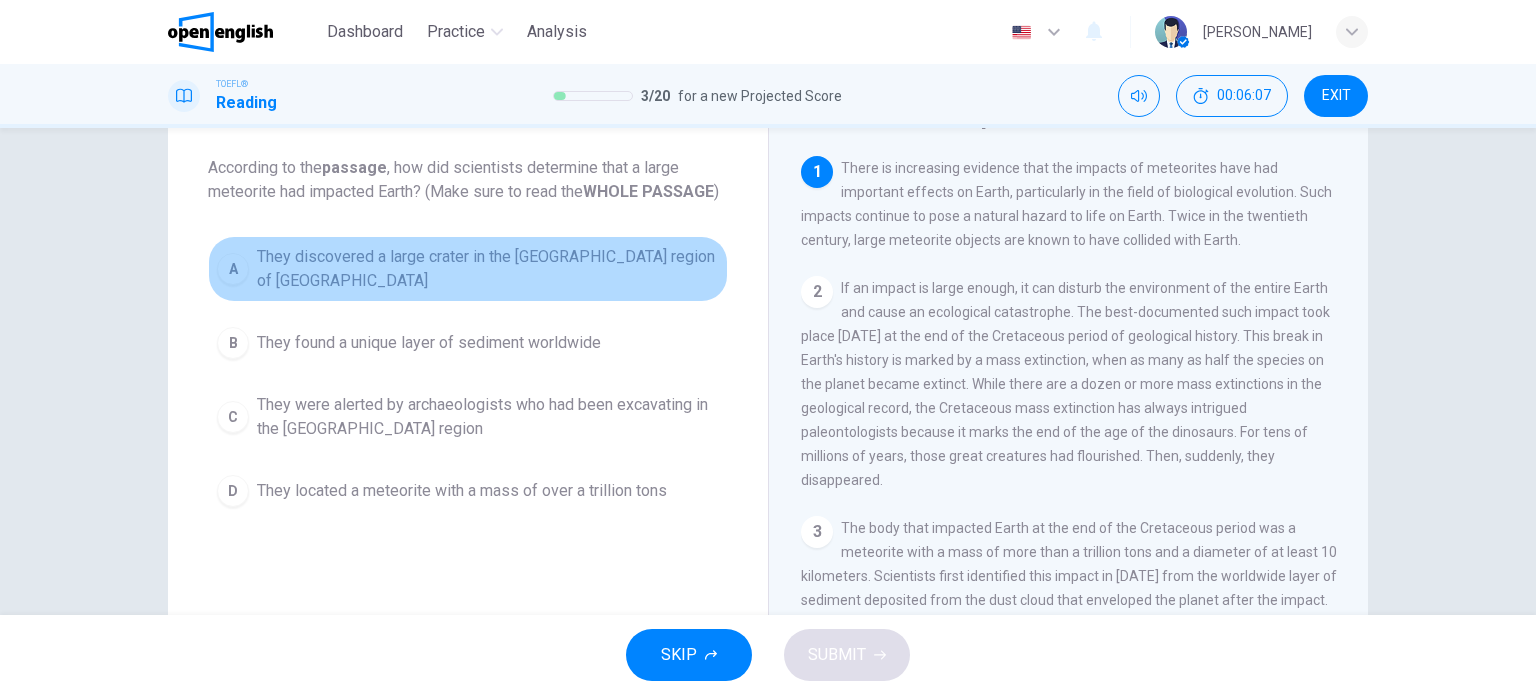 click on "They discovered a large crater in the [GEOGRAPHIC_DATA] region of [GEOGRAPHIC_DATA]" at bounding box center (488, 269) 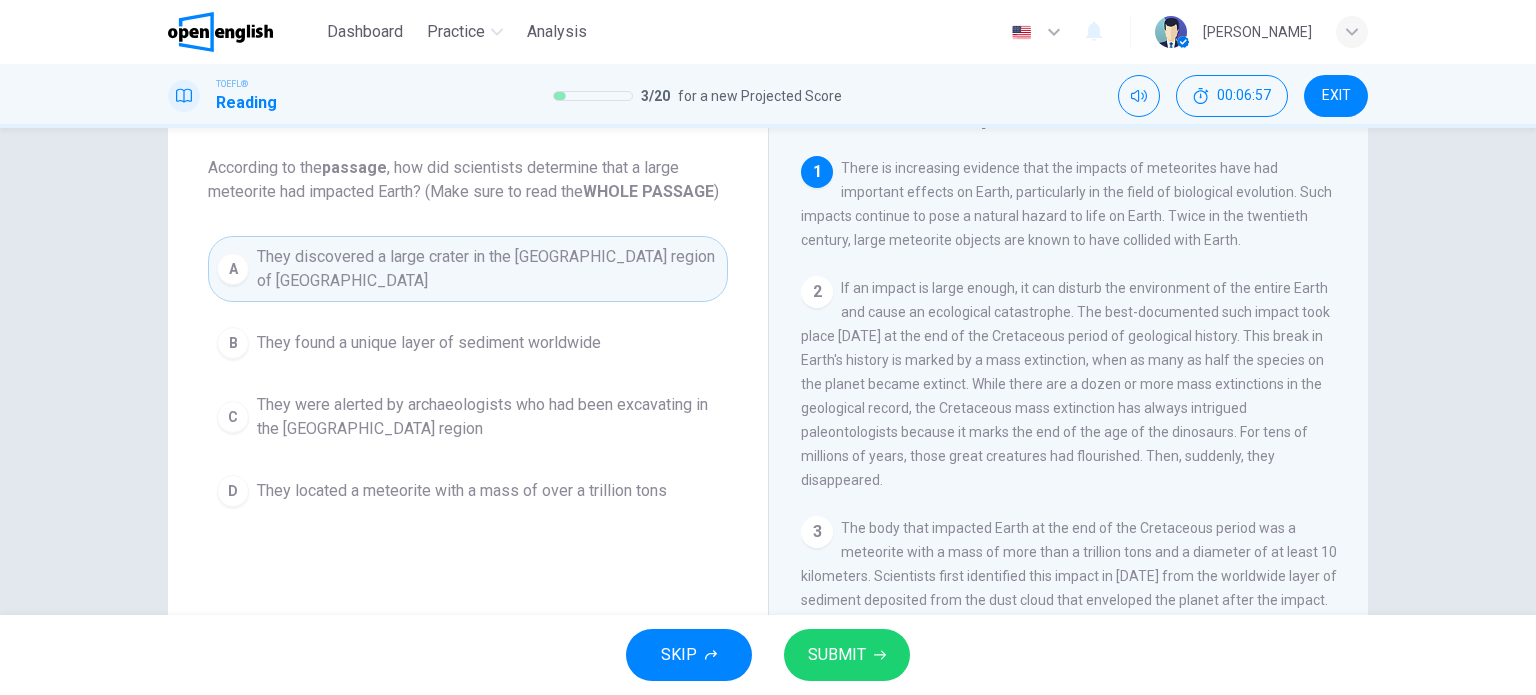 drag, startPoint x: 988, startPoint y: 437, endPoint x: 1029, endPoint y: 432, distance: 41.303753 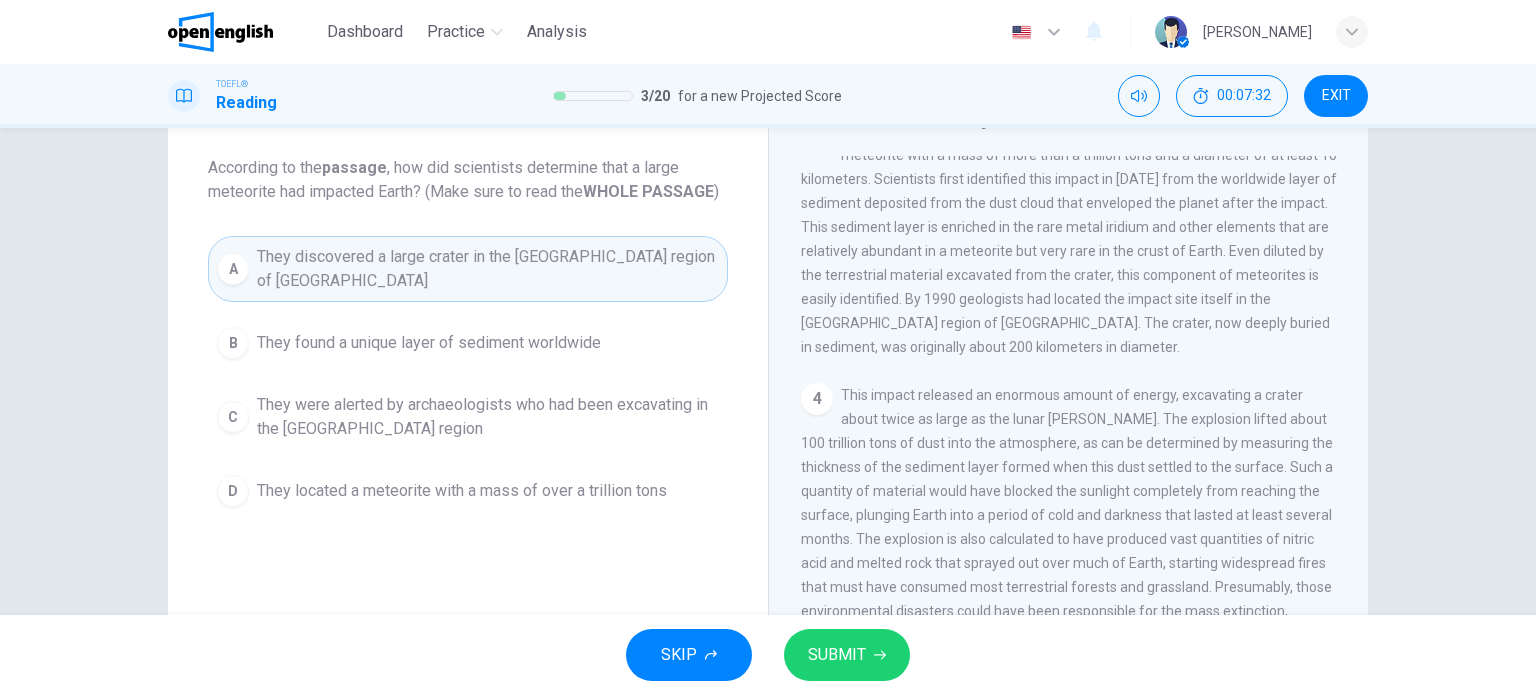 scroll, scrollTop: 400, scrollLeft: 0, axis: vertical 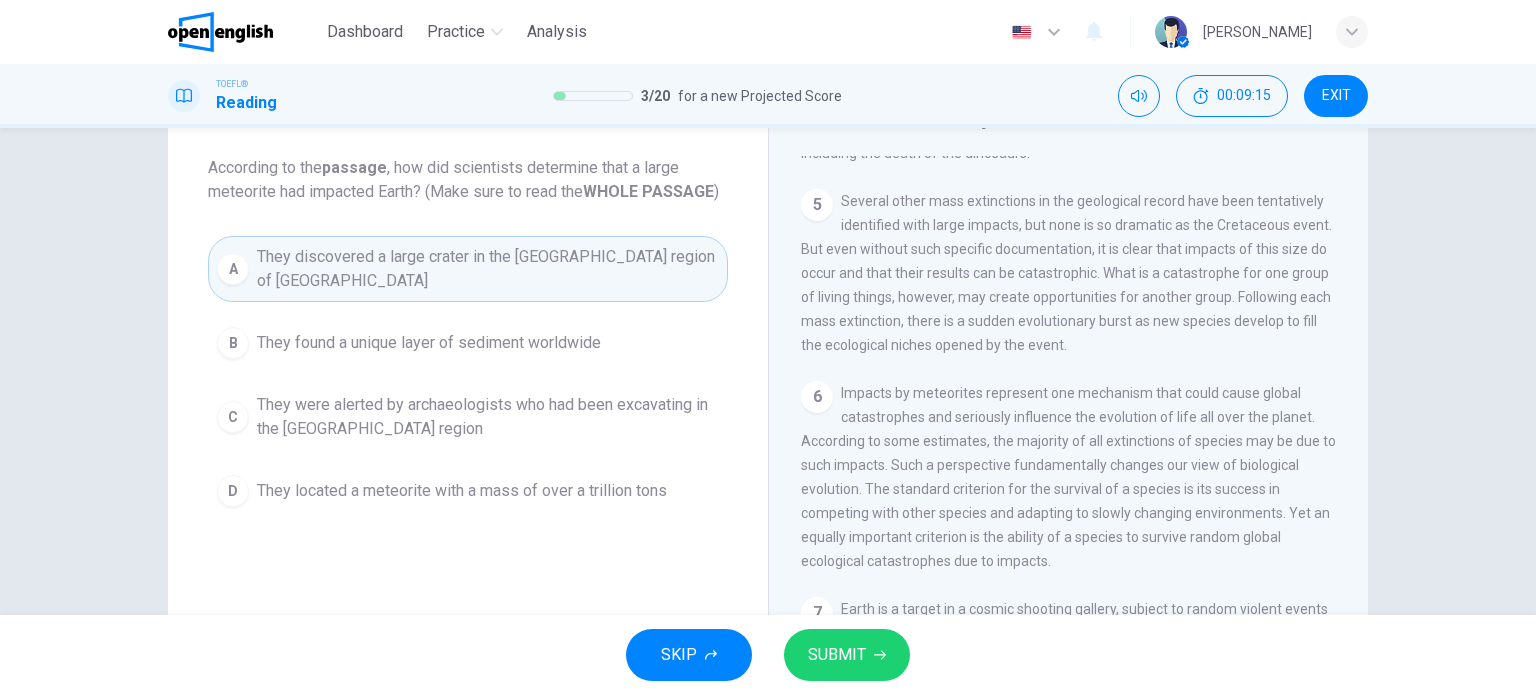 click on "B They found a unique layer of sediment worldwide" at bounding box center (468, 343) 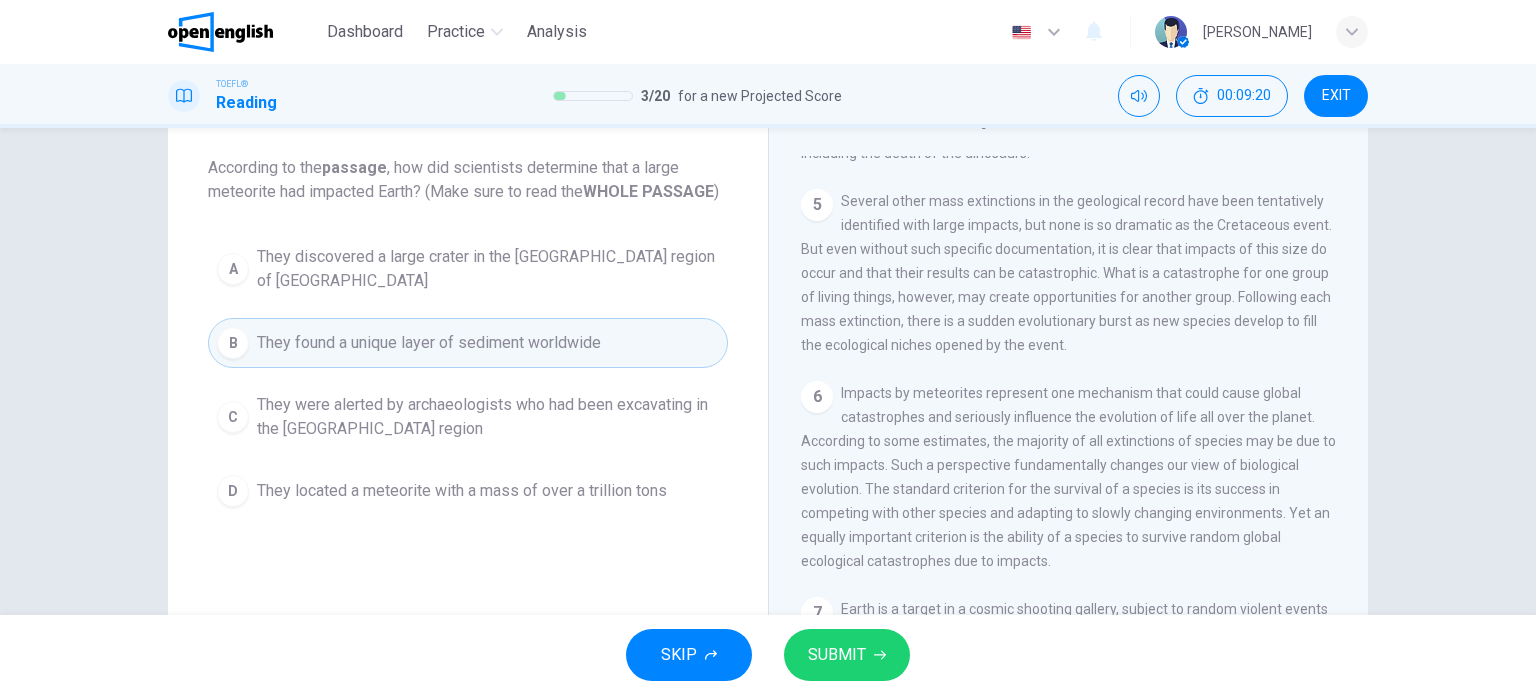 click on "They were alerted by archaeologists who had been excavating in the [GEOGRAPHIC_DATA] region" at bounding box center [488, 417] 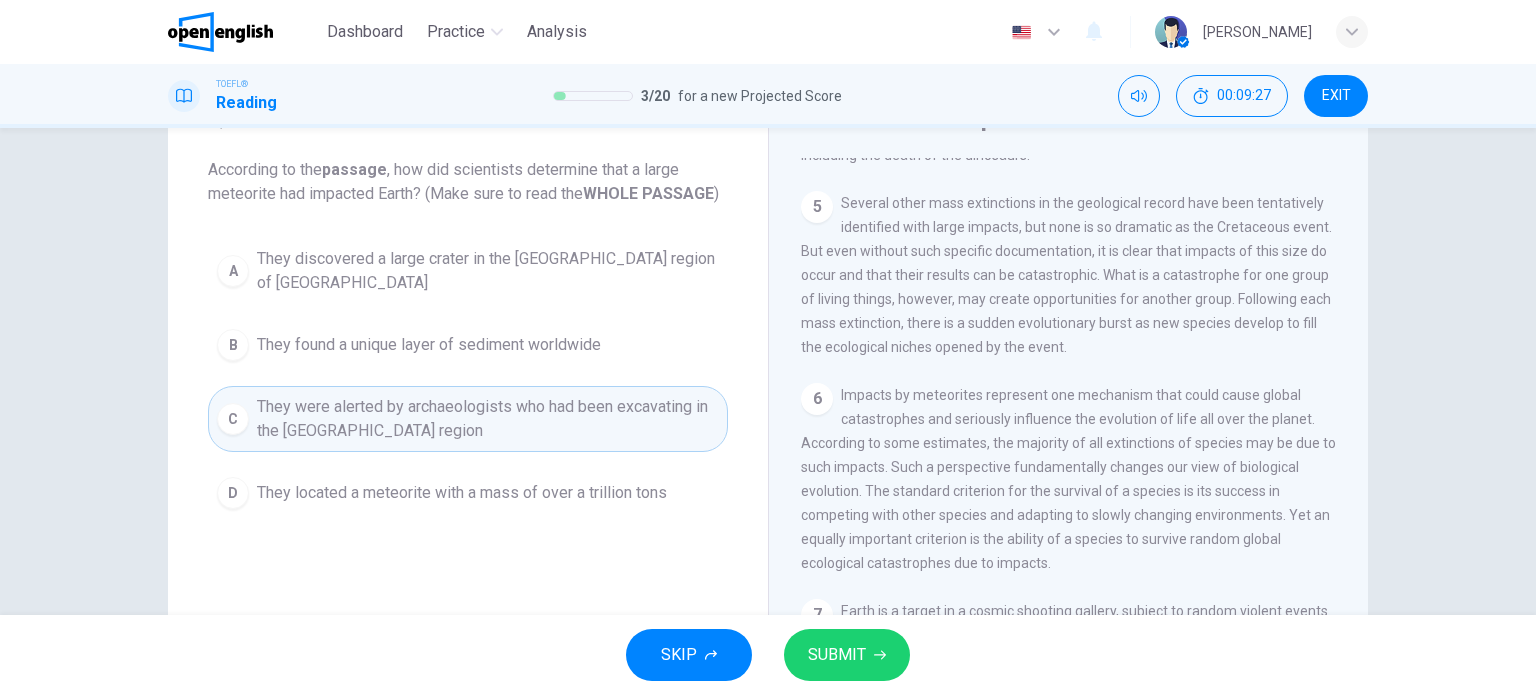 scroll, scrollTop: 100, scrollLeft: 0, axis: vertical 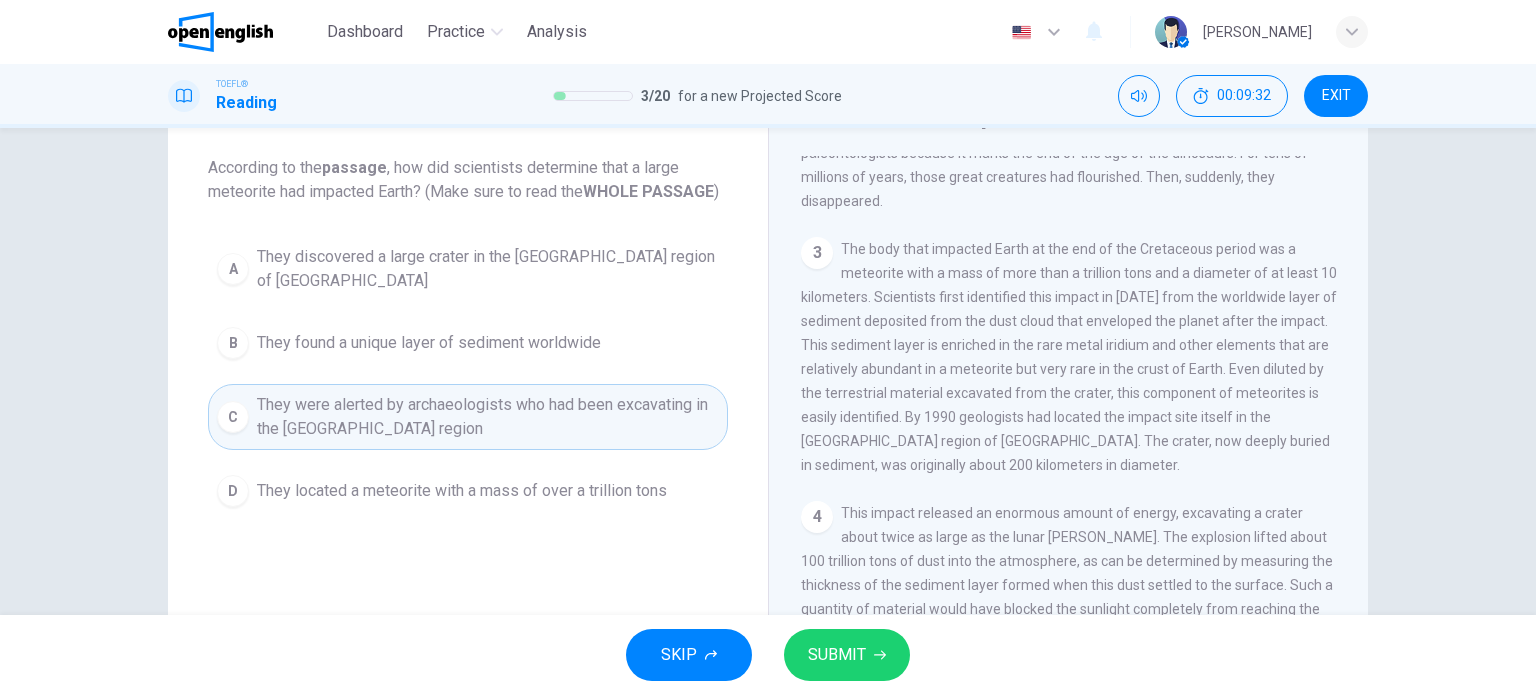 click on "They discovered a large crater in the [GEOGRAPHIC_DATA] region of [GEOGRAPHIC_DATA]" at bounding box center (488, 269) 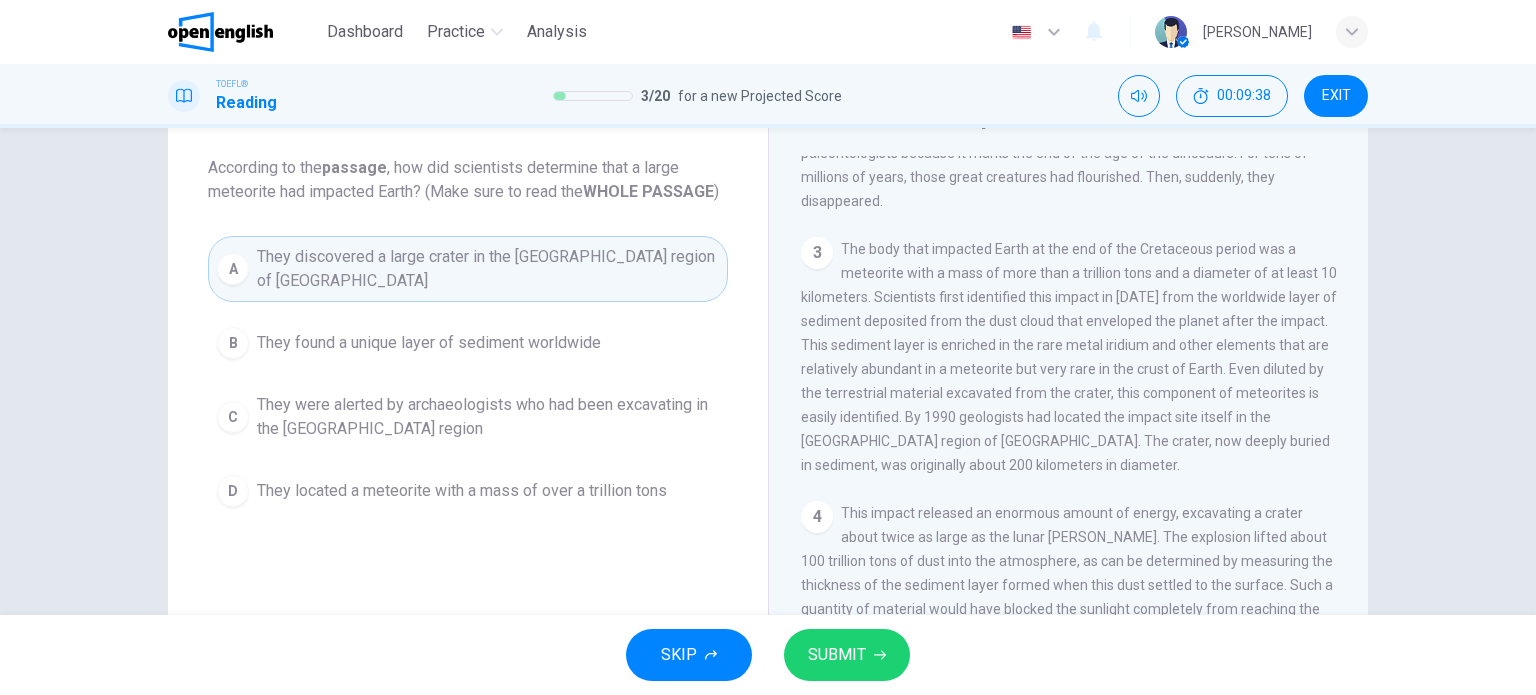 click on "They were alerted by archaeologists who had been excavating in the [GEOGRAPHIC_DATA] region" at bounding box center (488, 417) 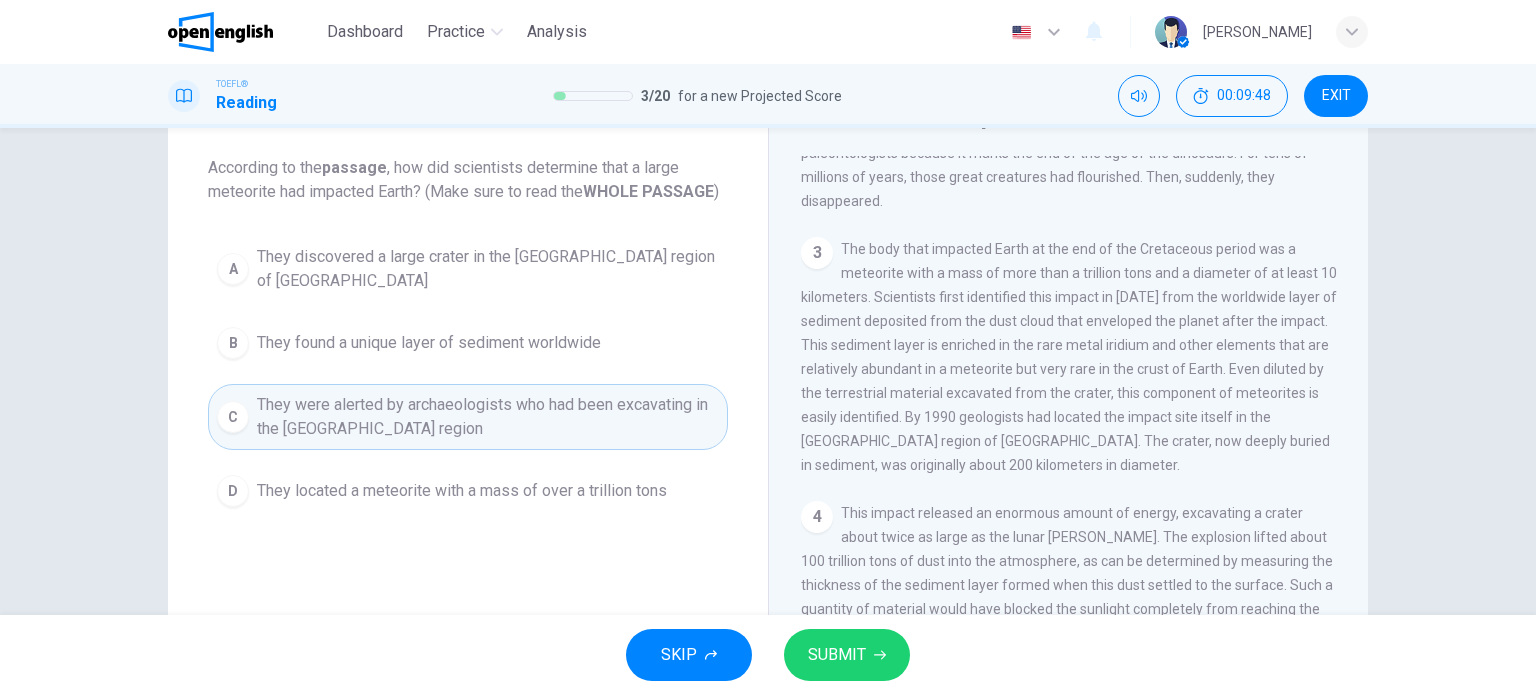 click on "B They found a unique layer of sediment worldwide" at bounding box center [468, 343] 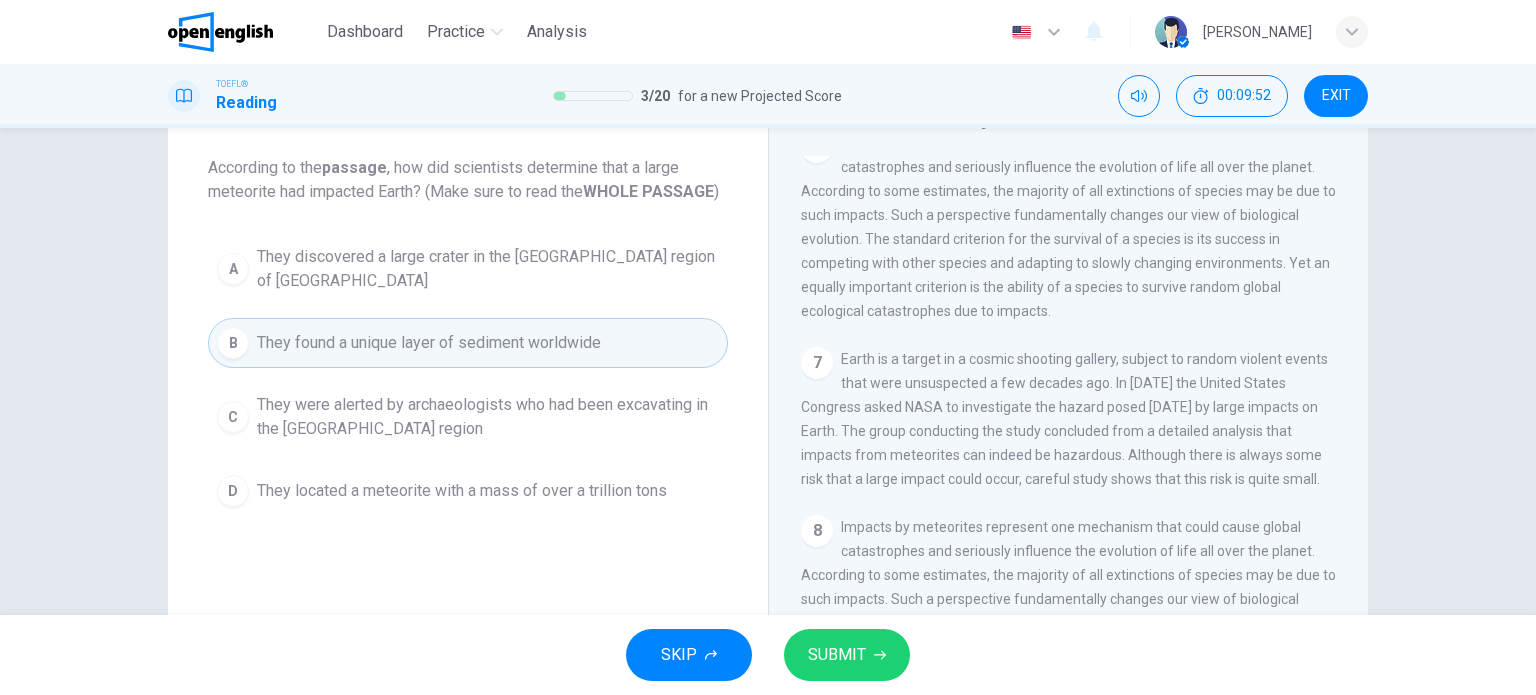 scroll, scrollTop: 1179, scrollLeft: 0, axis: vertical 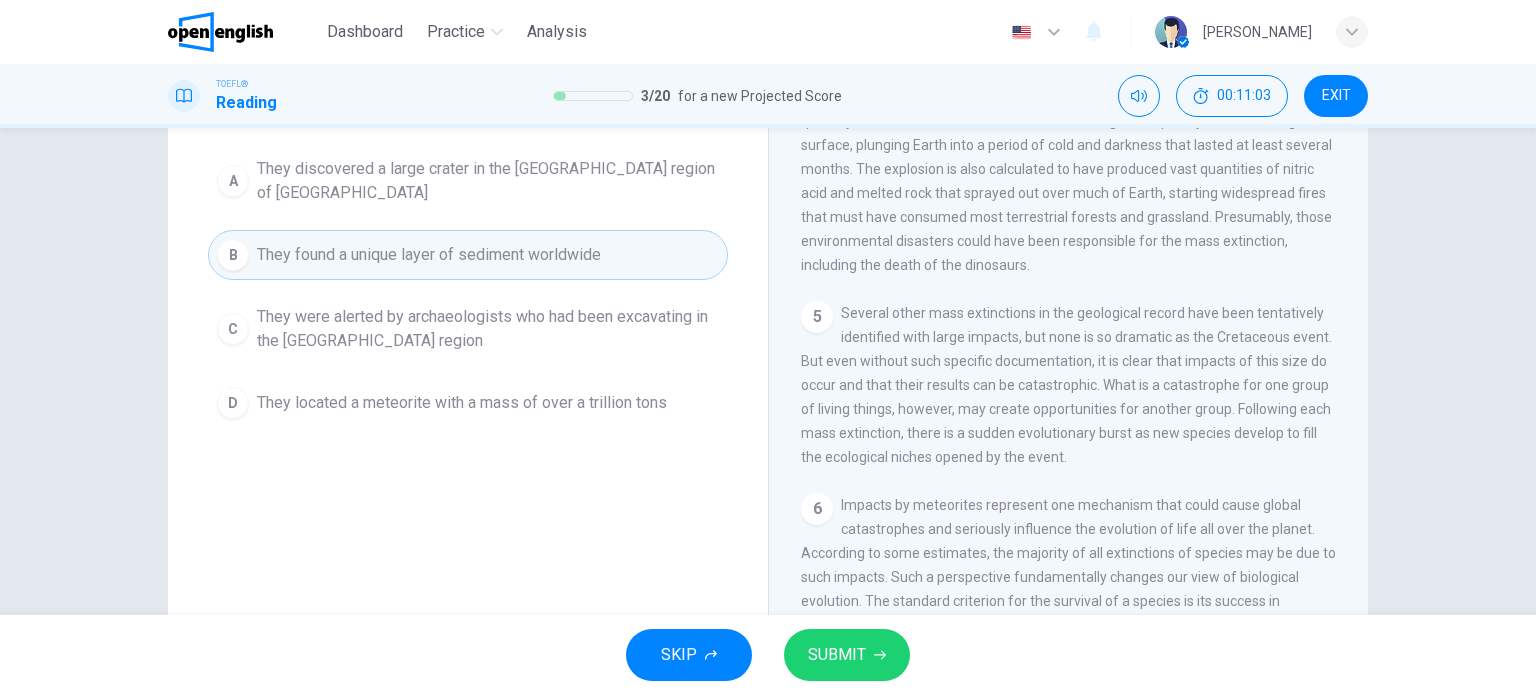 click on "They were alerted by archaeologists who had been excavating in the [GEOGRAPHIC_DATA] region" at bounding box center (488, 329) 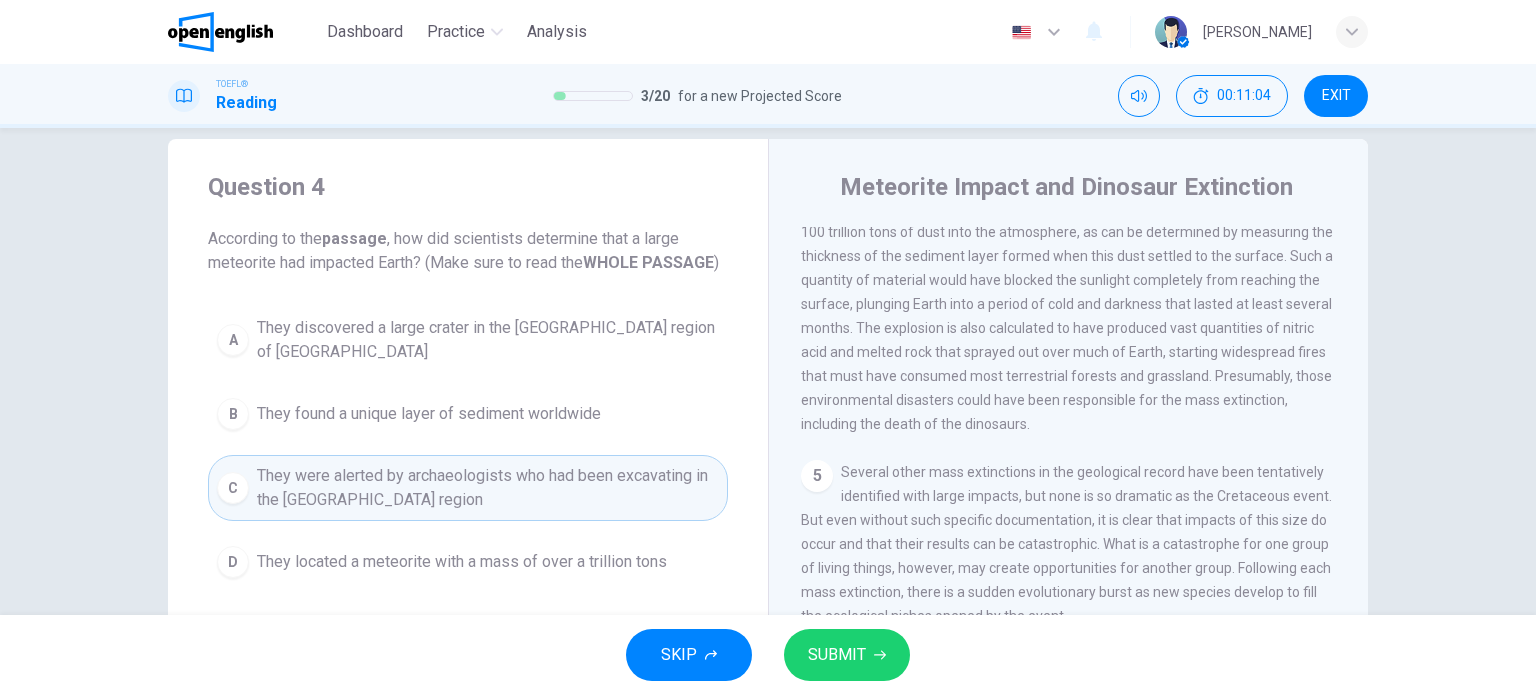 scroll, scrollTop: 0, scrollLeft: 0, axis: both 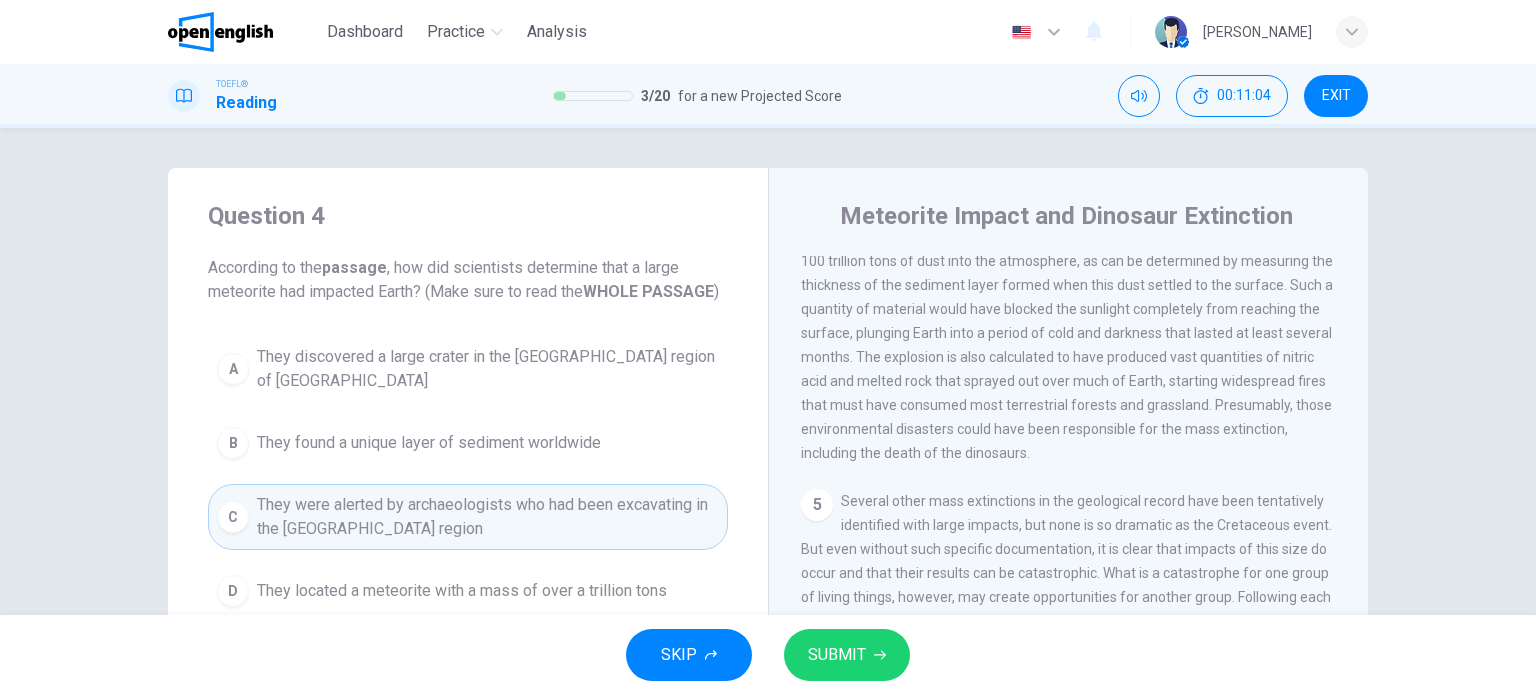 click on "They discovered a large crater in the [GEOGRAPHIC_DATA] region of [GEOGRAPHIC_DATA]" at bounding box center (488, 369) 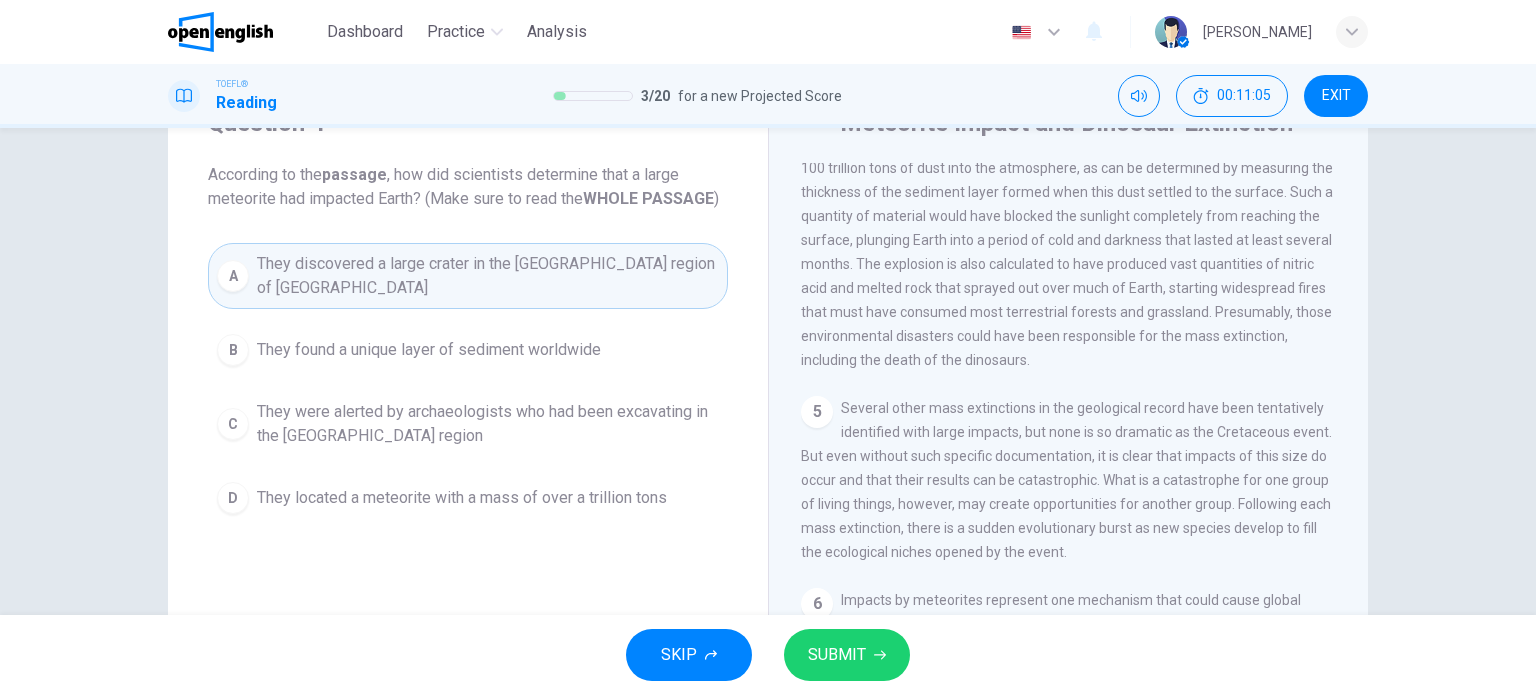 scroll, scrollTop: 100, scrollLeft: 0, axis: vertical 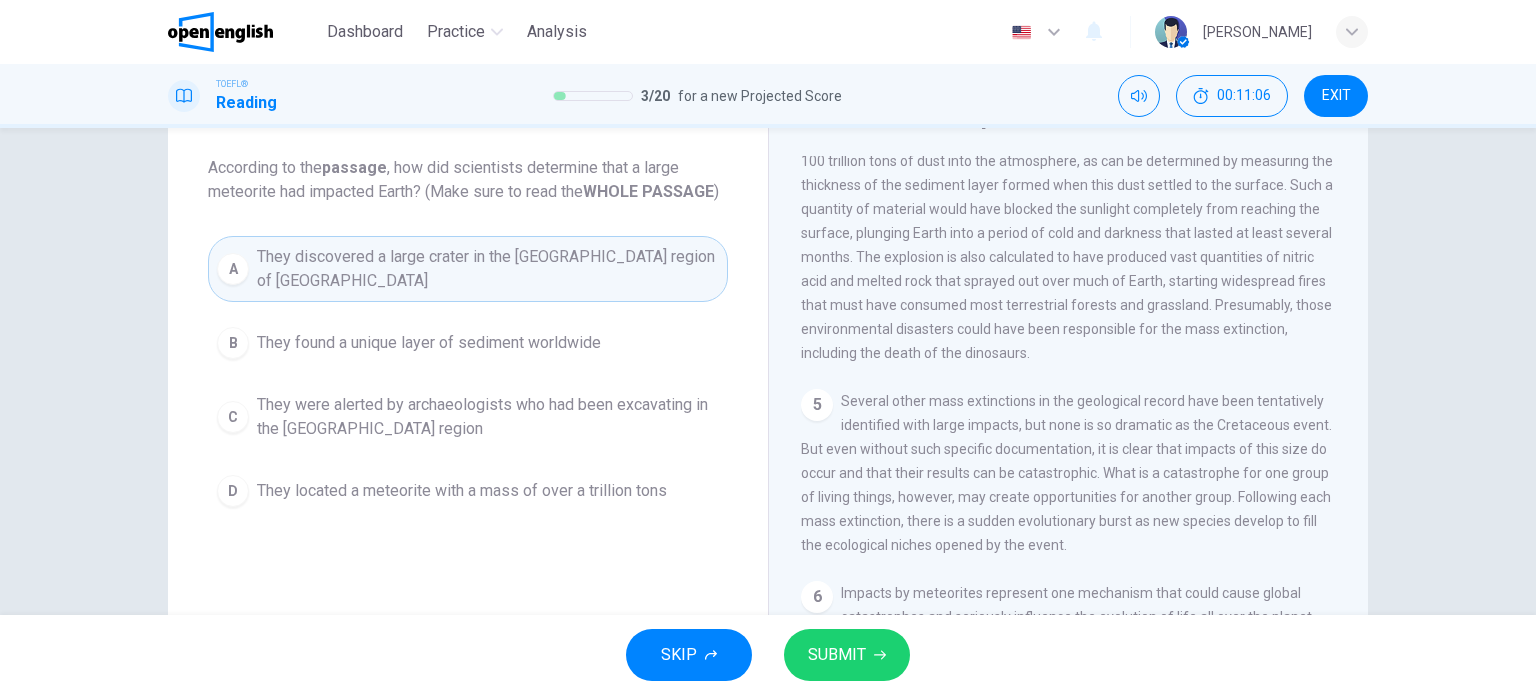 click on "SUBMIT" at bounding box center (837, 655) 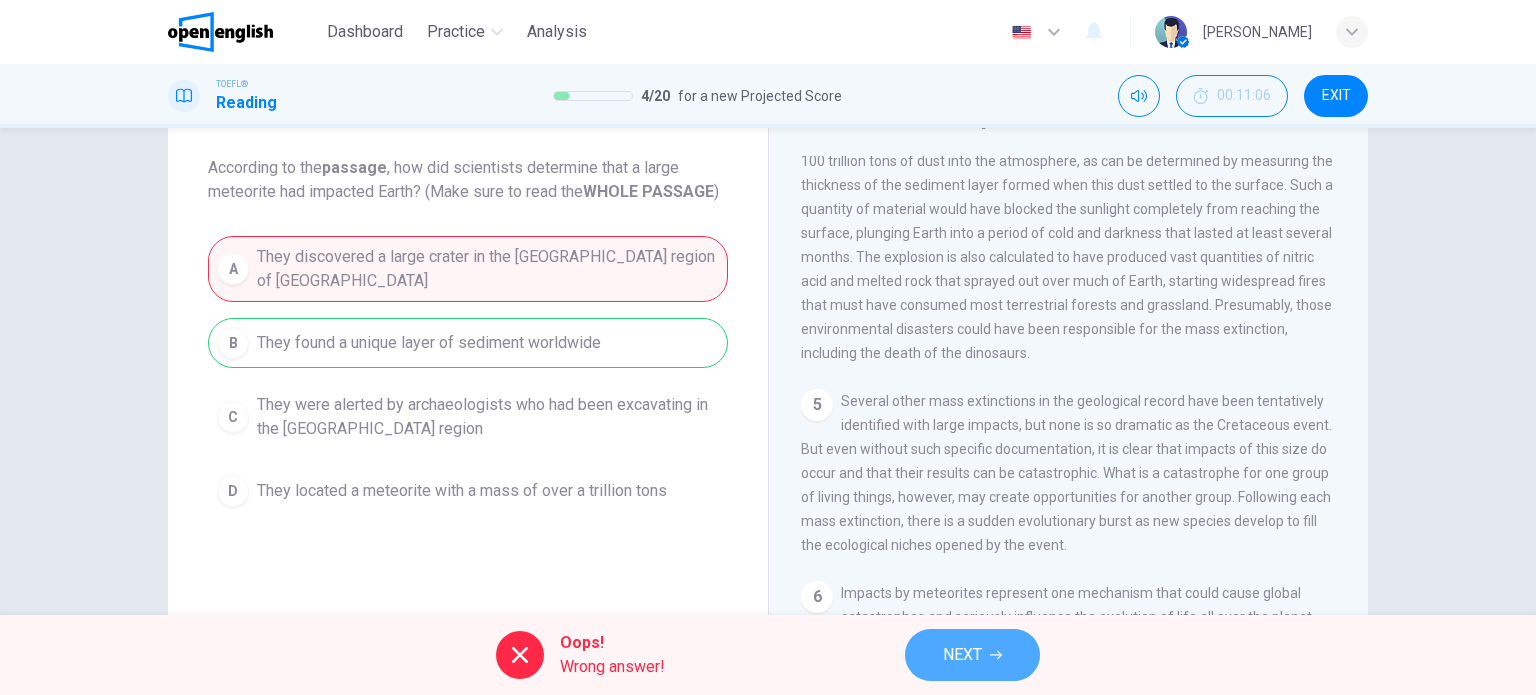 click on "NEXT" at bounding box center [972, 655] 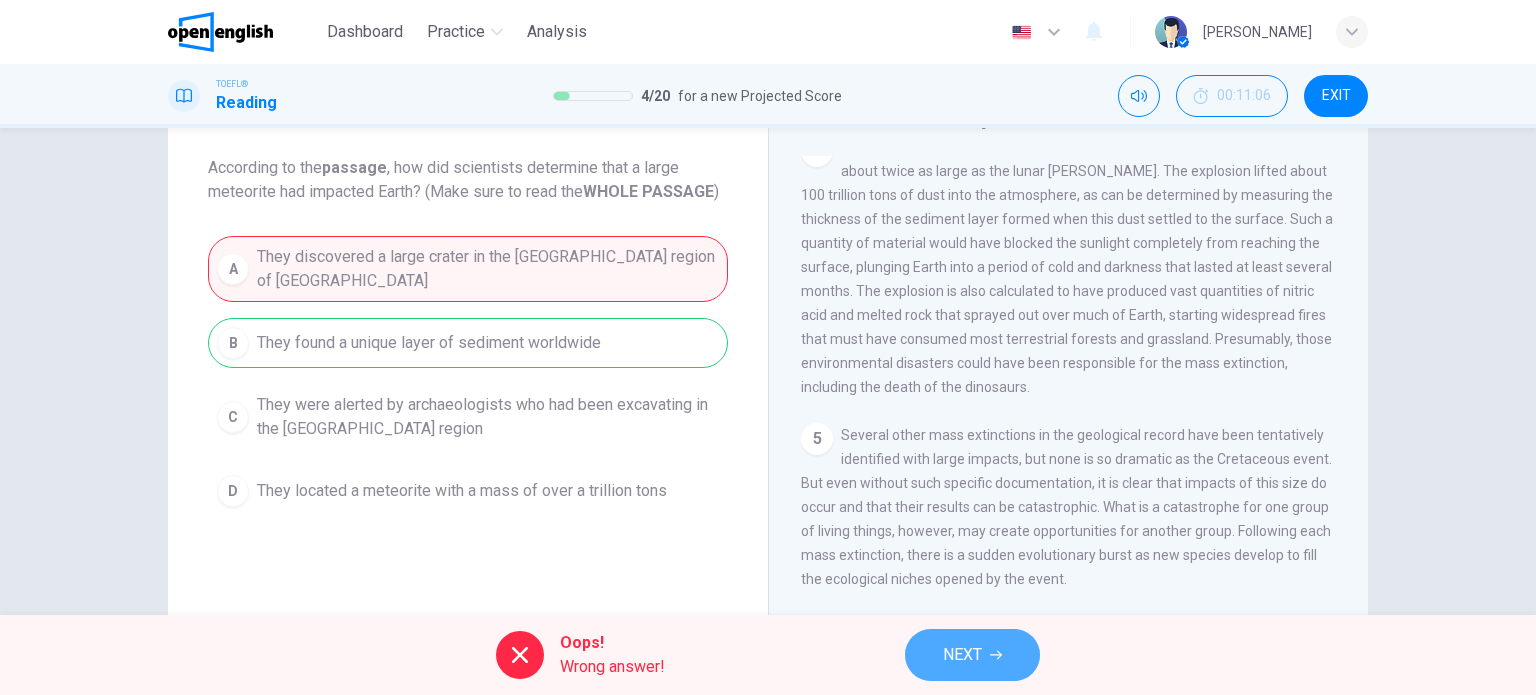 scroll, scrollTop: 642, scrollLeft: 0, axis: vertical 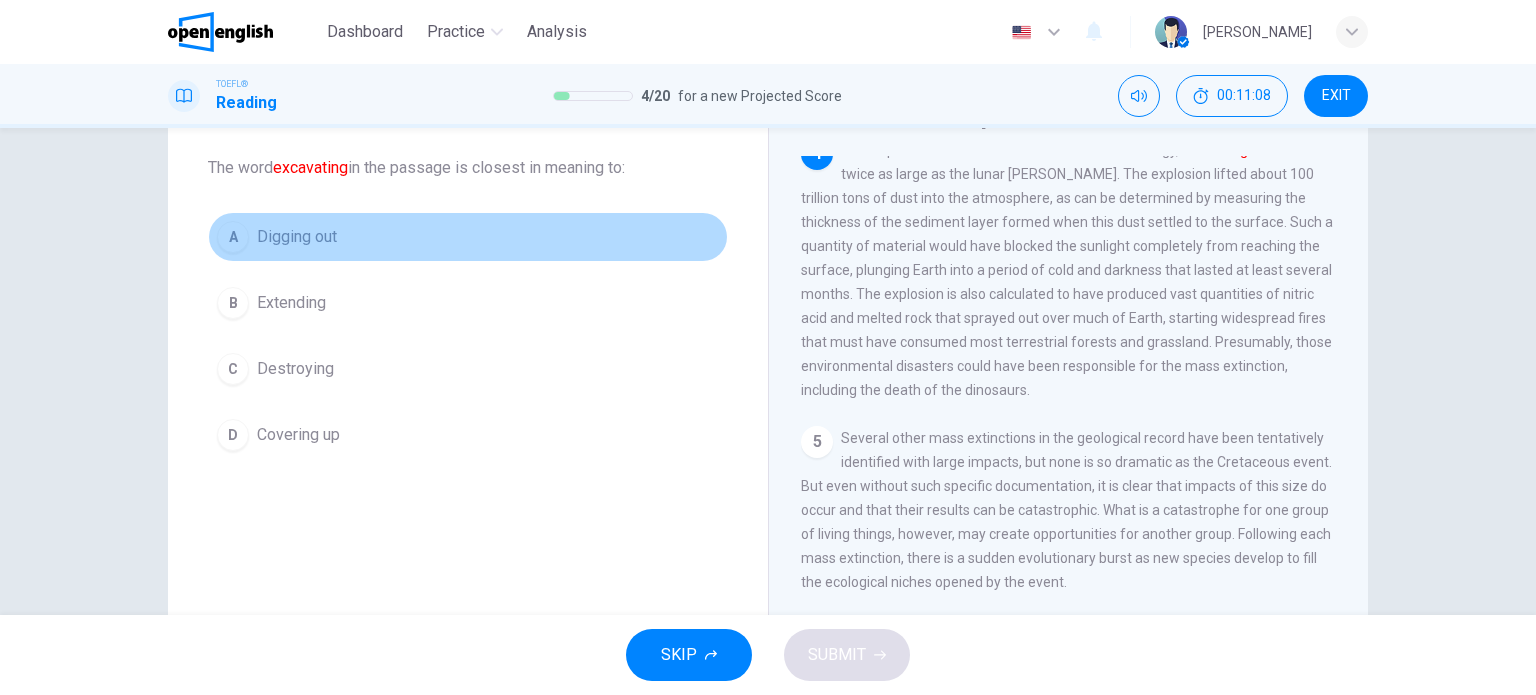 click on "A Digging out" at bounding box center [468, 237] 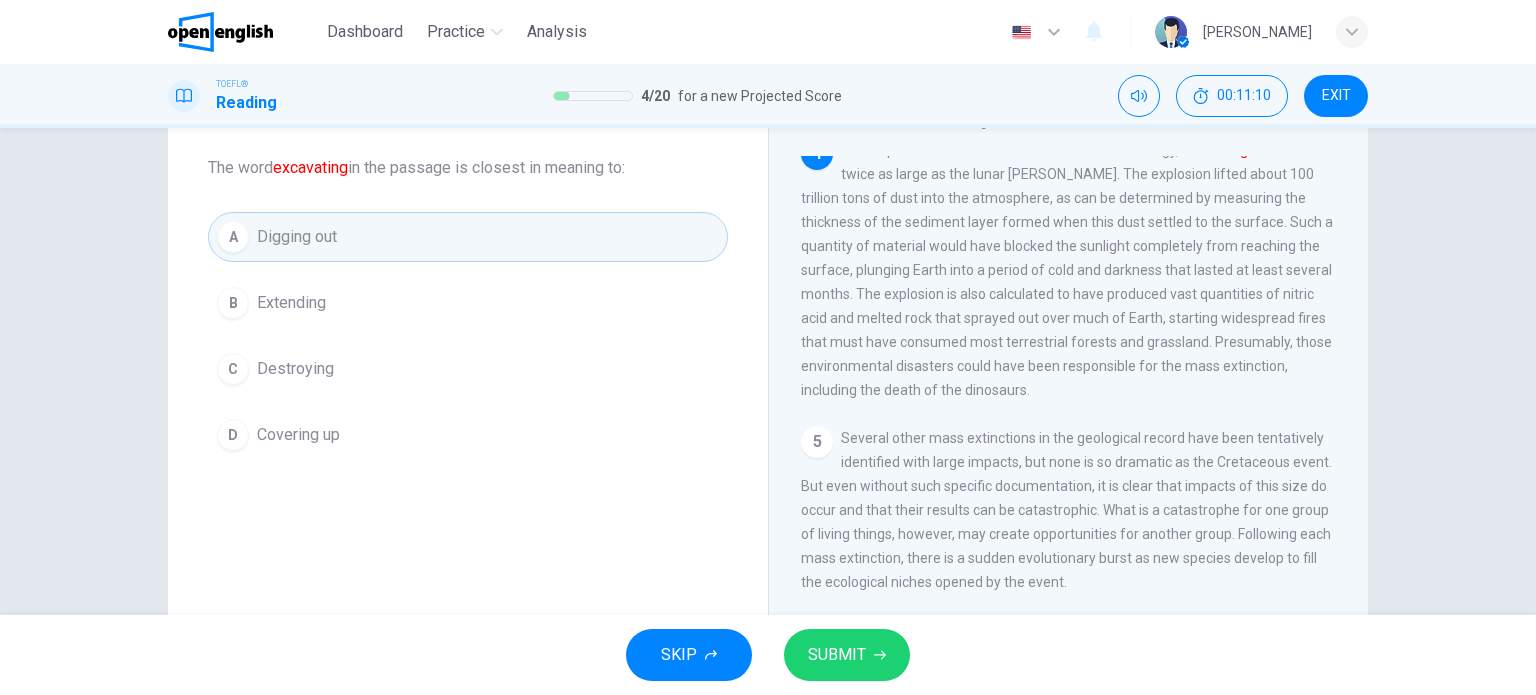 click on "SUBMIT" at bounding box center [837, 655] 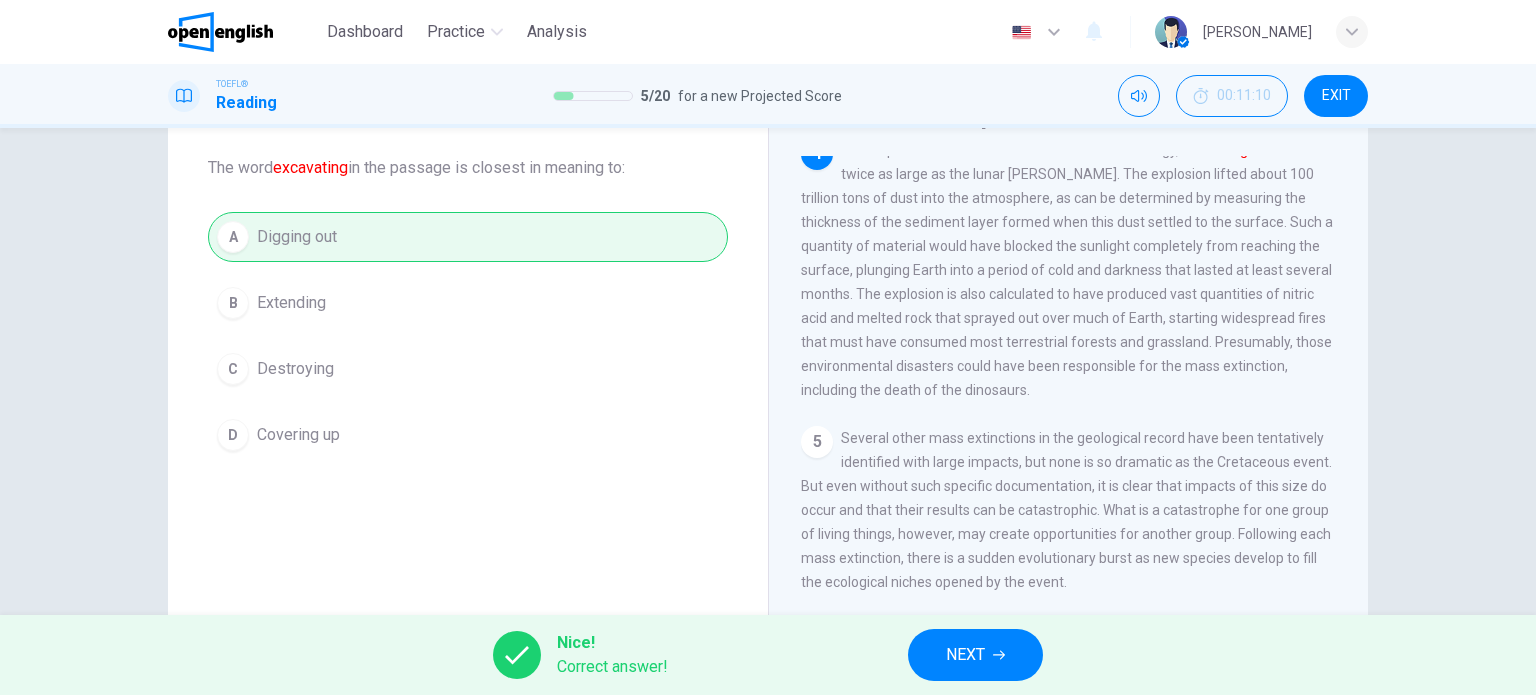 click on "NEXT" at bounding box center [975, 655] 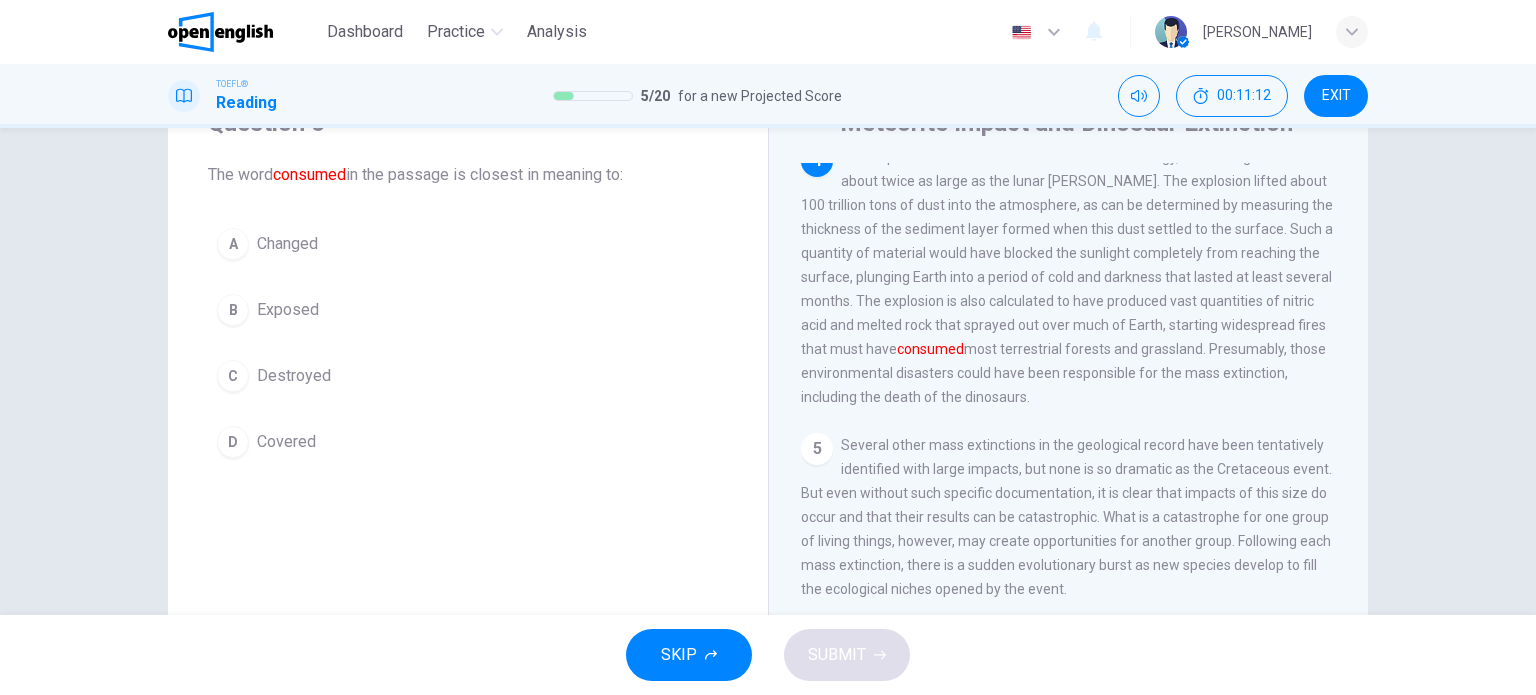 scroll, scrollTop: 100, scrollLeft: 0, axis: vertical 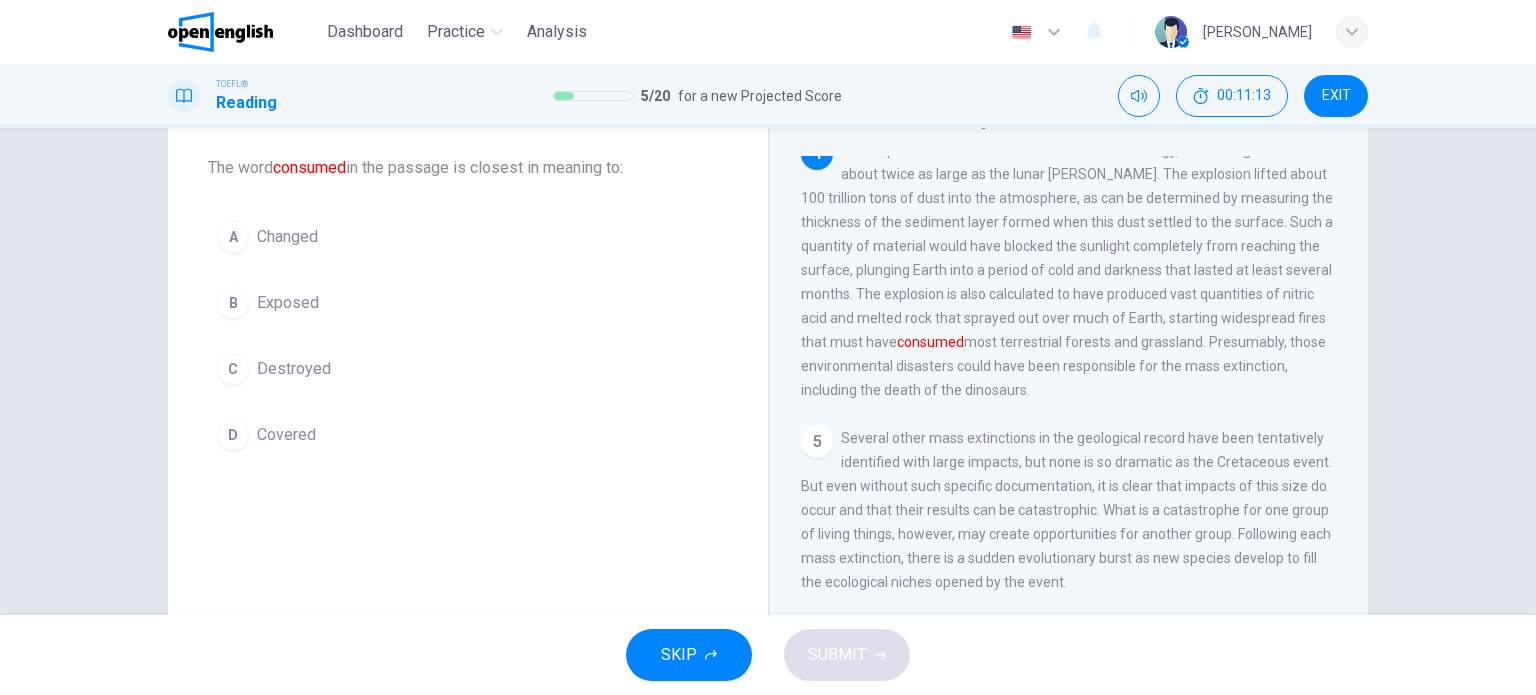 click on "B Exposed" at bounding box center (468, 303) 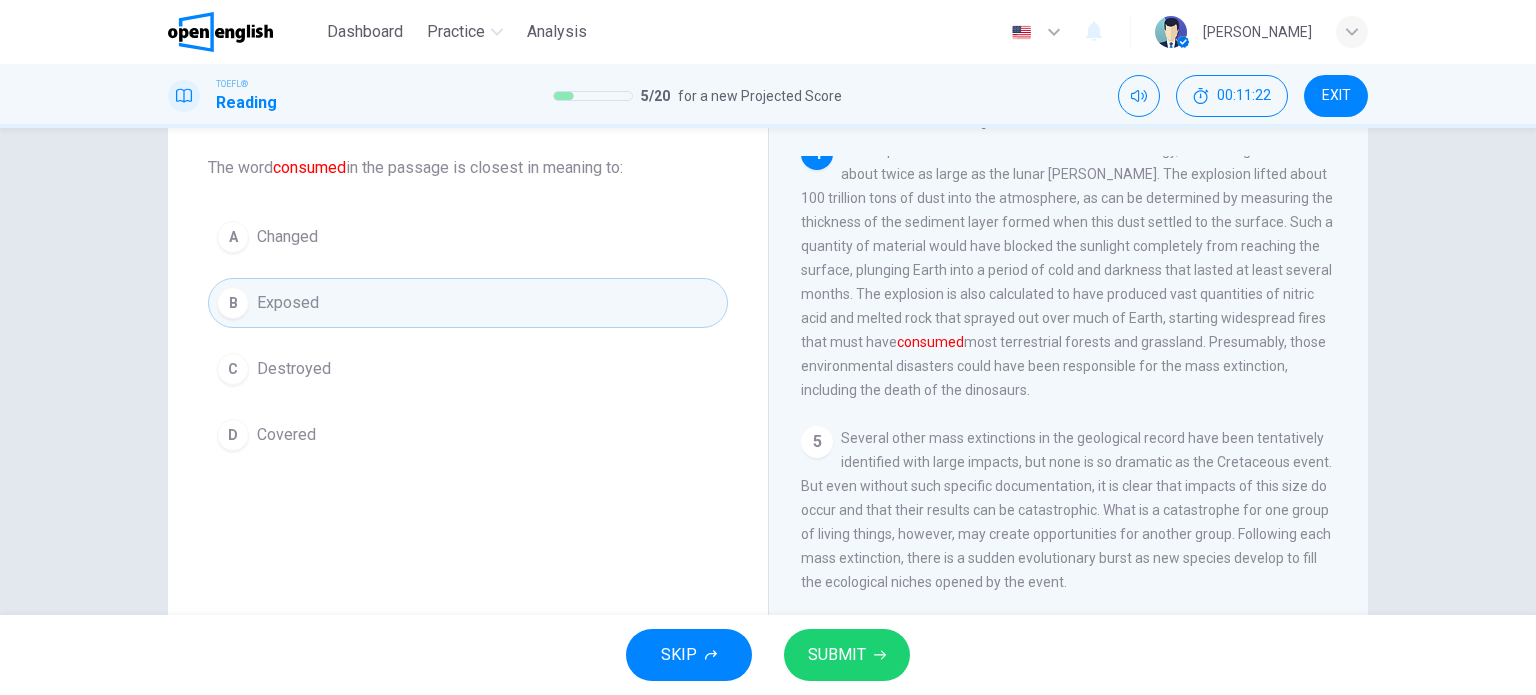 click on "C Destroyed" at bounding box center [468, 369] 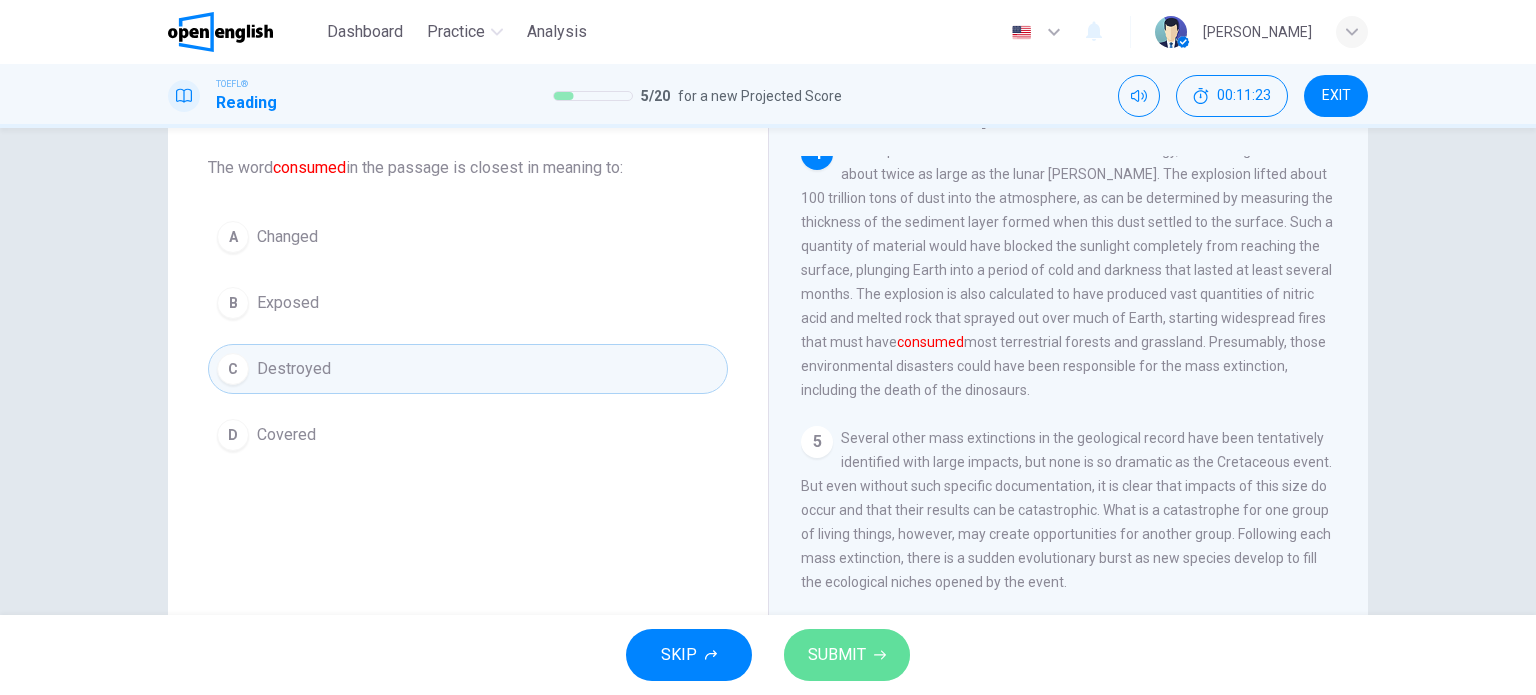 click on "SUBMIT" at bounding box center (837, 655) 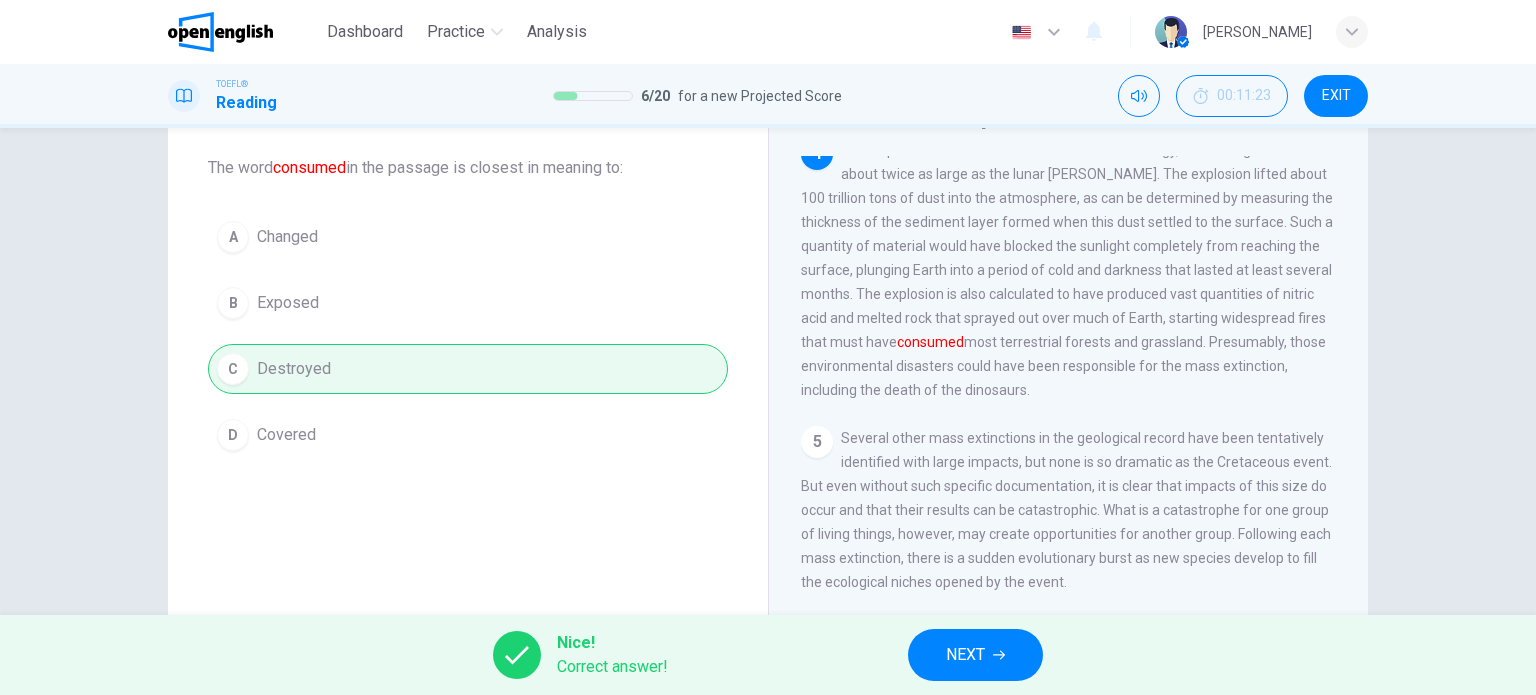 click on "NEXT" at bounding box center (975, 655) 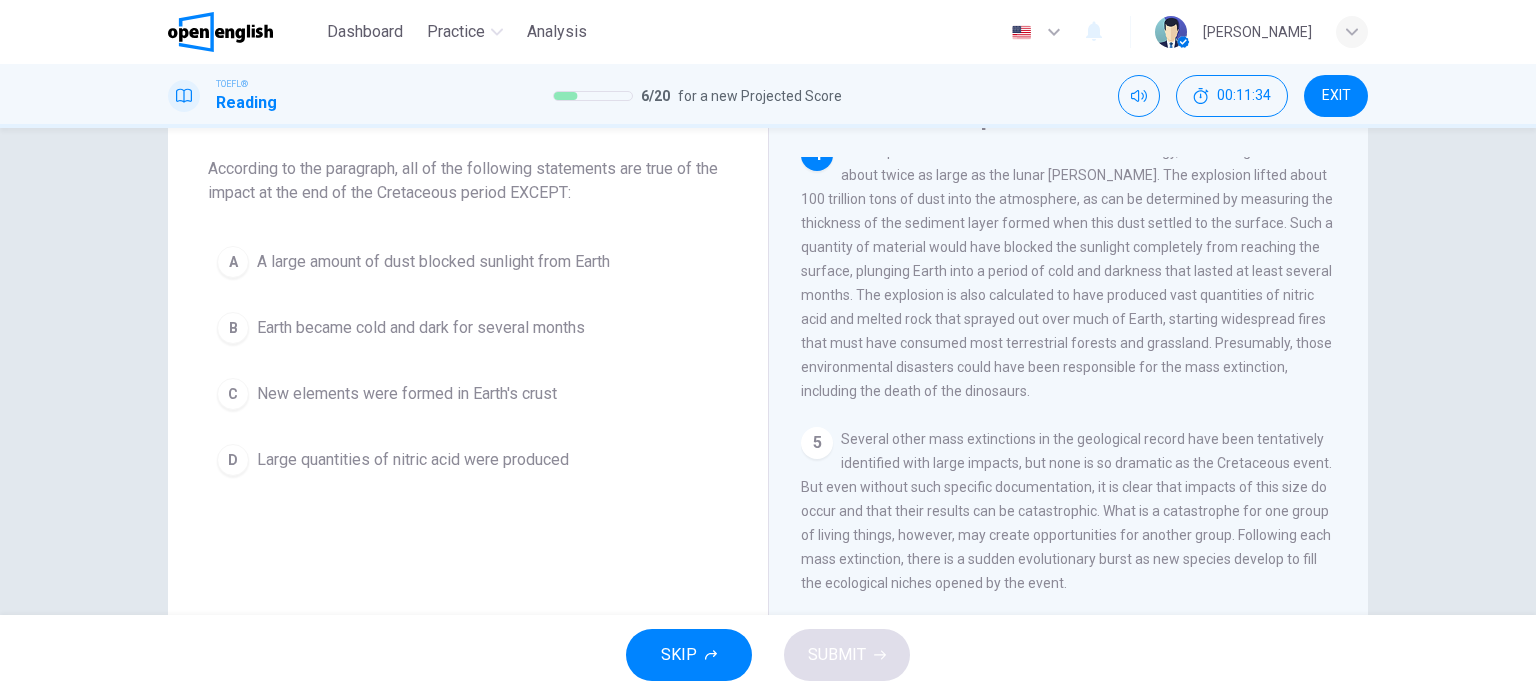 scroll, scrollTop: 100, scrollLeft: 0, axis: vertical 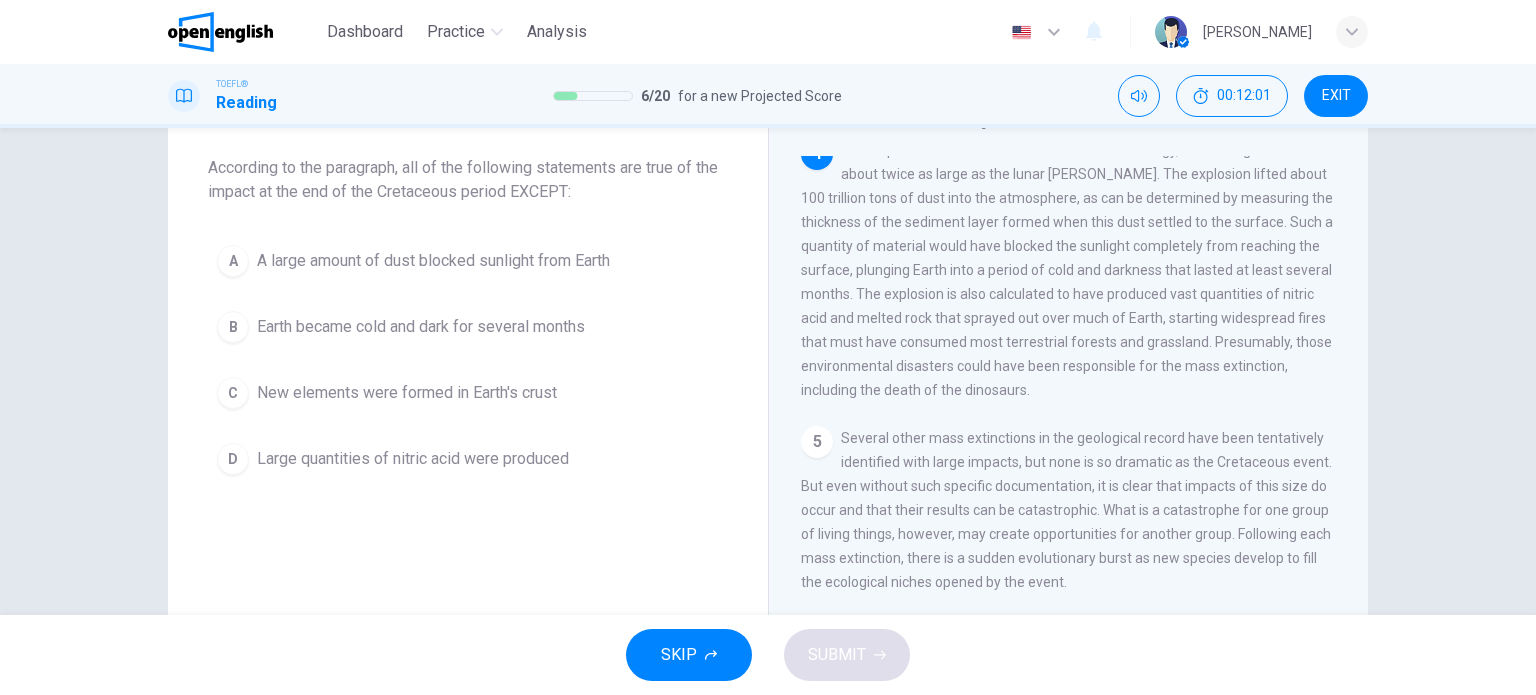 click on "A A large amount of dust blocked sunlight from Earth" at bounding box center [468, 261] 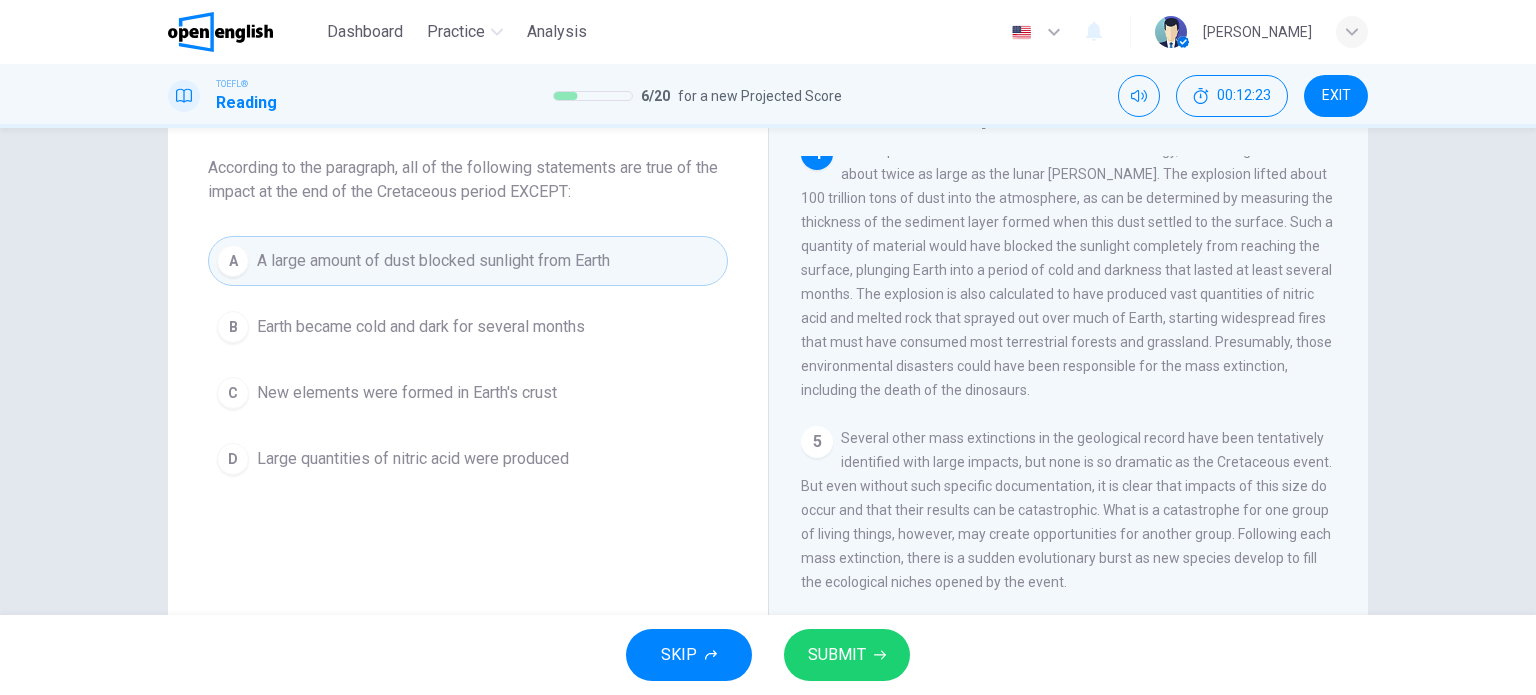click on "New elements were formed in Earth's crust" at bounding box center (407, 393) 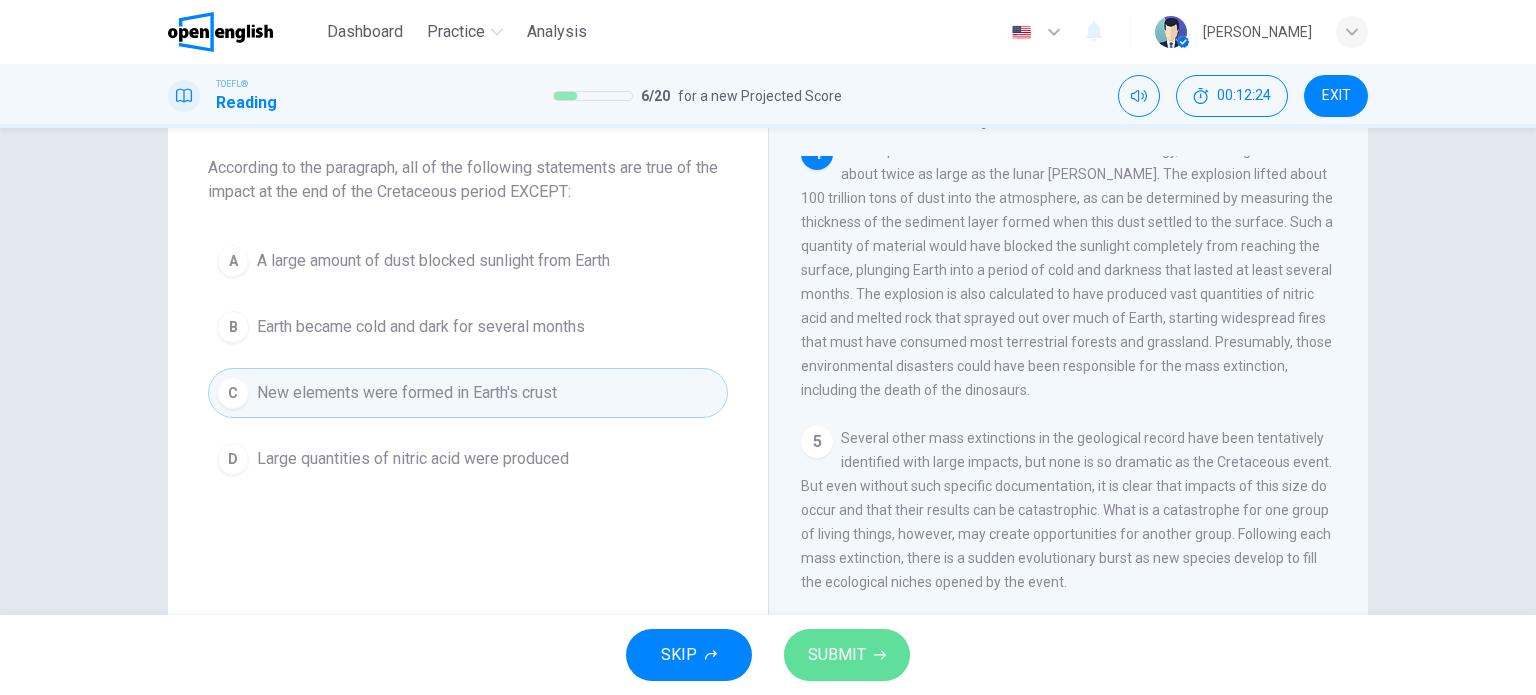 click on "SUBMIT" at bounding box center (837, 655) 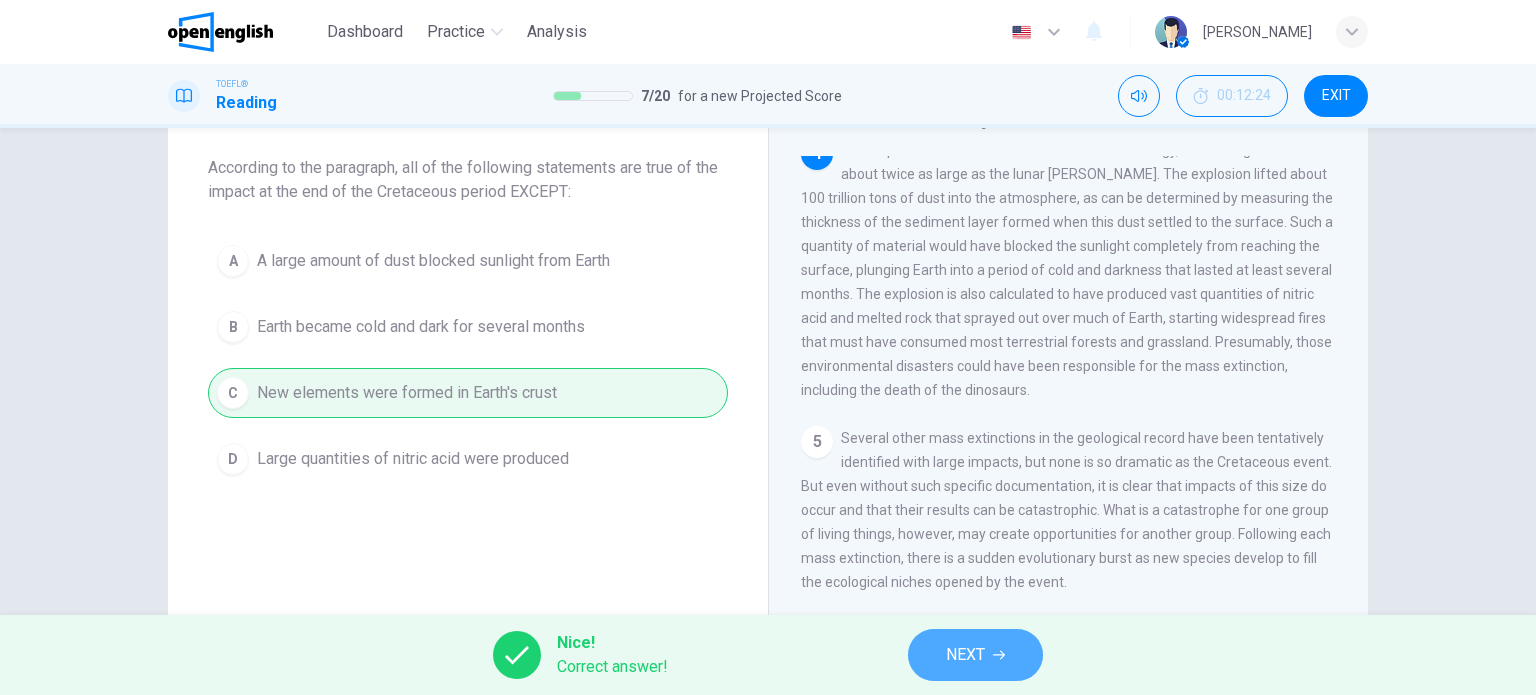 click on "NEXT" at bounding box center [965, 655] 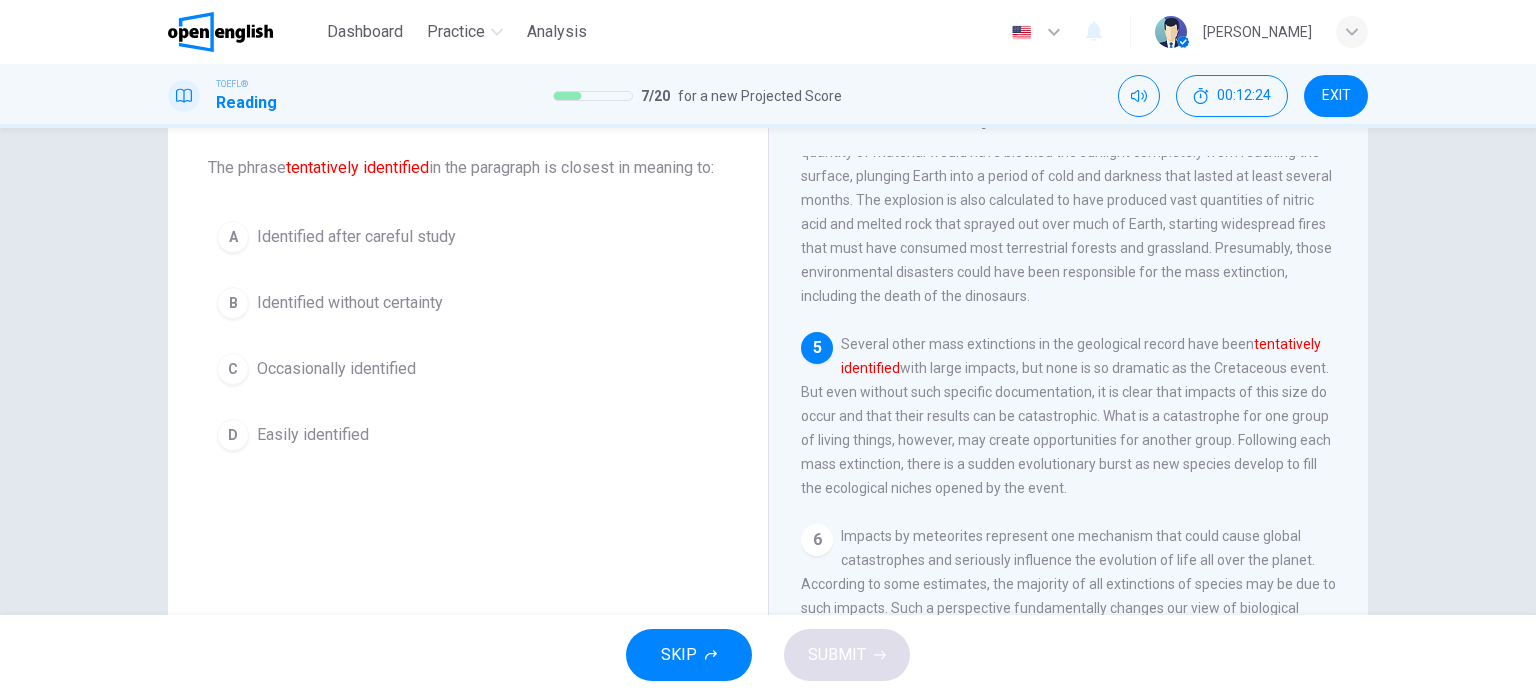 scroll, scrollTop: 737, scrollLeft: 0, axis: vertical 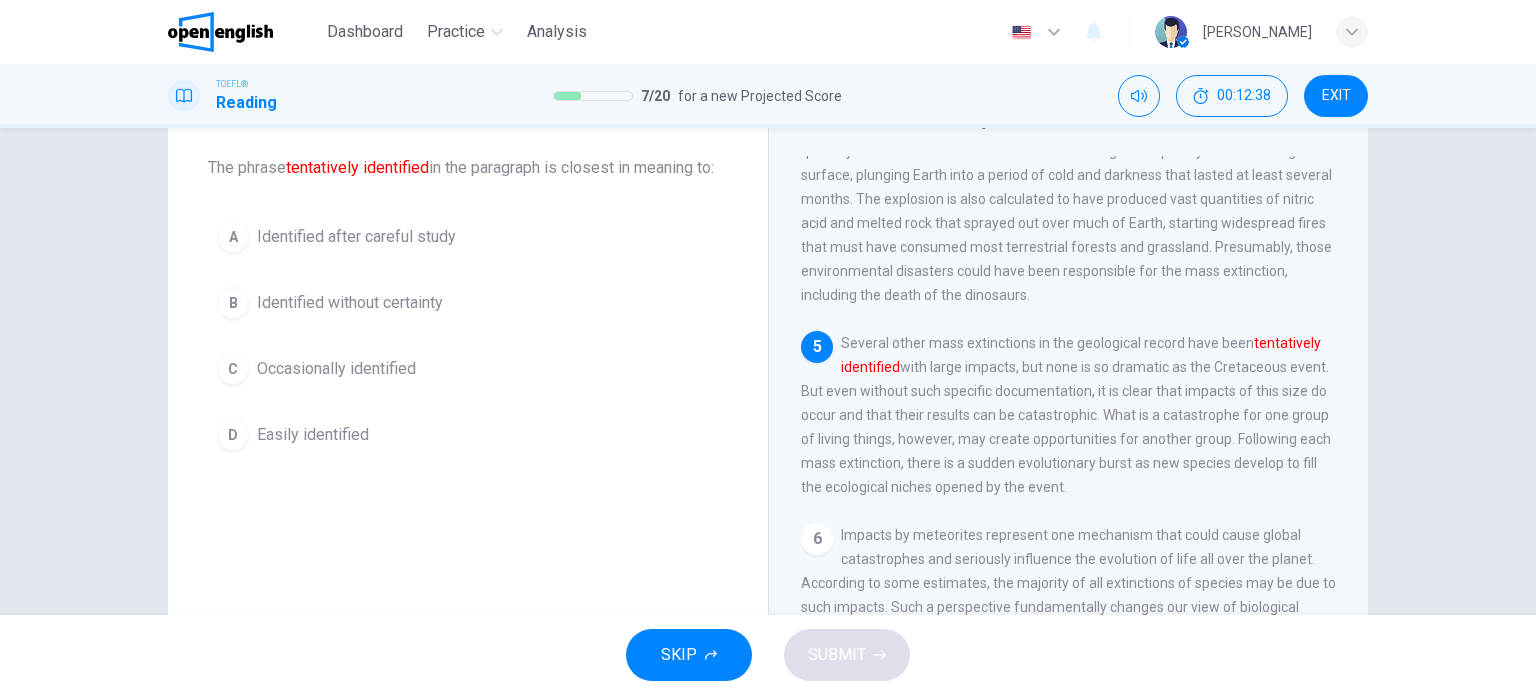 click on "B Identified without certainty" at bounding box center [468, 303] 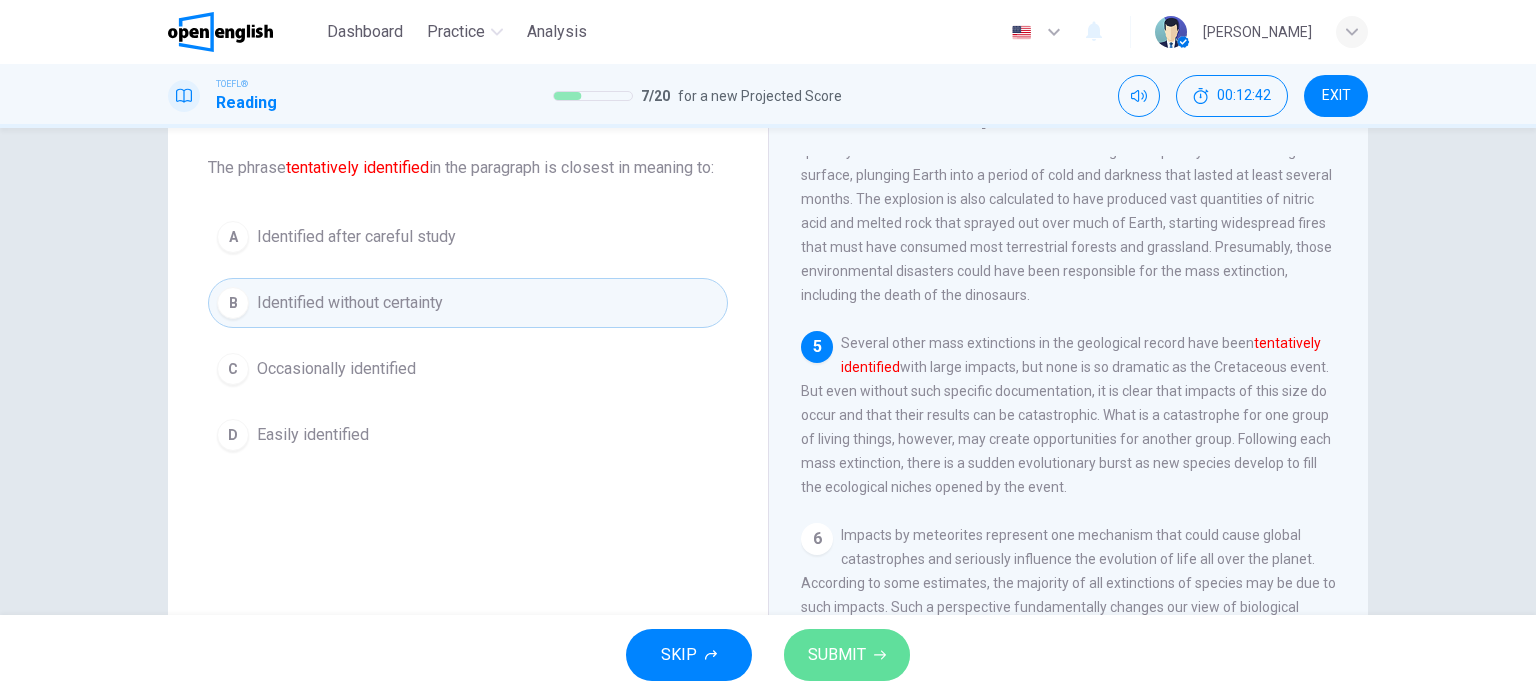 click on "SUBMIT" at bounding box center [837, 655] 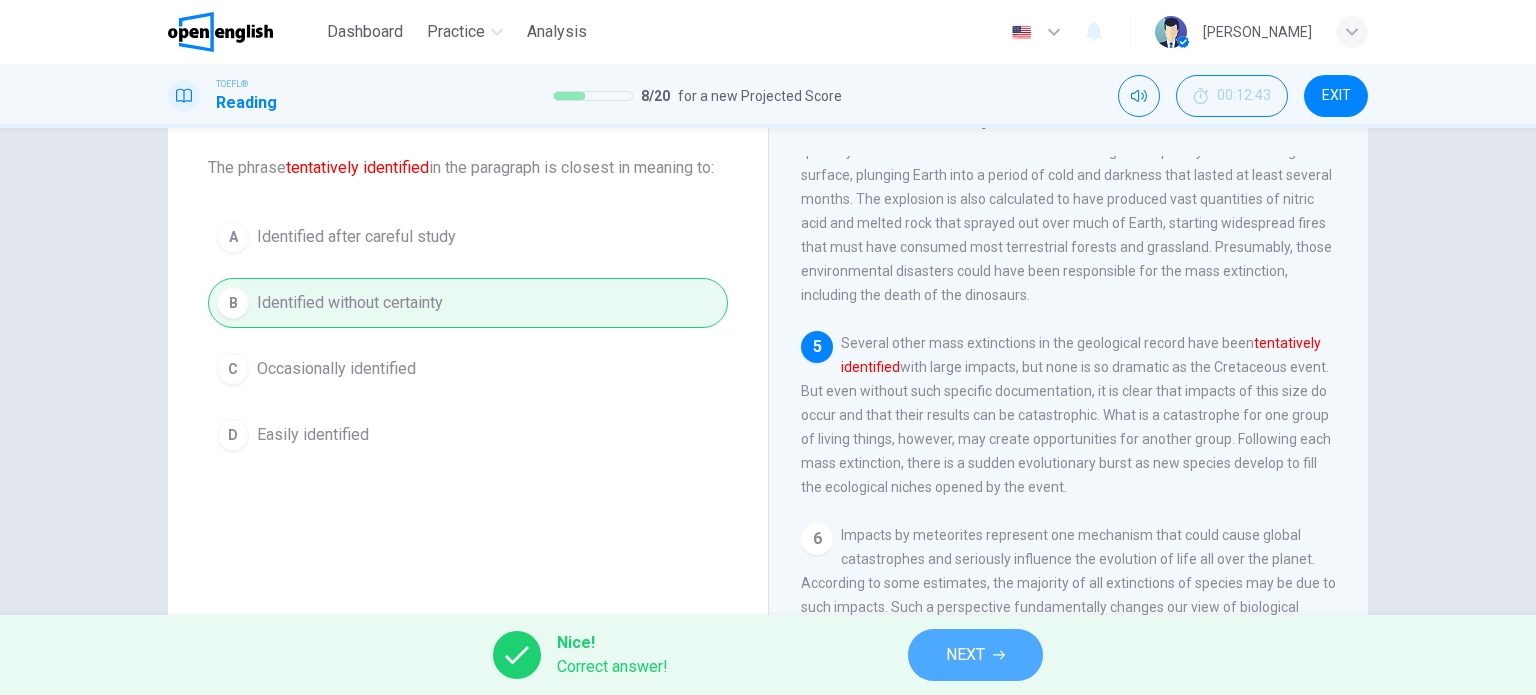click on "NEXT" at bounding box center (975, 655) 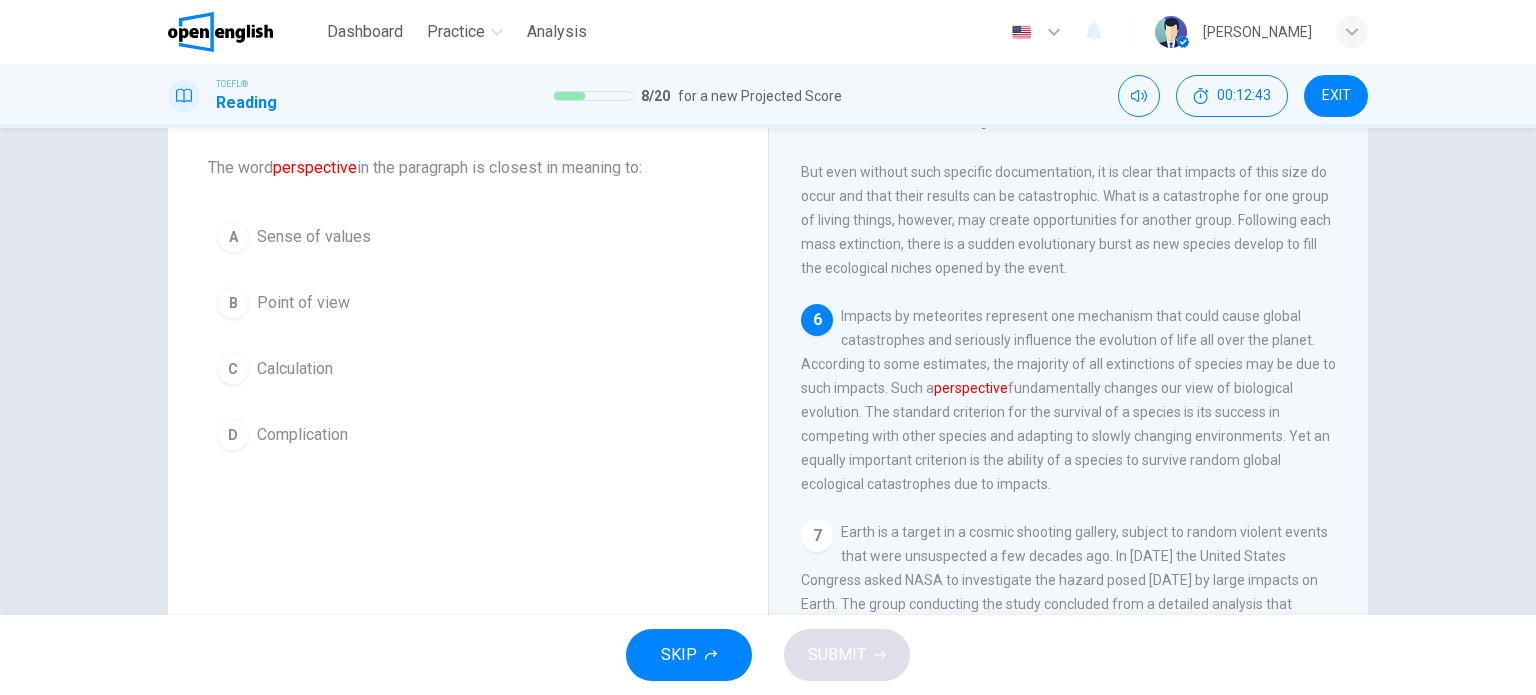 scroll, scrollTop: 960, scrollLeft: 0, axis: vertical 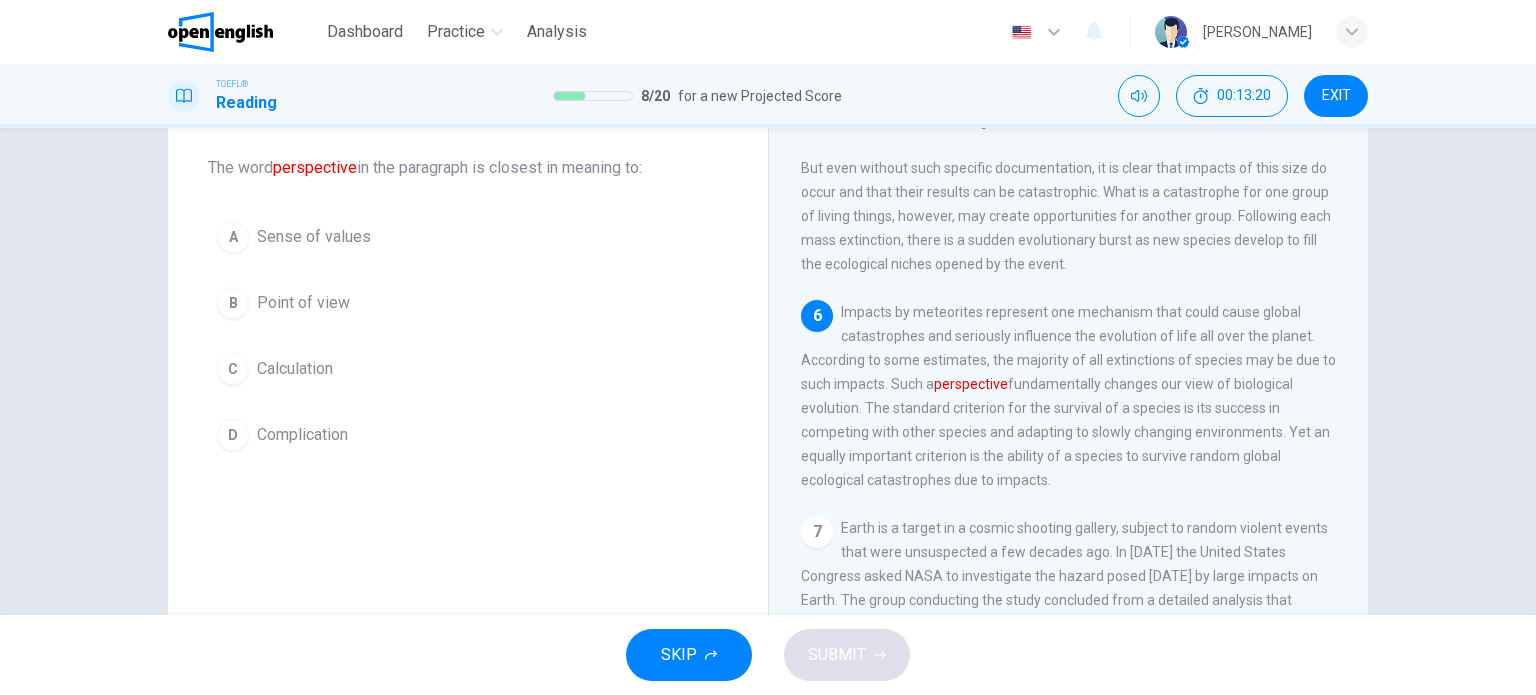 click on "C Calculation" at bounding box center [468, 369] 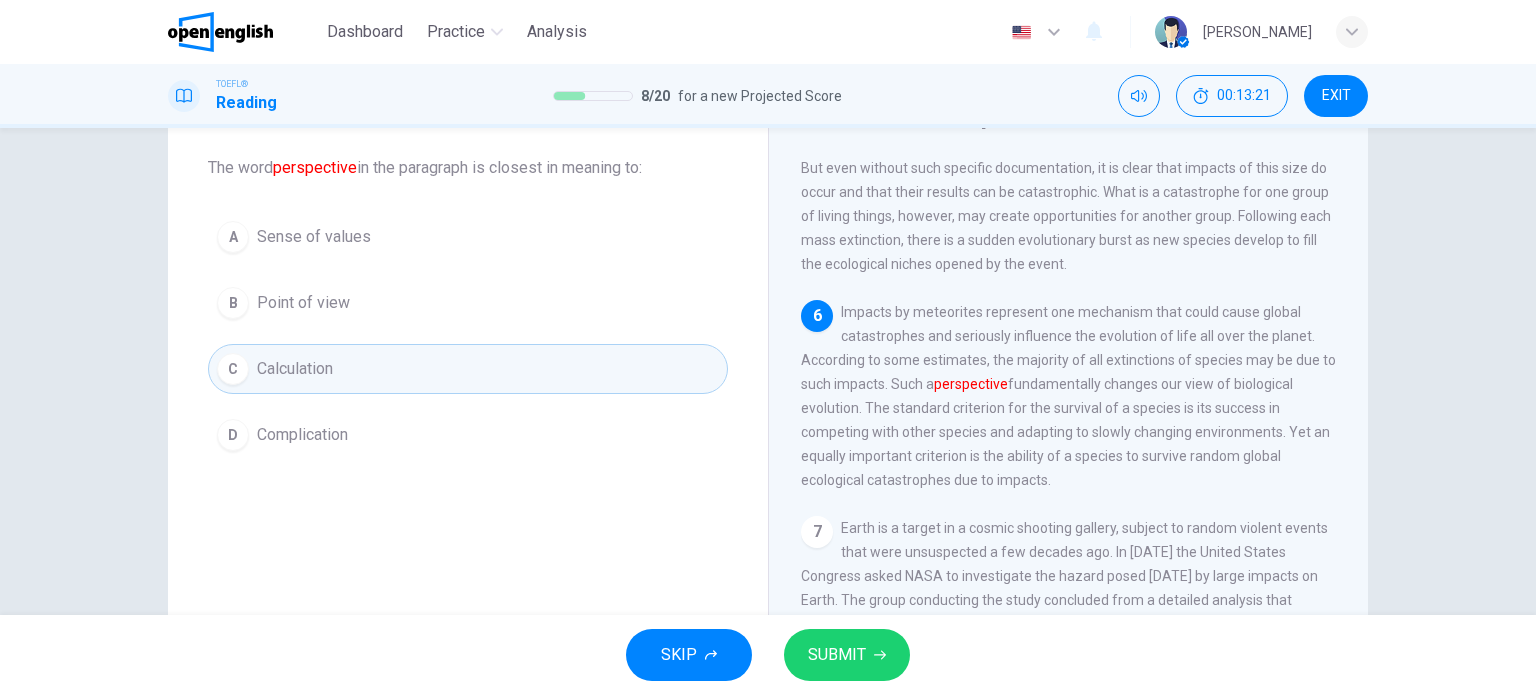 click on "B Point of view" at bounding box center (468, 303) 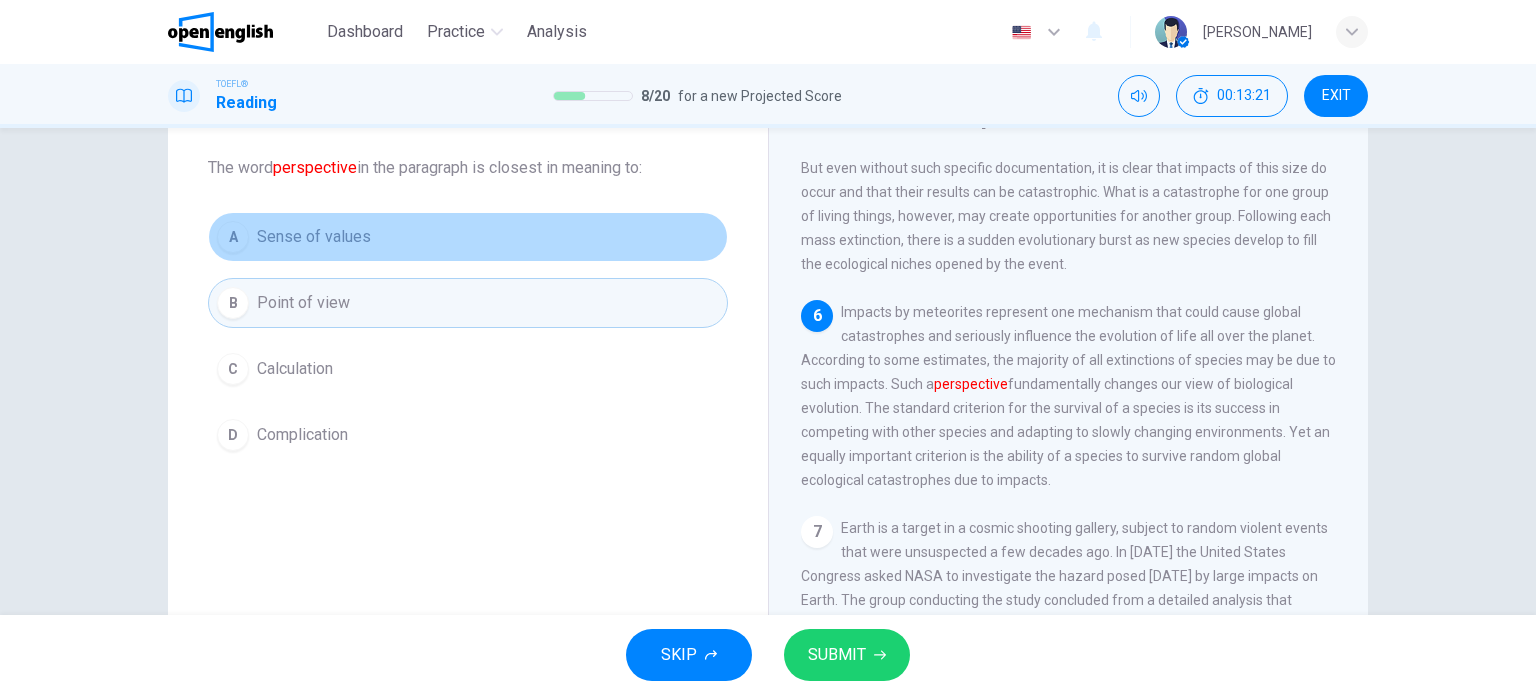click on "A Sense of values" at bounding box center (468, 237) 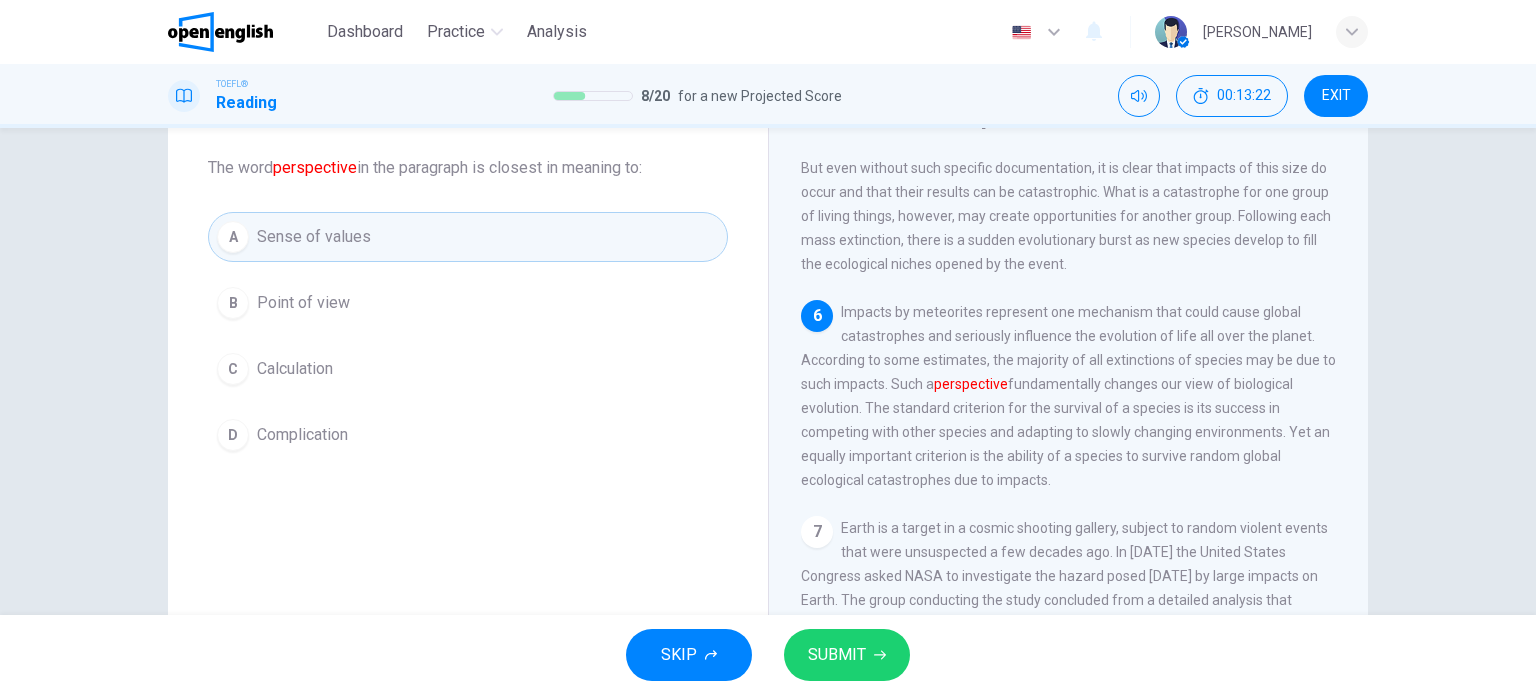 click on "B Point of view" at bounding box center [468, 303] 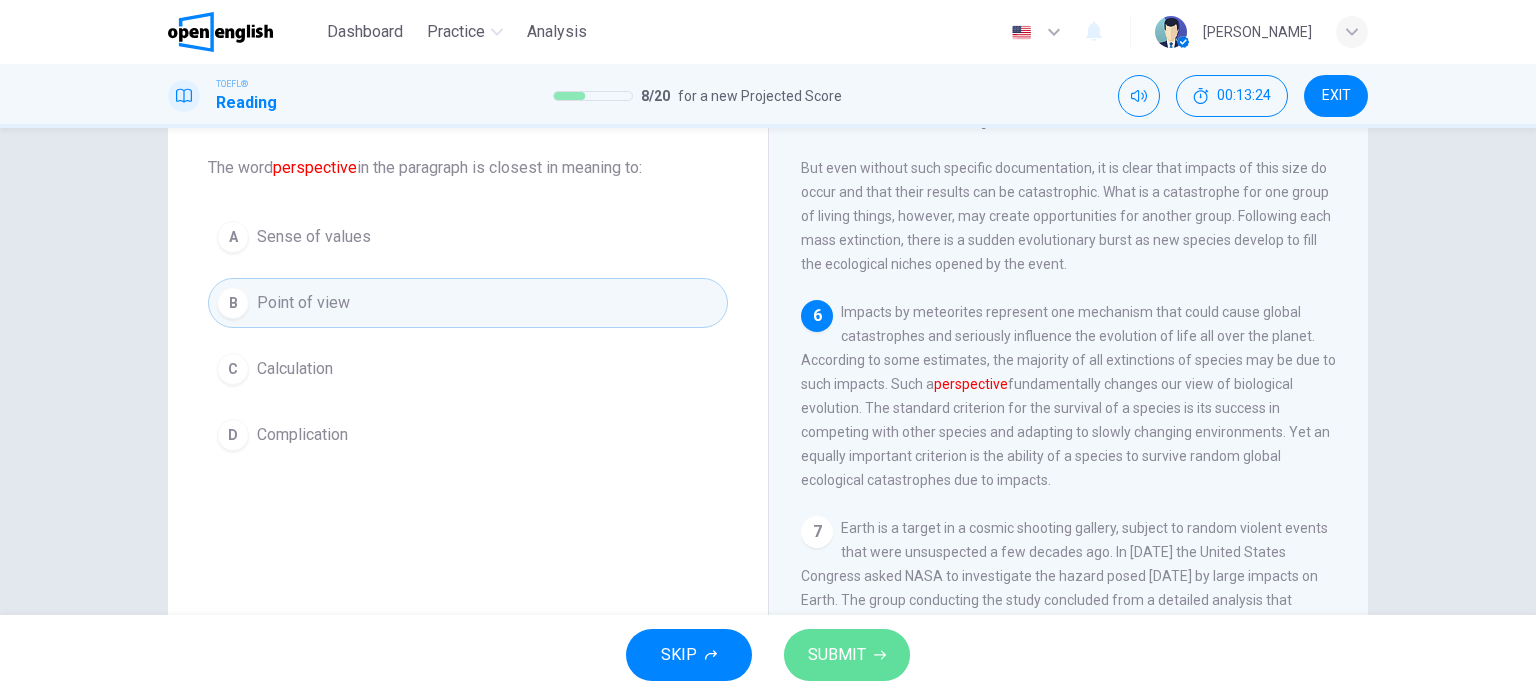 click on "SUBMIT" at bounding box center (837, 655) 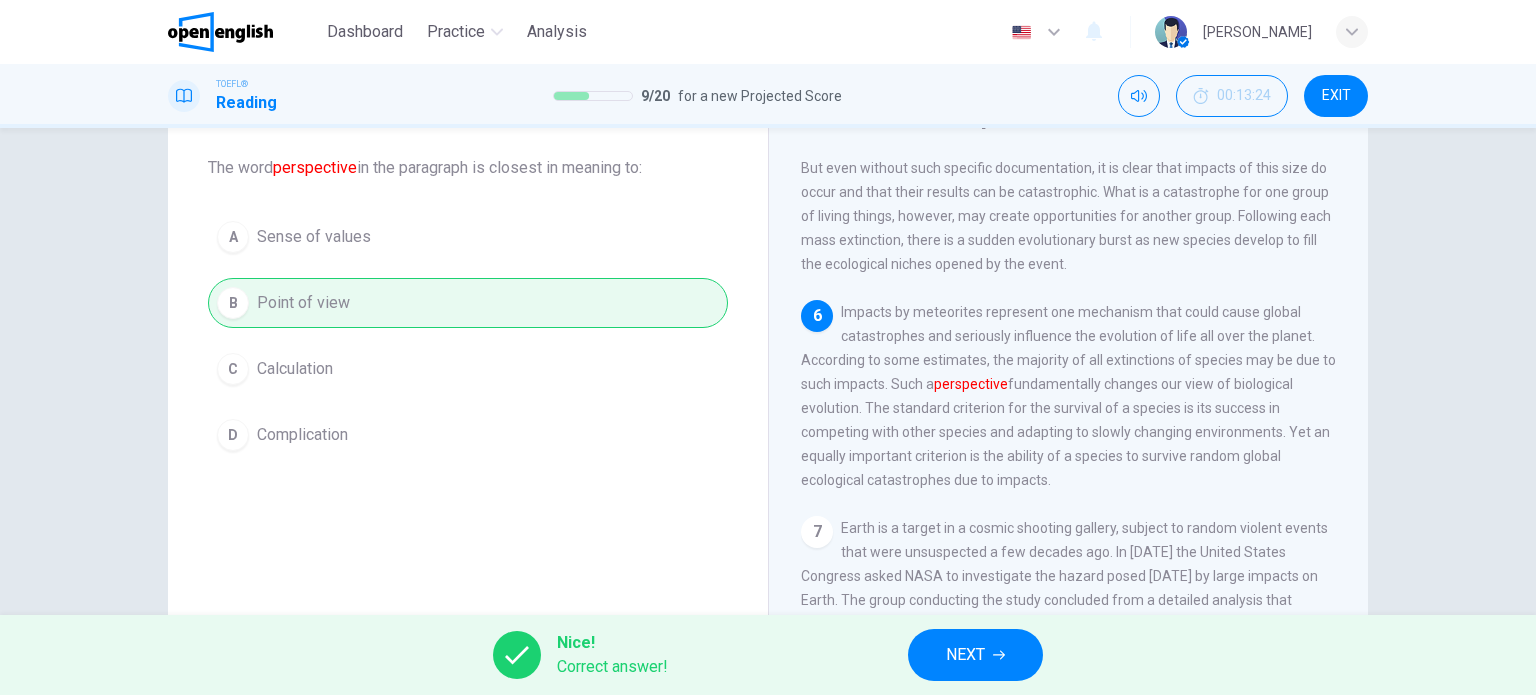 click on "NEXT" at bounding box center (965, 655) 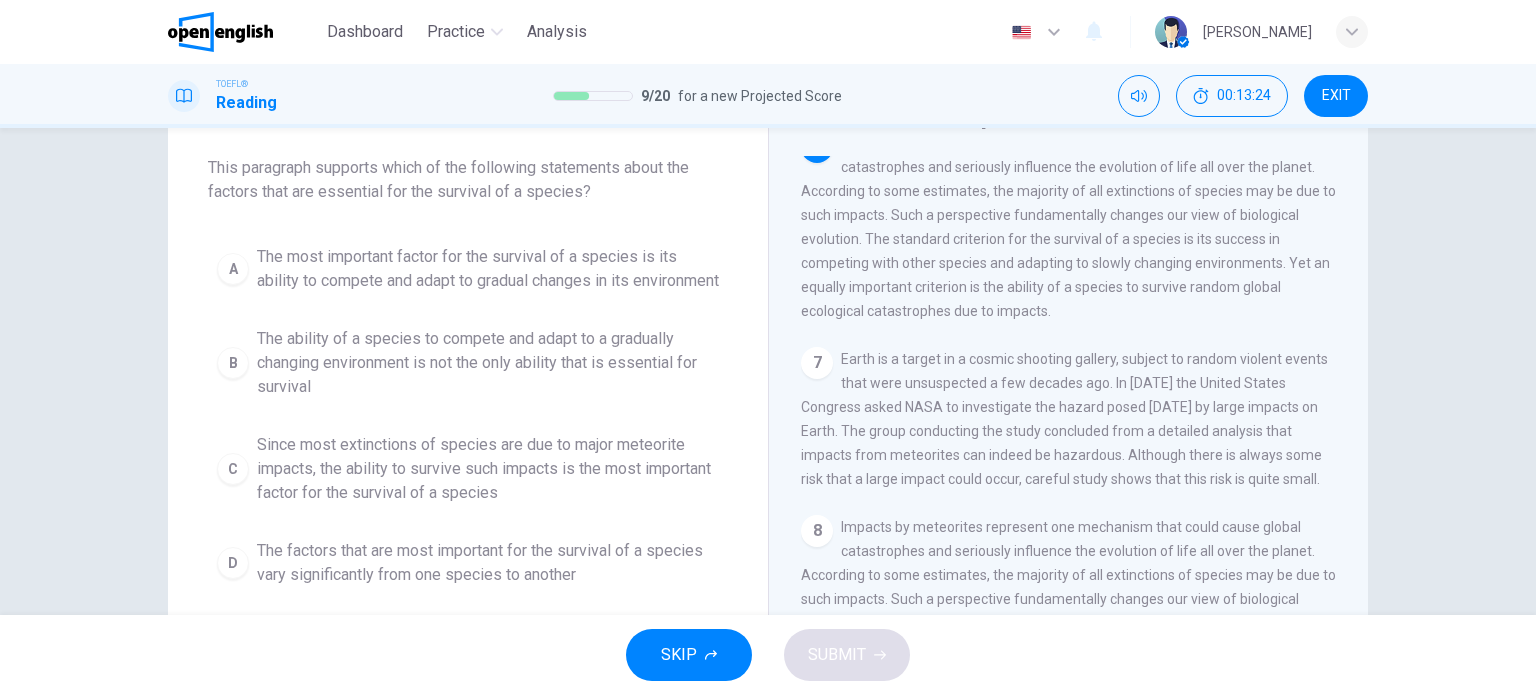 scroll, scrollTop: 1136, scrollLeft: 0, axis: vertical 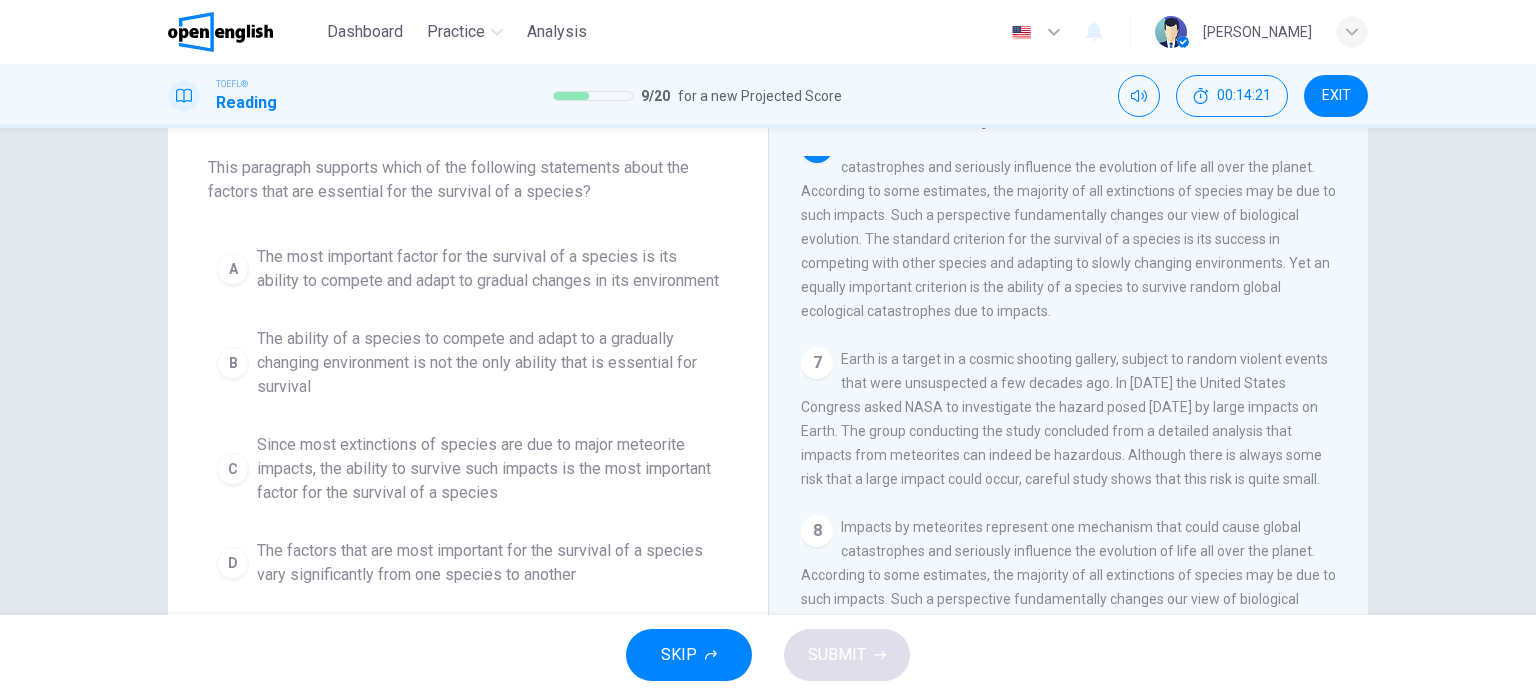 click on "The most important factor for the survival of a species is its ability to compete and adapt to gradual changes in its environment" at bounding box center [488, 269] 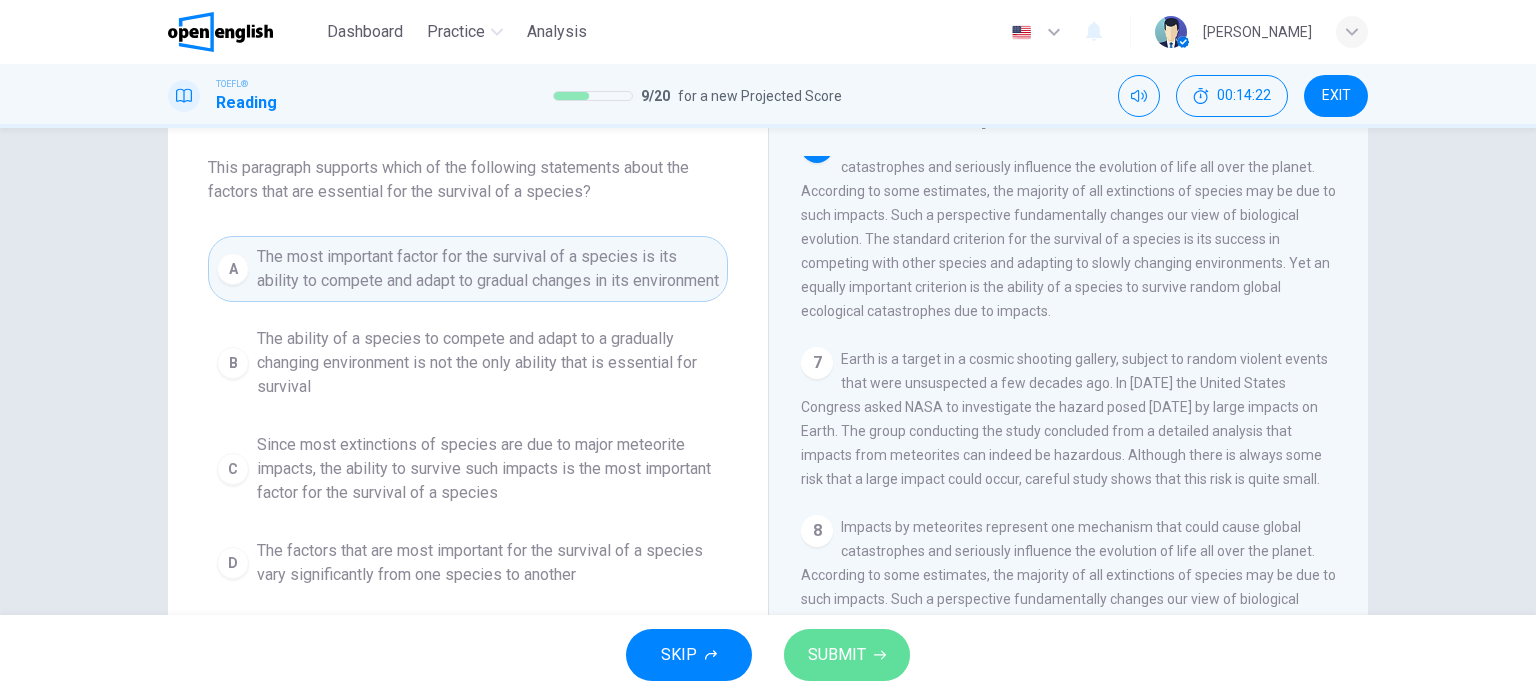 click on "SUBMIT" at bounding box center [847, 655] 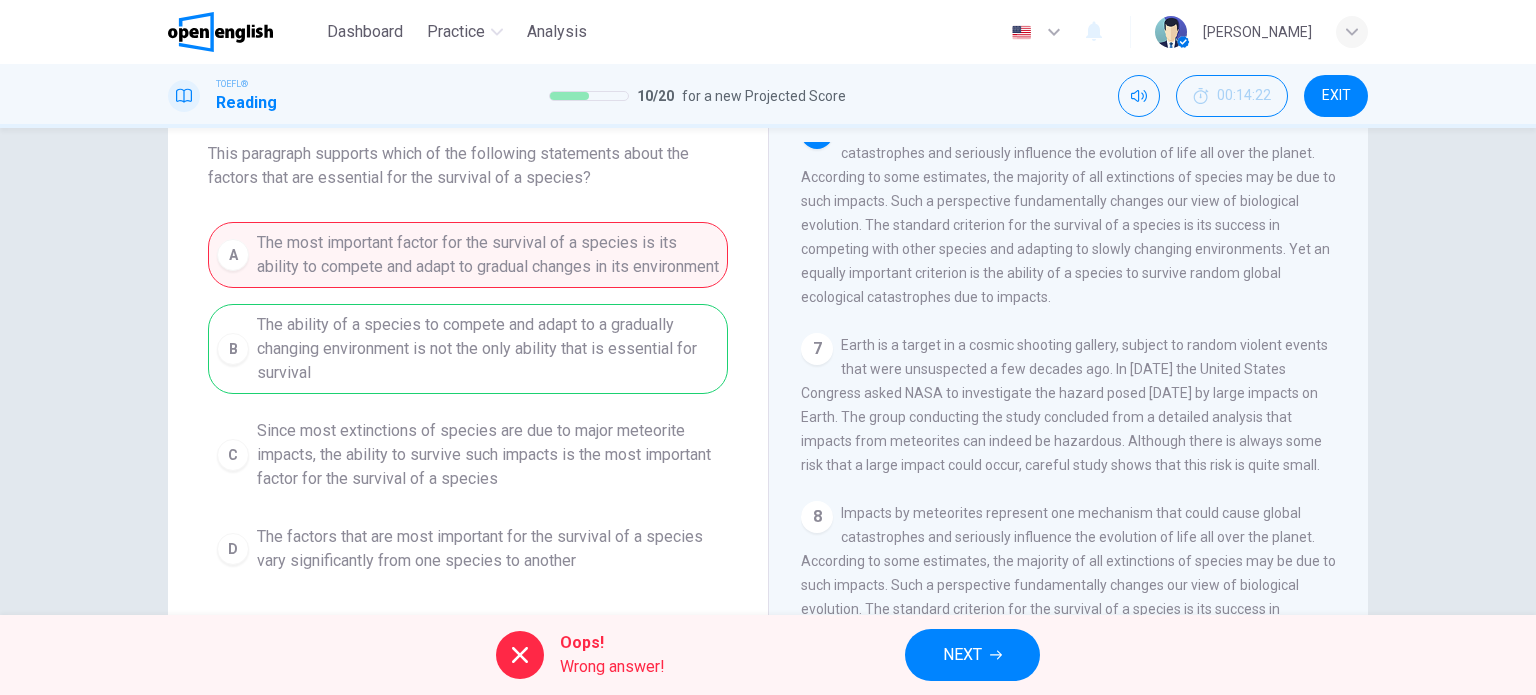 scroll, scrollTop: 100, scrollLeft: 0, axis: vertical 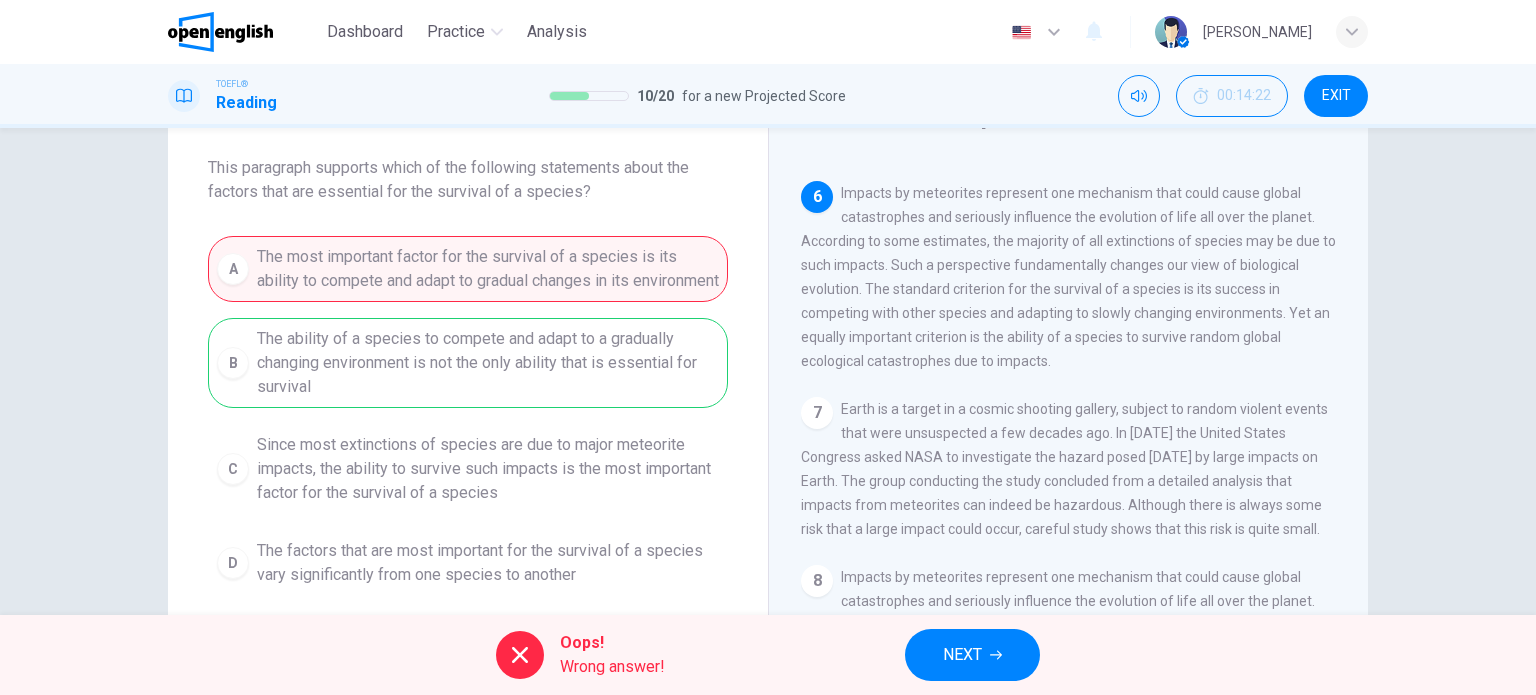 click on "Oops! Wrong answer! NEXT" at bounding box center [768, 655] 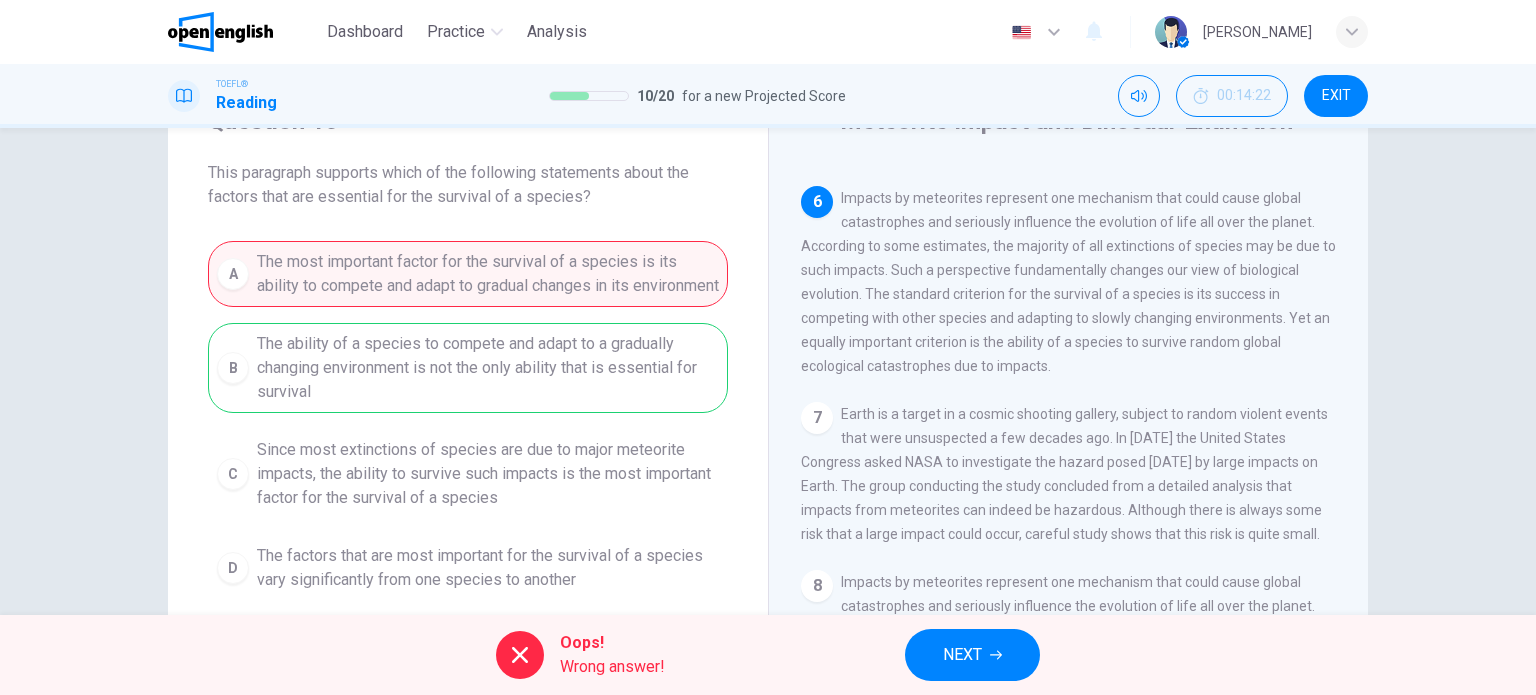 scroll, scrollTop: 100, scrollLeft: 0, axis: vertical 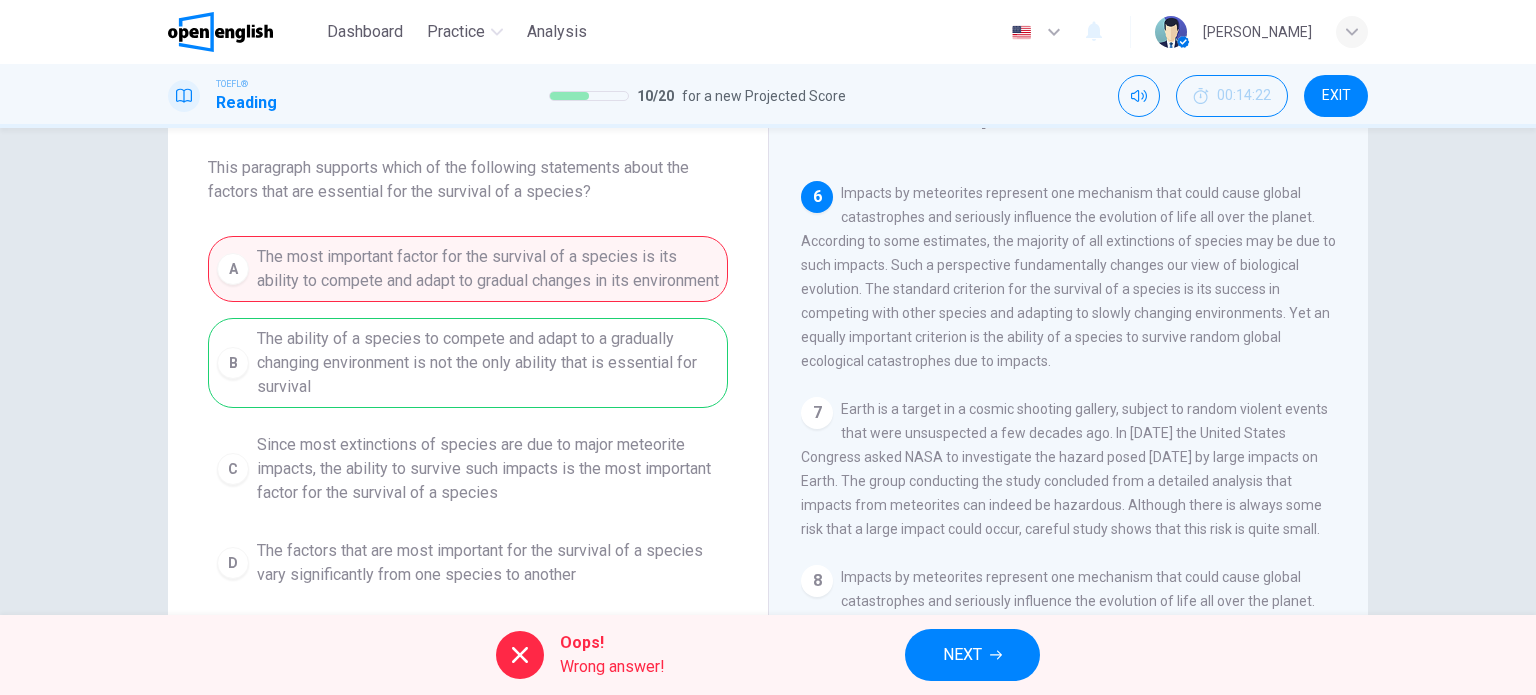 click on "A The most important factor for the survival of a species is its ability to compete and adapt to gradual changes in its environment B The ability of a species to compete and adapt to a gradually changing environment is not the only ability that is essential for survival C Since most extinctions of species are due to major meteorite impacts, the ability to survive such impacts is the most important factor for the survival of a species D The factors that are most important for the survival of a species vary significantly from one species to another" at bounding box center [468, 416] 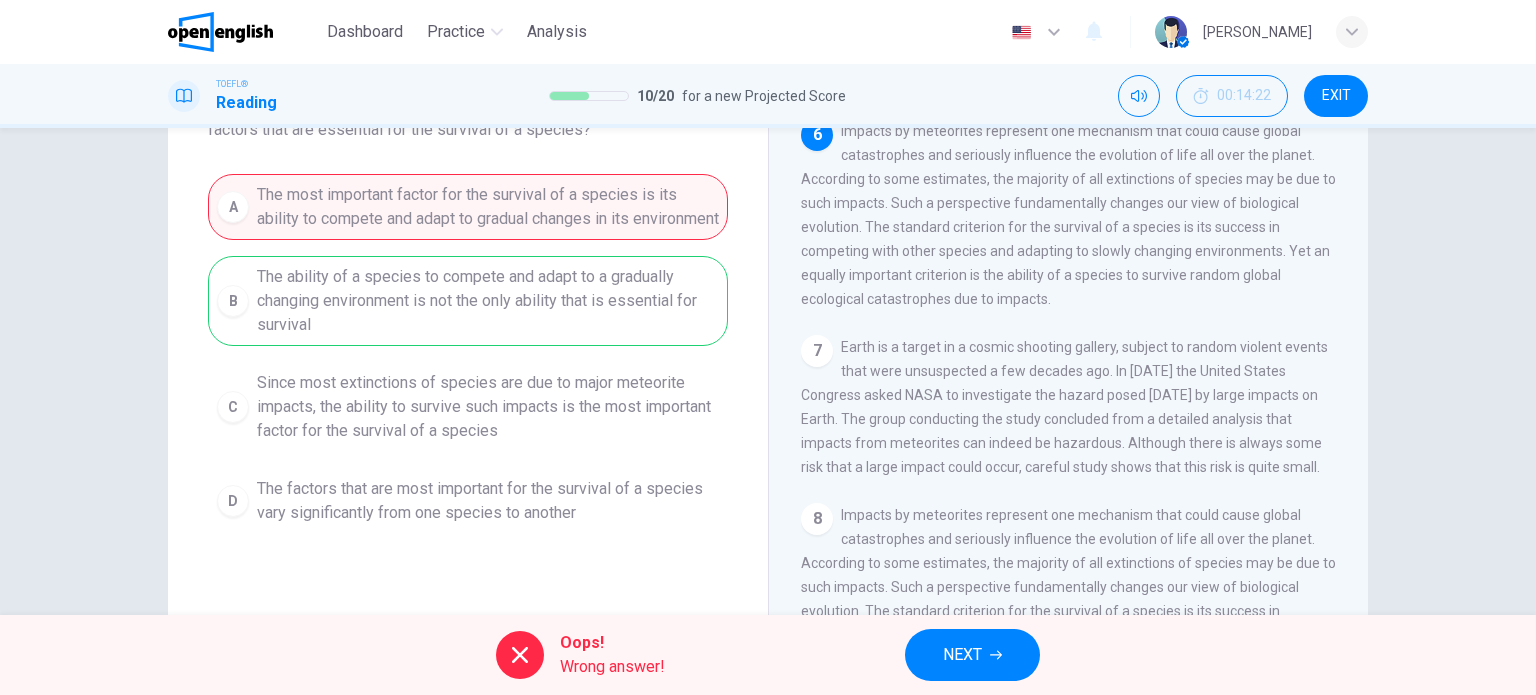 scroll, scrollTop: 200, scrollLeft: 0, axis: vertical 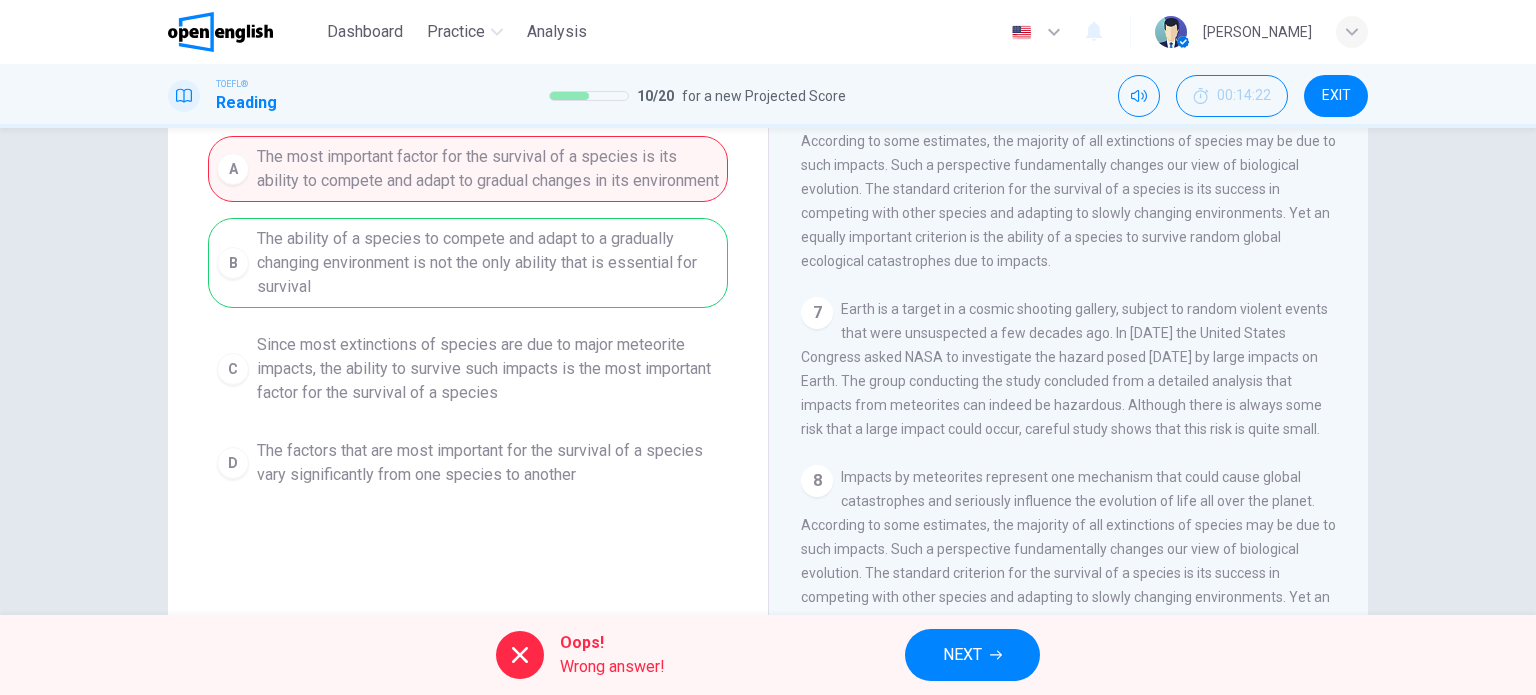 click on "NEXT" at bounding box center [962, 655] 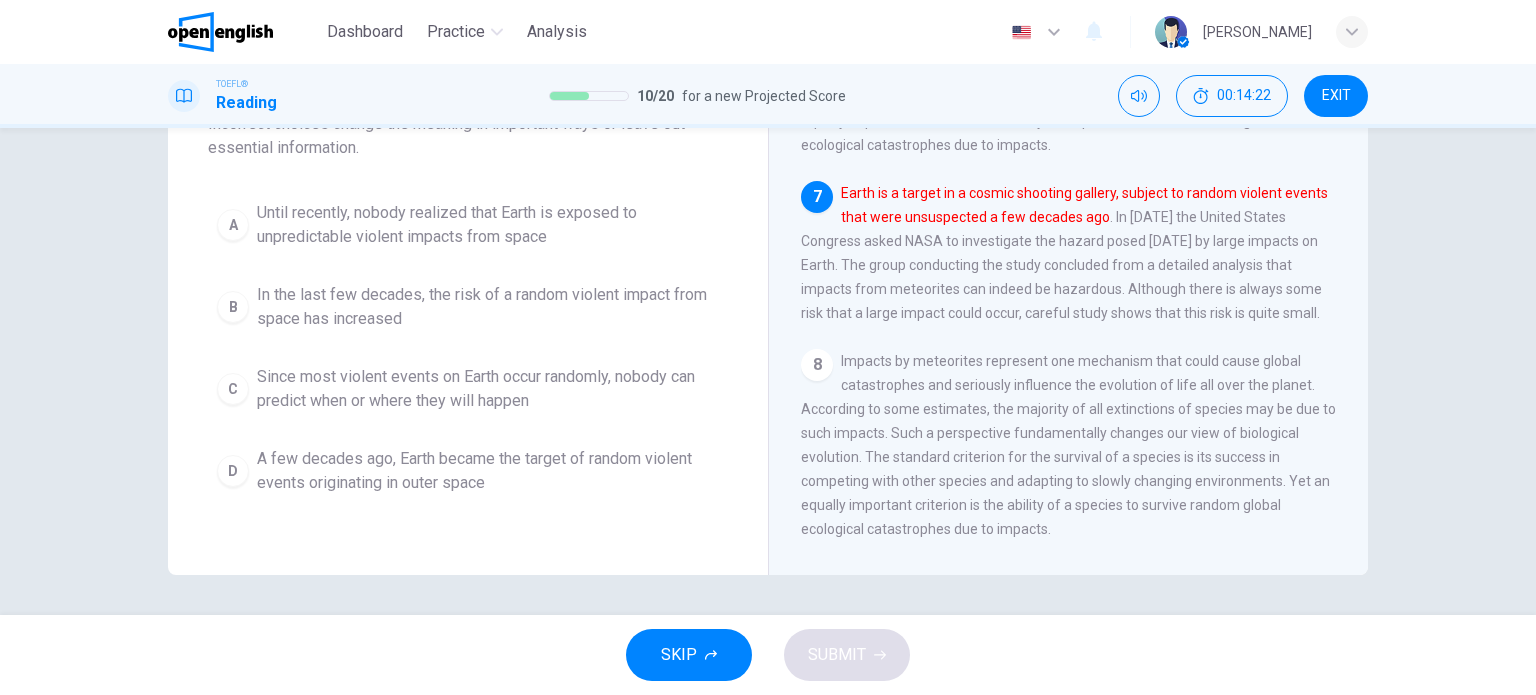scroll, scrollTop: 1132, scrollLeft: 0, axis: vertical 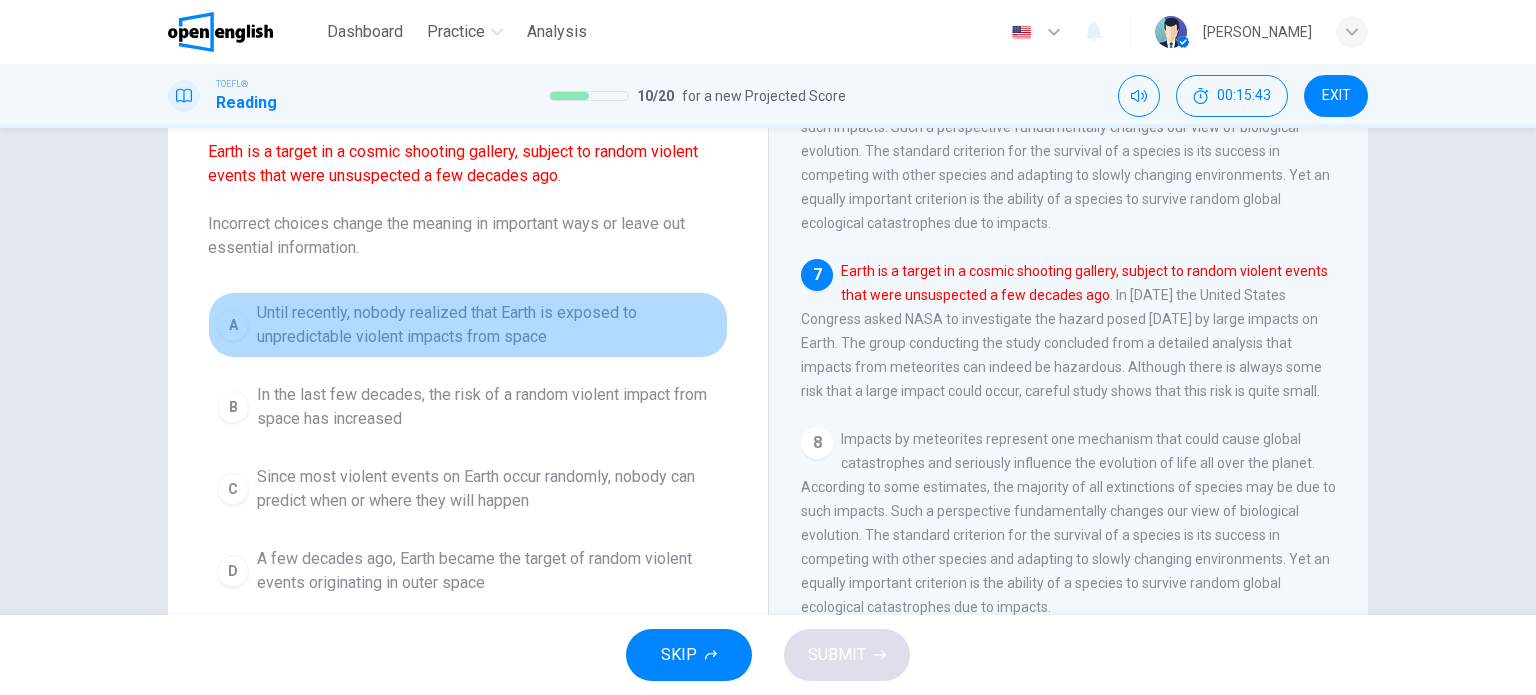 click on "Until recently, nobody realized that Earth is exposed to unpredictable violent impacts from space" at bounding box center [488, 325] 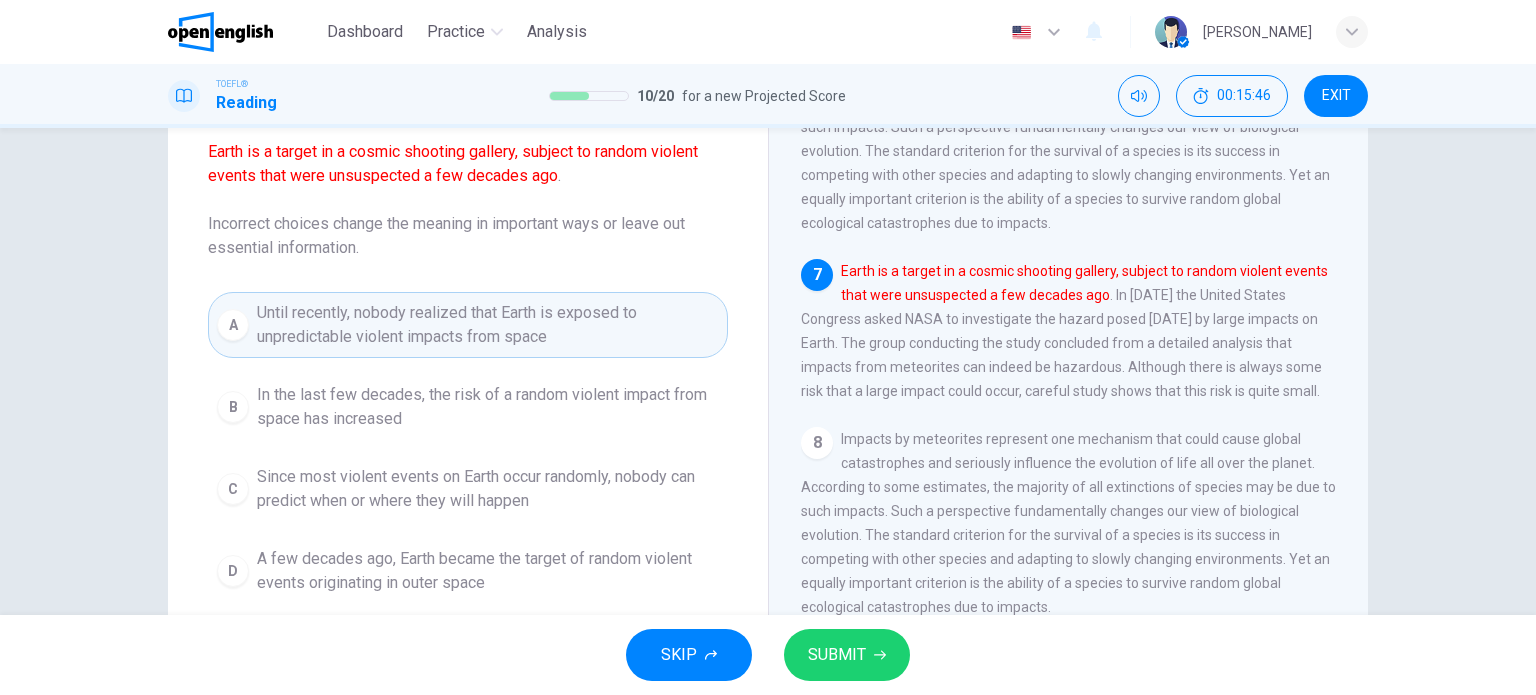 click on "SUBMIT" at bounding box center [847, 655] 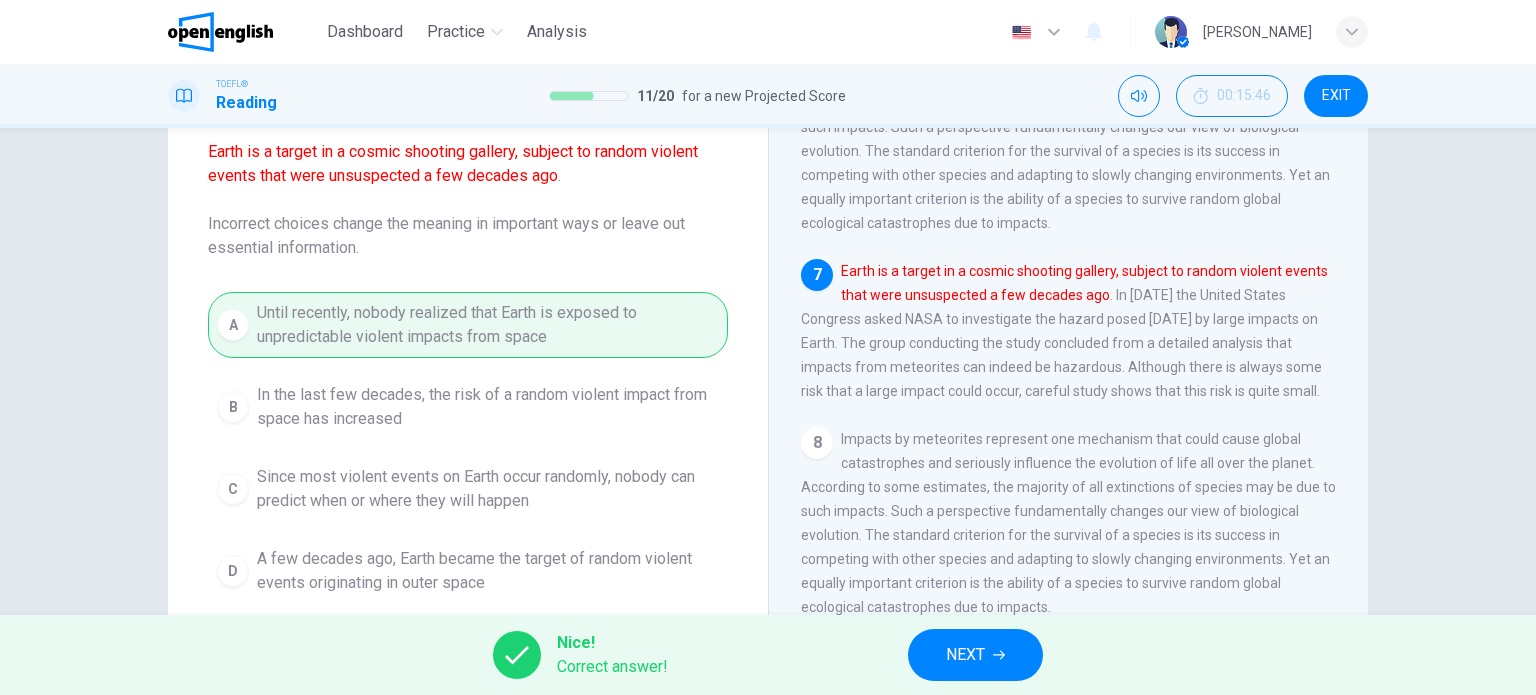 click on "NEXT" at bounding box center [975, 655] 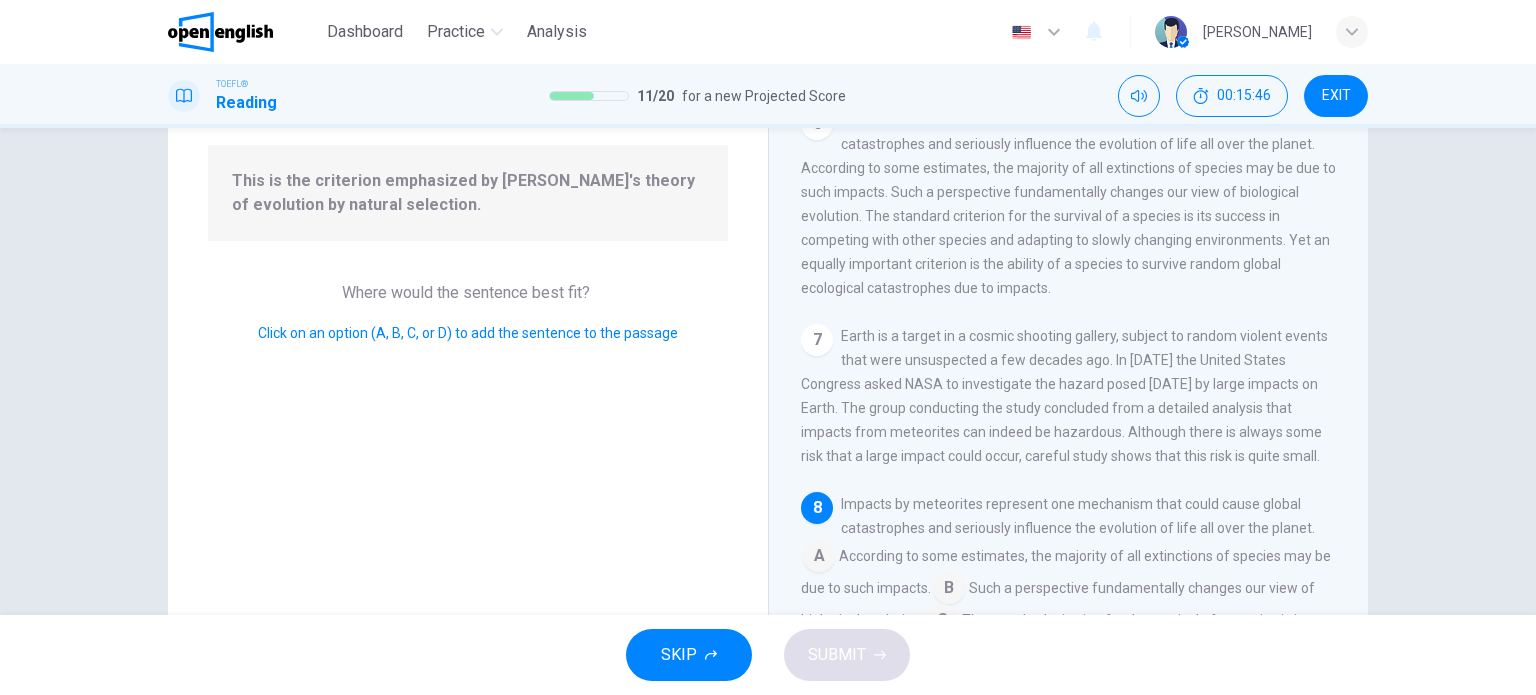 scroll, scrollTop: 1204, scrollLeft: 0, axis: vertical 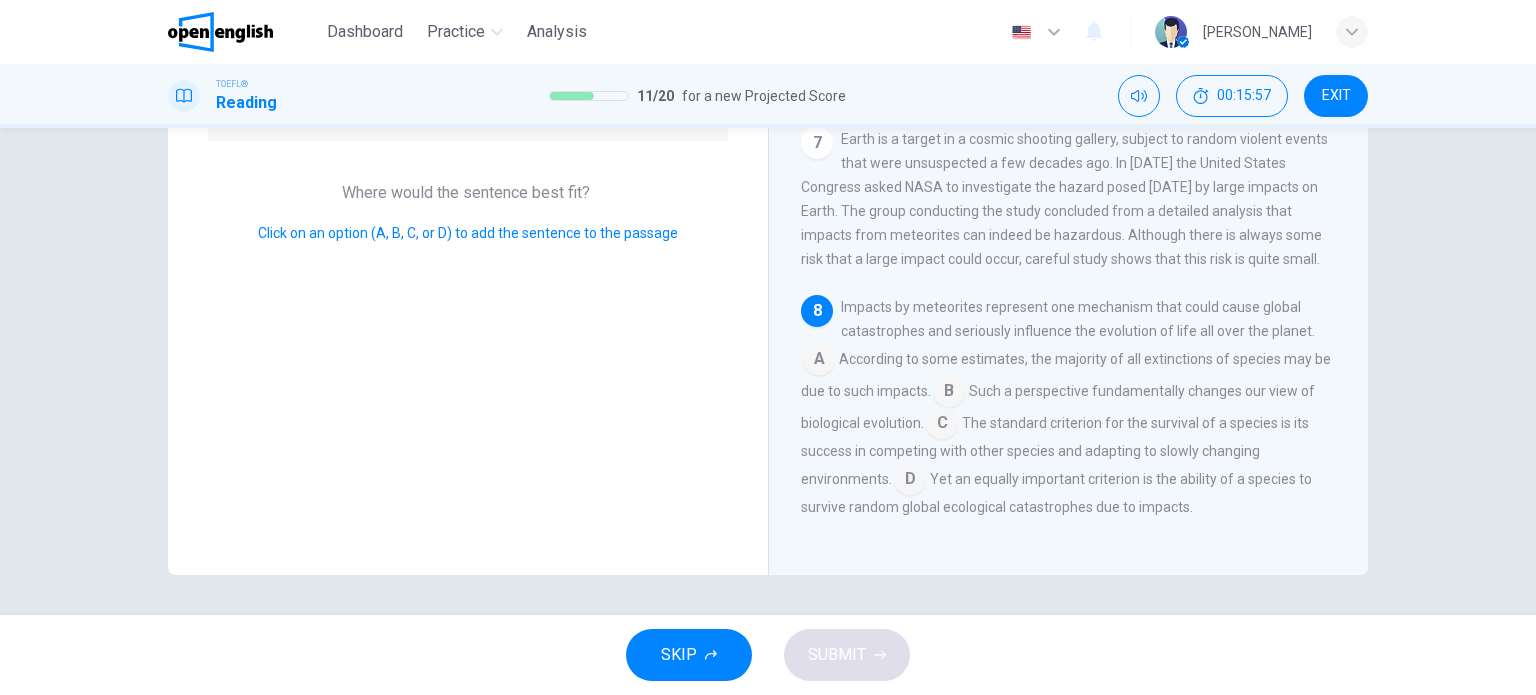 click at bounding box center (949, 393) 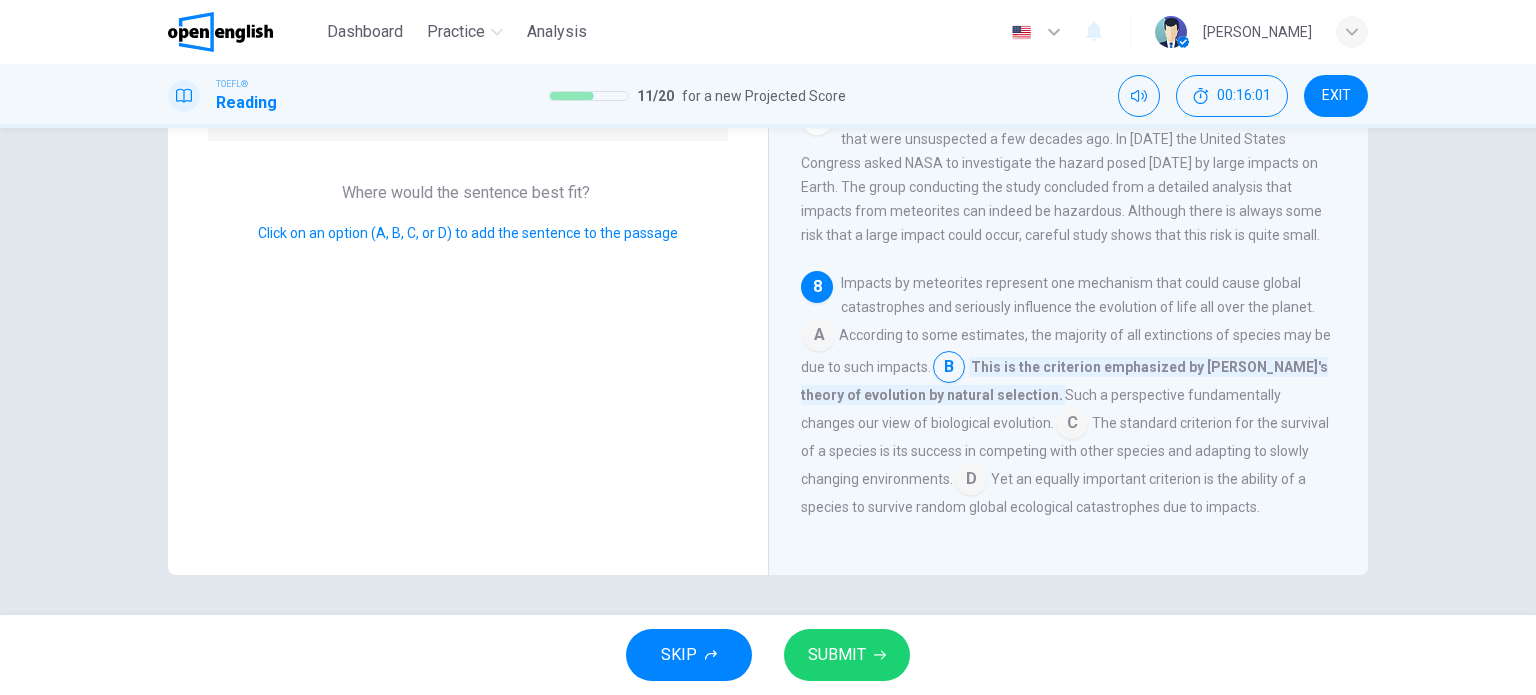 scroll, scrollTop: 1228, scrollLeft: 0, axis: vertical 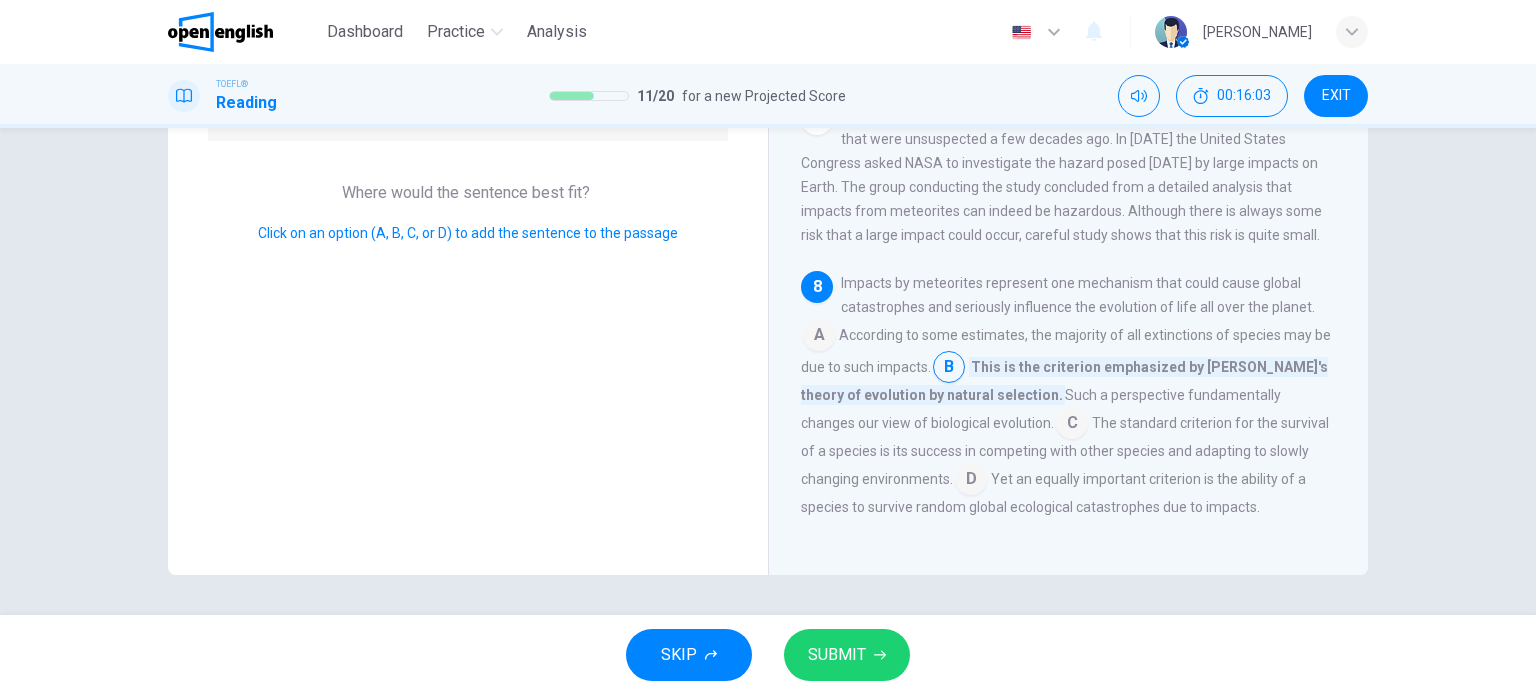 click on "SUBMIT" at bounding box center (847, 655) 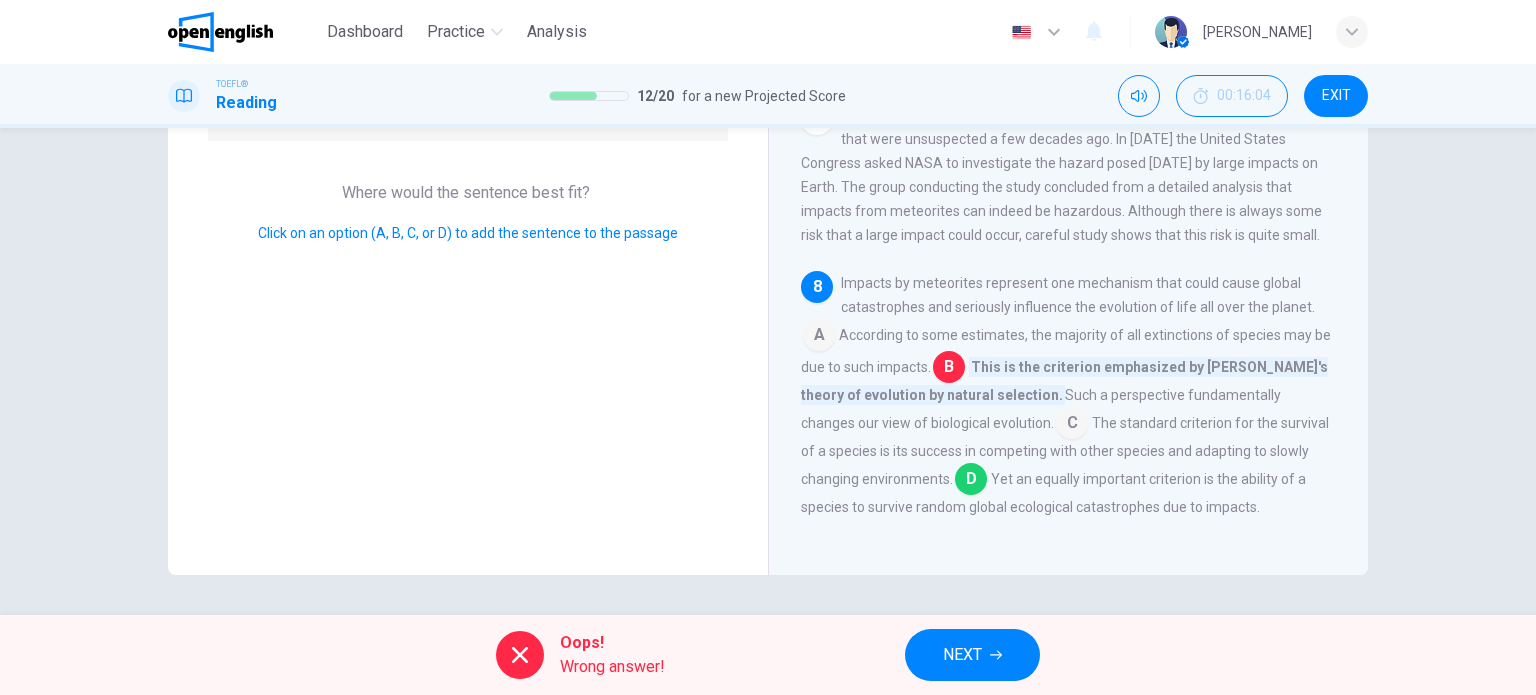 click 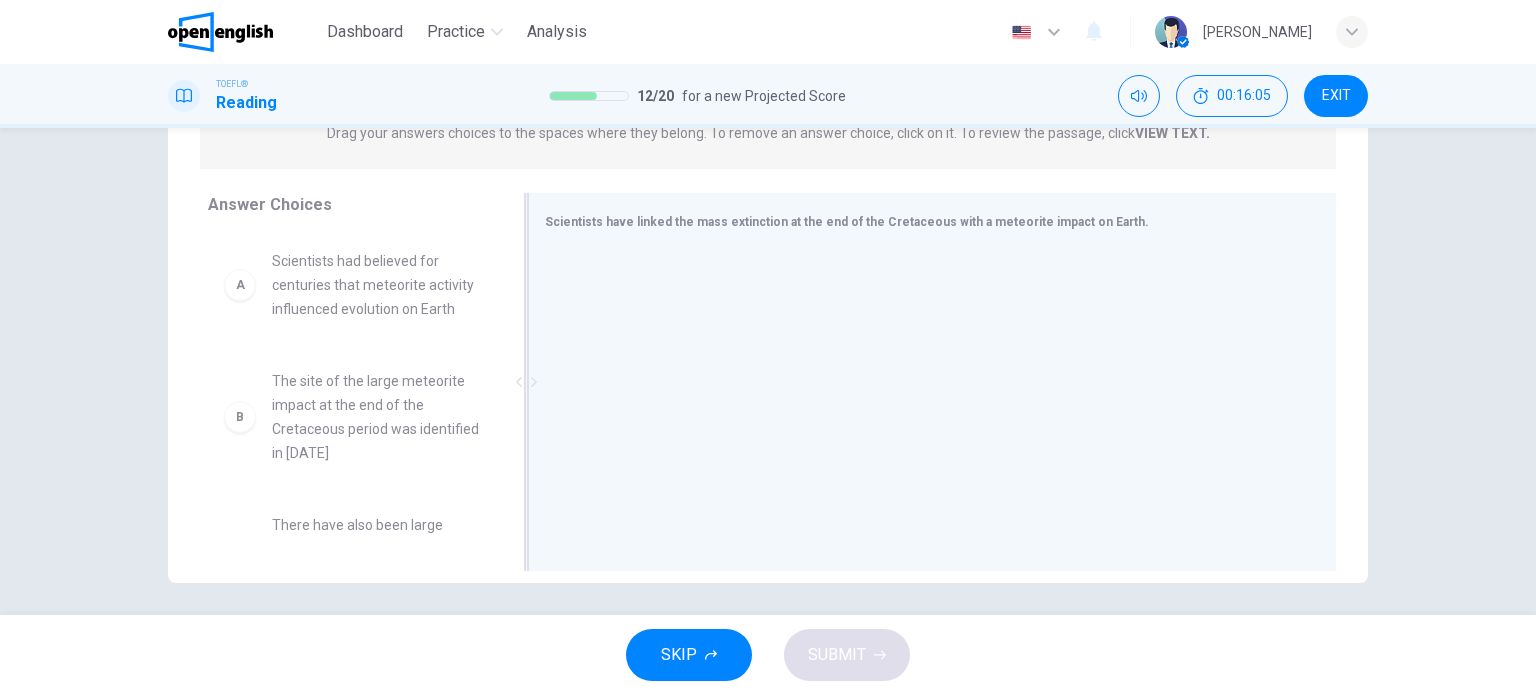 scroll, scrollTop: 288, scrollLeft: 0, axis: vertical 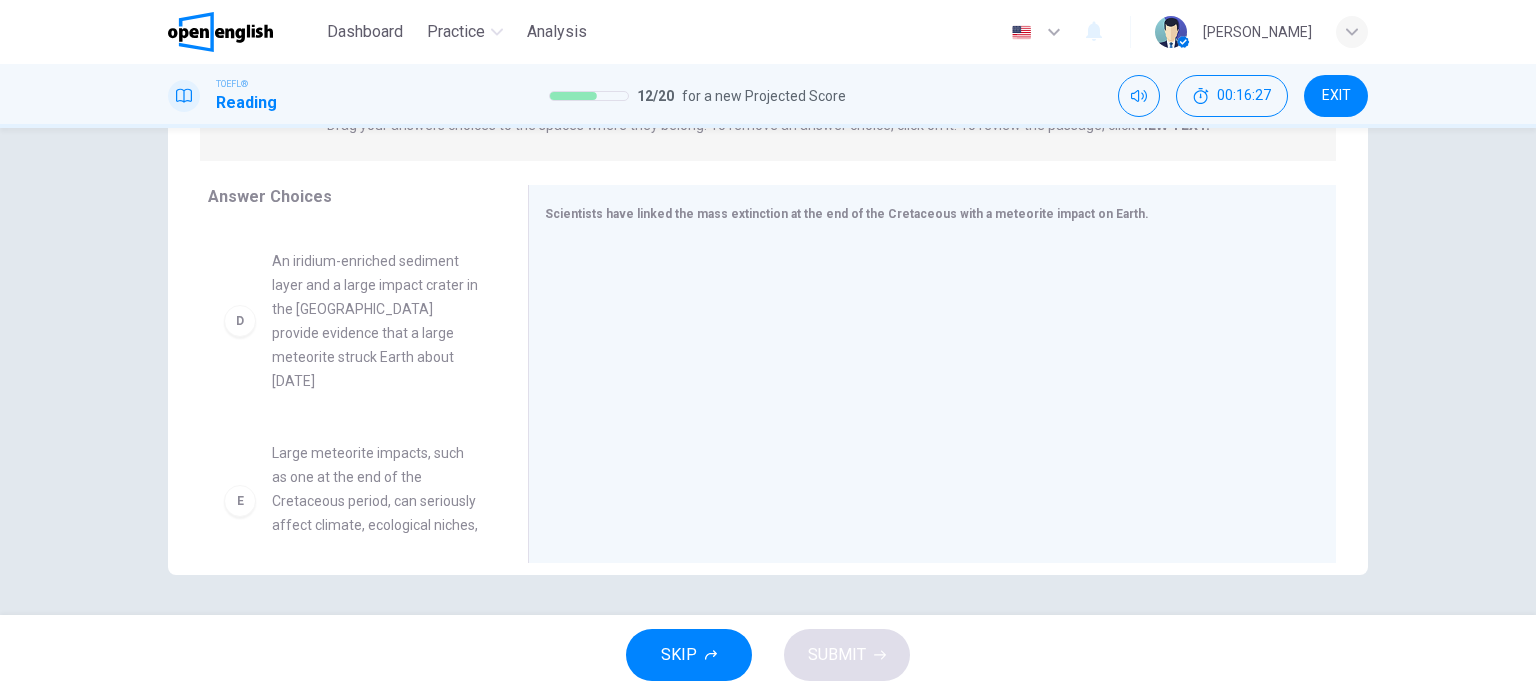 click on "An iridium-enriched sediment layer and a large impact crater in the [GEOGRAPHIC_DATA] provide evidence that a large meteorite struck Earth about [DATE]" at bounding box center (376, 321) 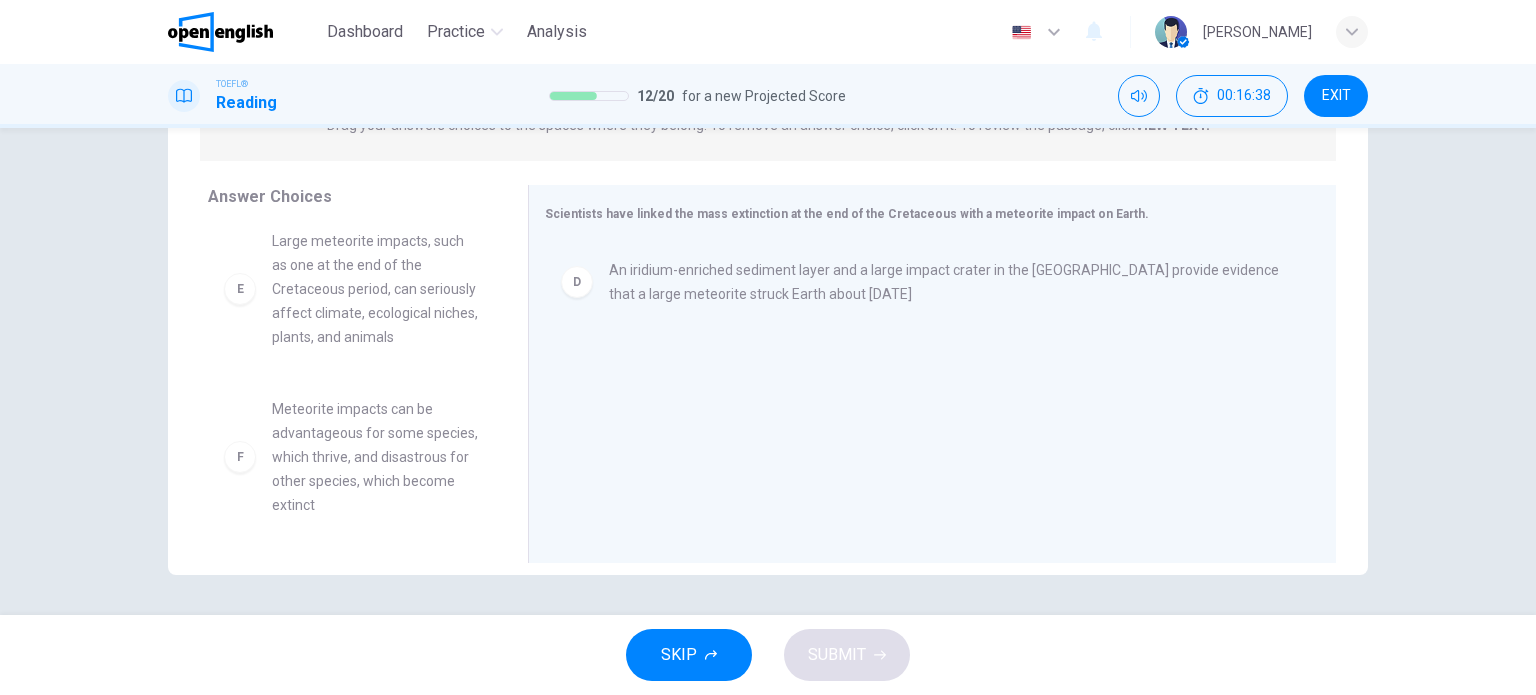scroll, scrollTop: 444, scrollLeft: 0, axis: vertical 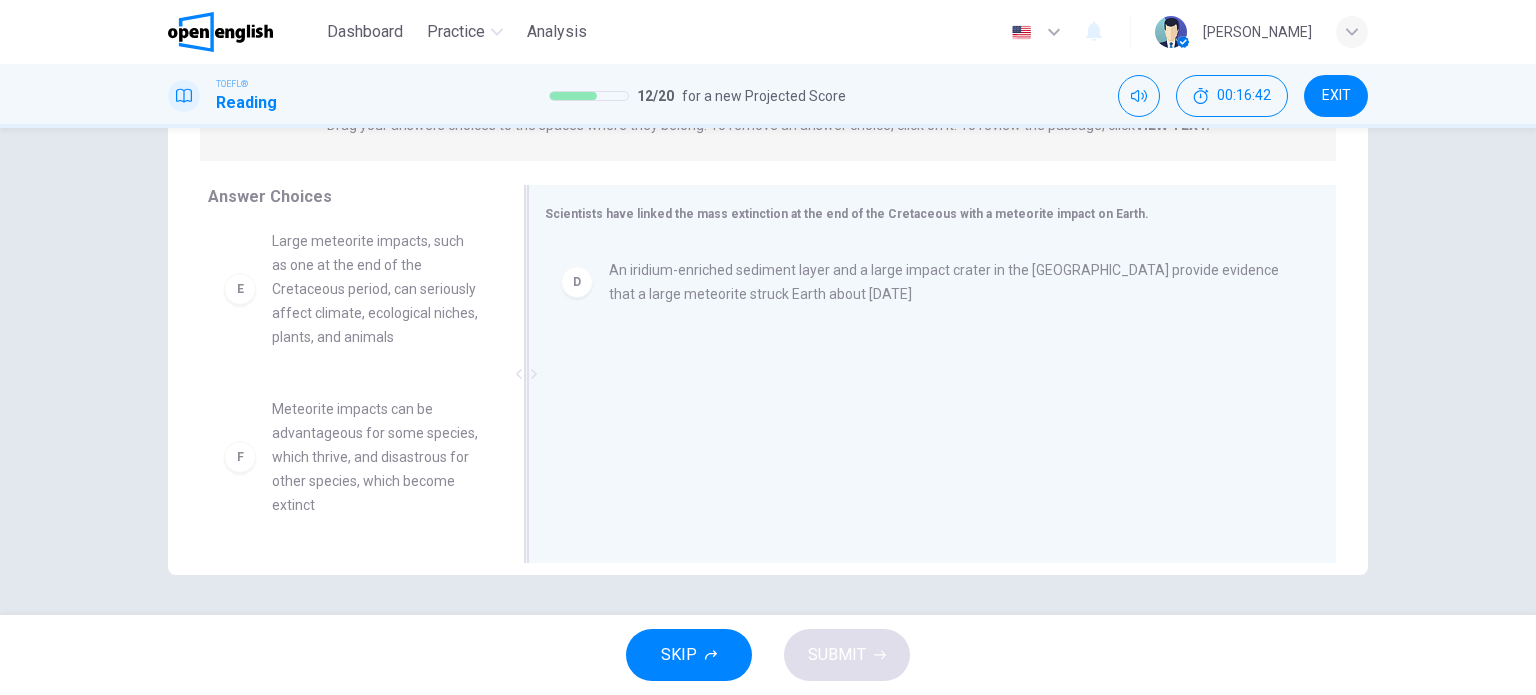 drag, startPoint x: 376, startPoint y: 326, endPoint x: 616, endPoint y: 363, distance: 242.83534 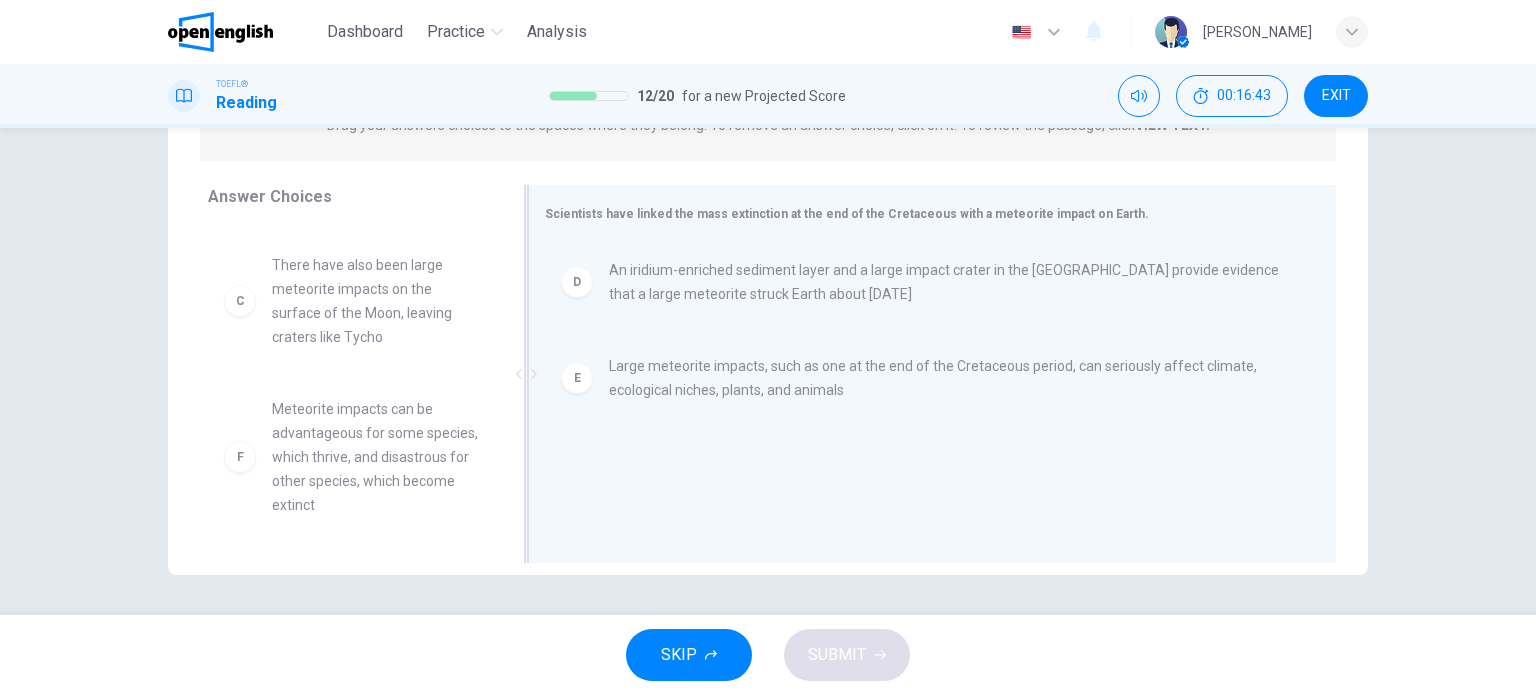 drag, startPoint x: 616, startPoint y: 363, endPoint x: 666, endPoint y: 391, distance: 57.306194 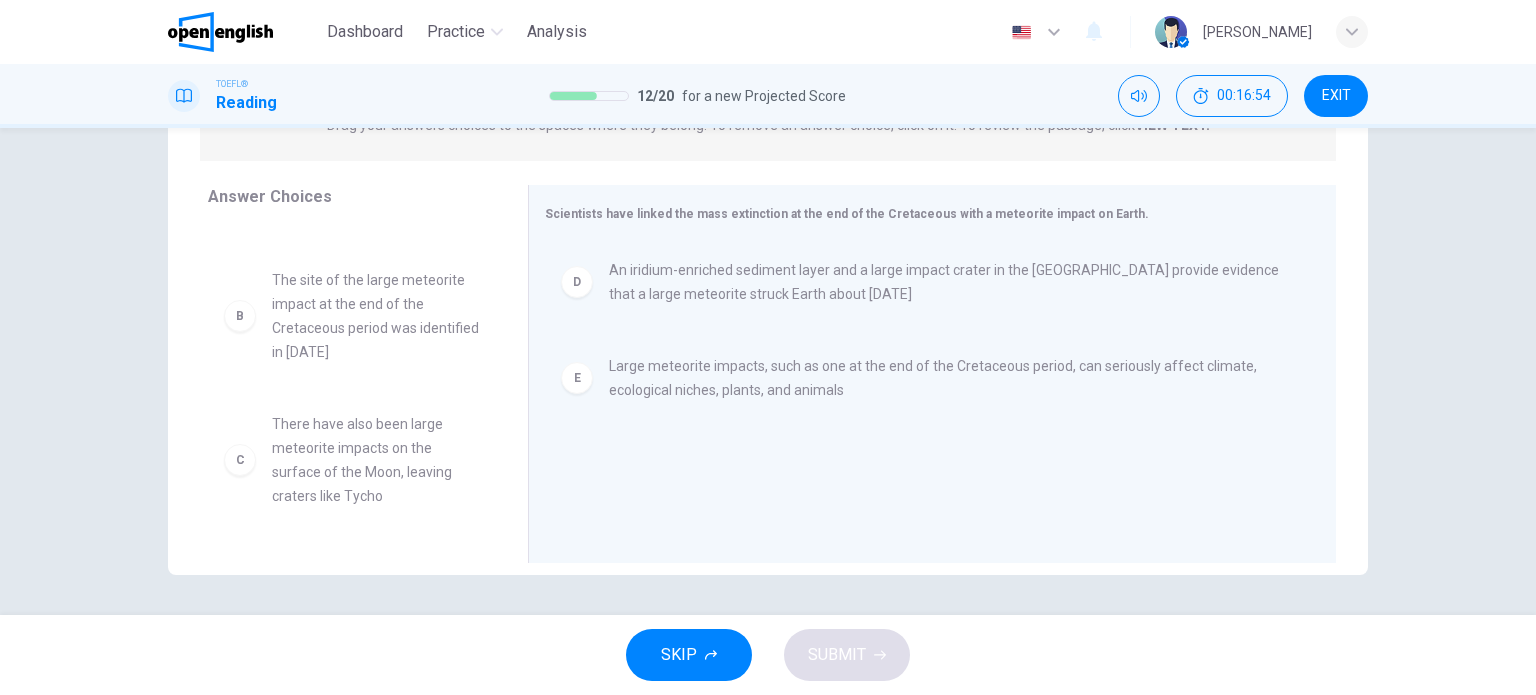 scroll, scrollTop: 100, scrollLeft: 0, axis: vertical 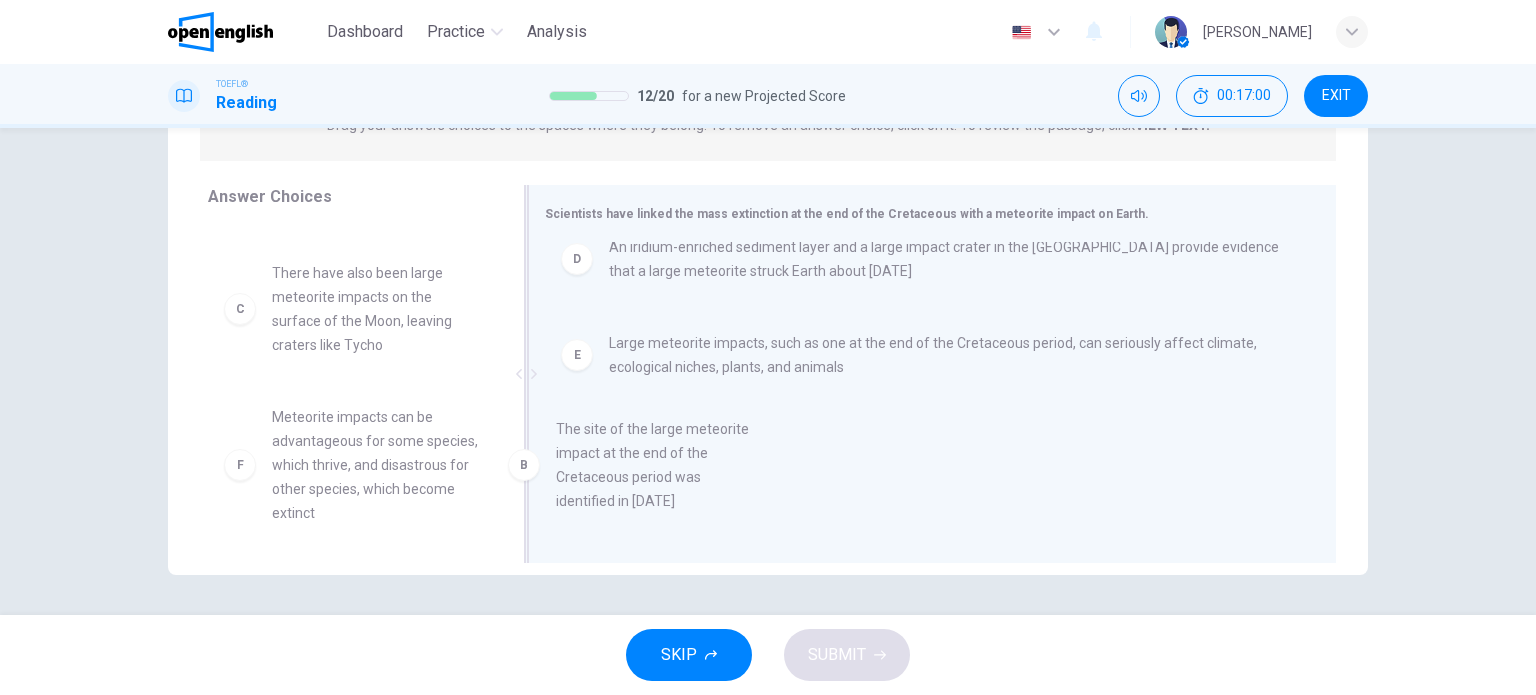 drag, startPoint x: 368, startPoint y: 335, endPoint x: 664, endPoint y: 491, distance: 334.5923 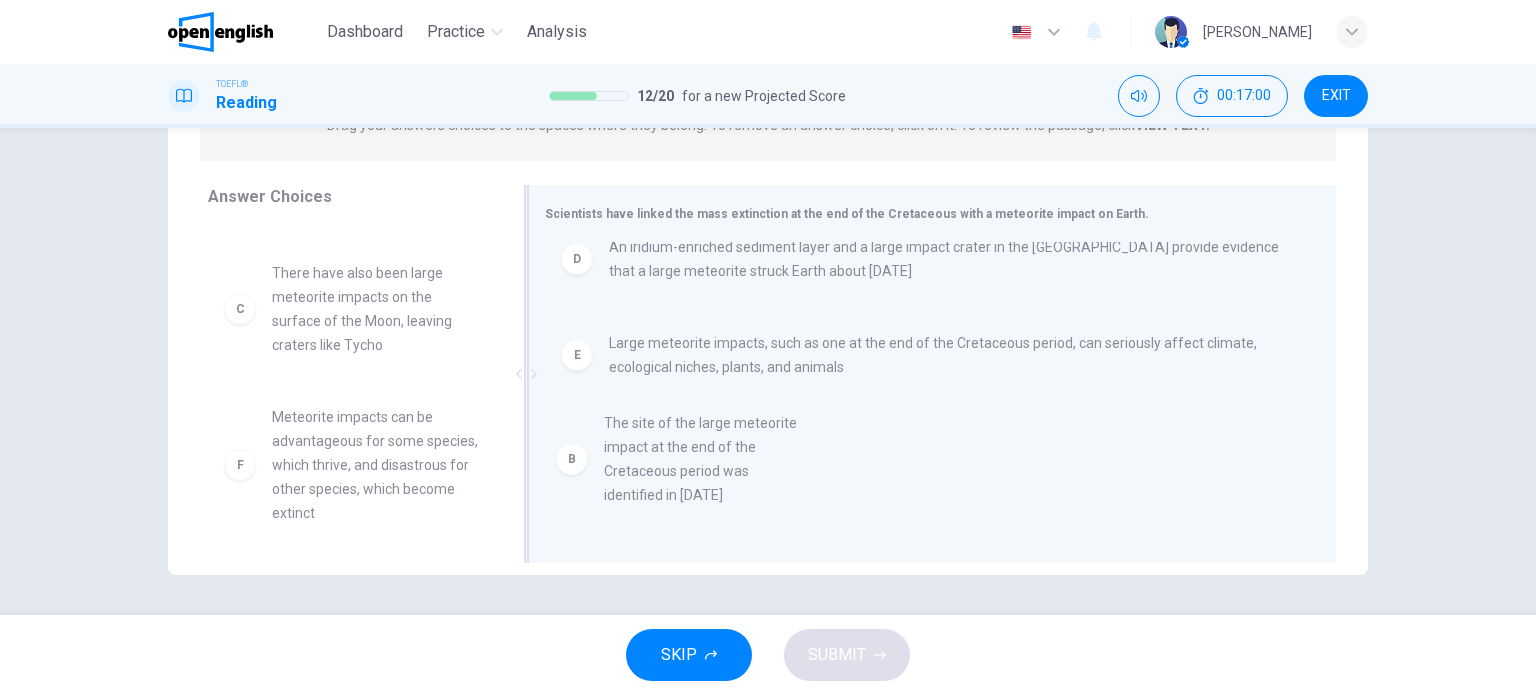 scroll, scrollTop: 0, scrollLeft: 0, axis: both 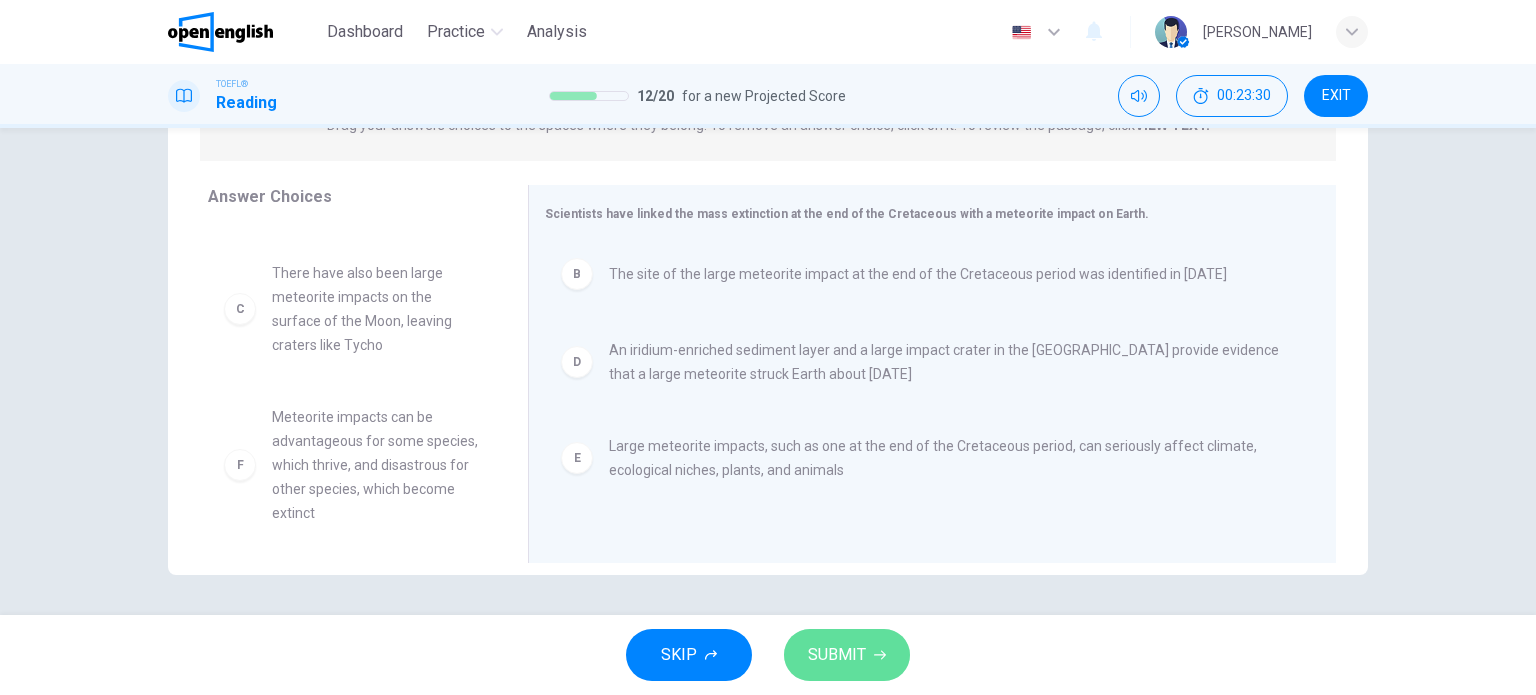 click on "SUBMIT" at bounding box center [837, 655] 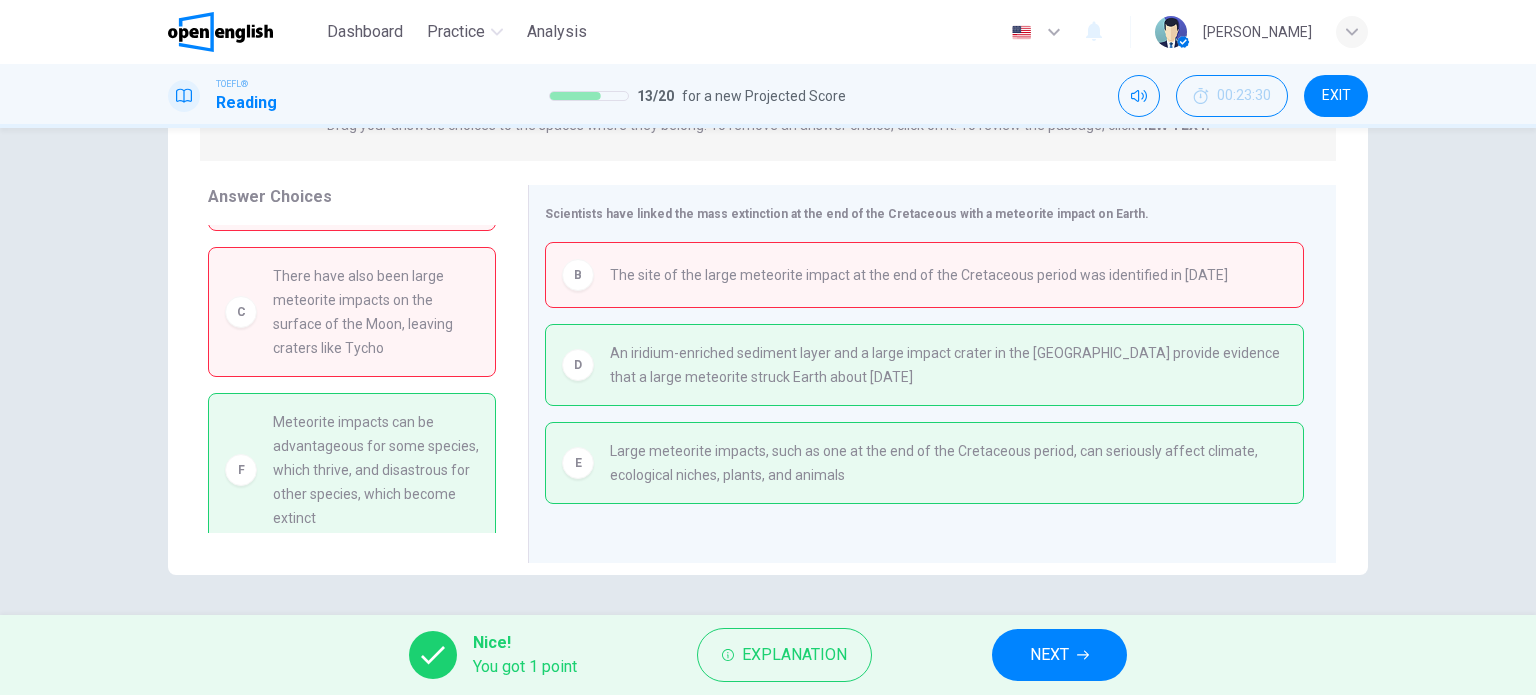 click on "NEXT" at bounding box center [1059, 655] 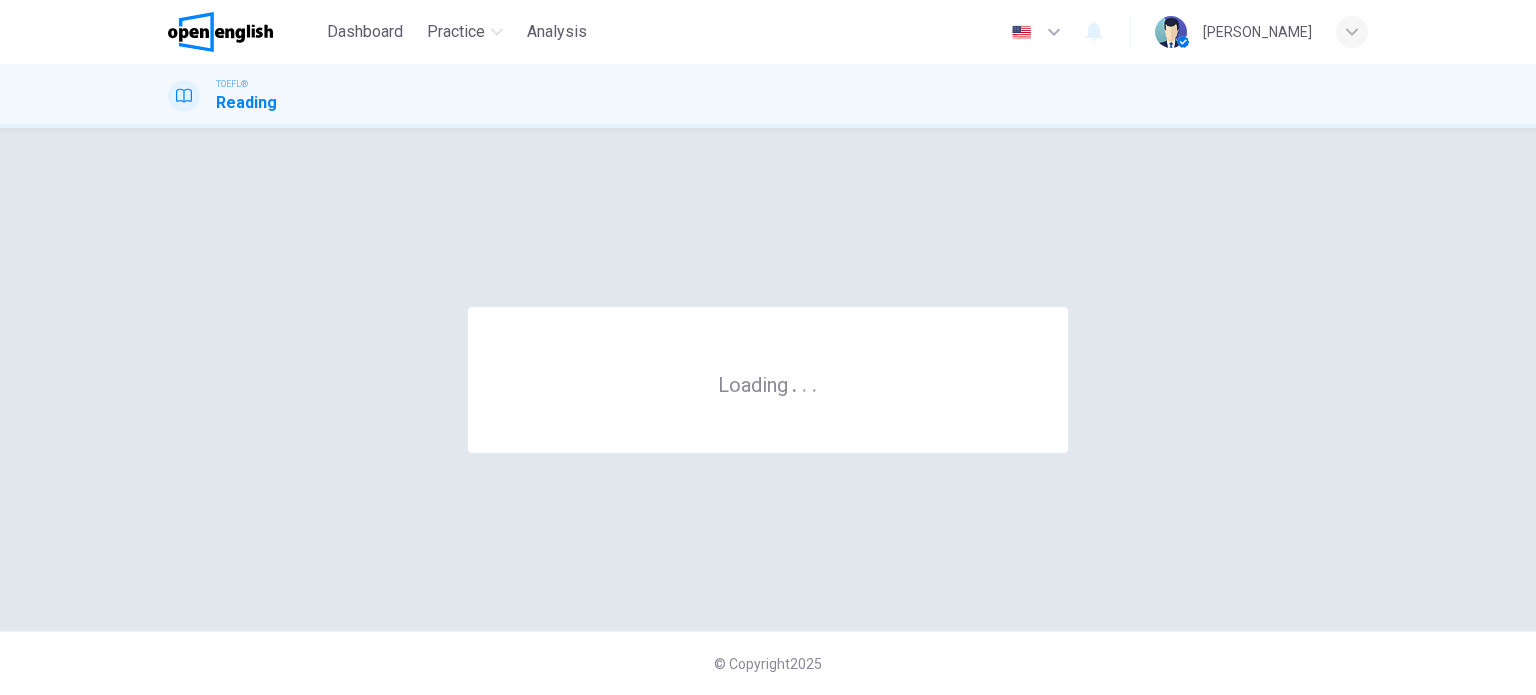 scroll, scrollTop: 0, scrollLeft: 0, axis: both 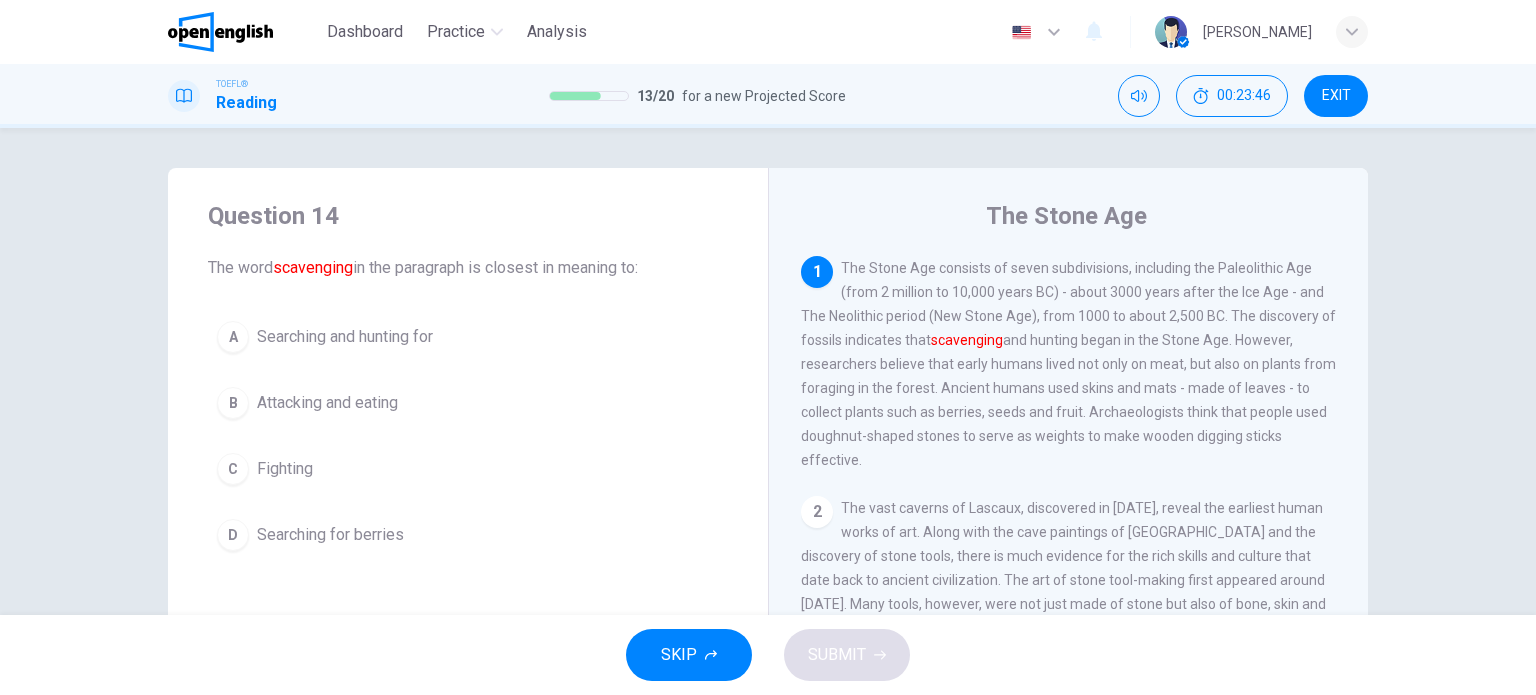 click on "Searching and hunting for" at bounding box center (345, 337) 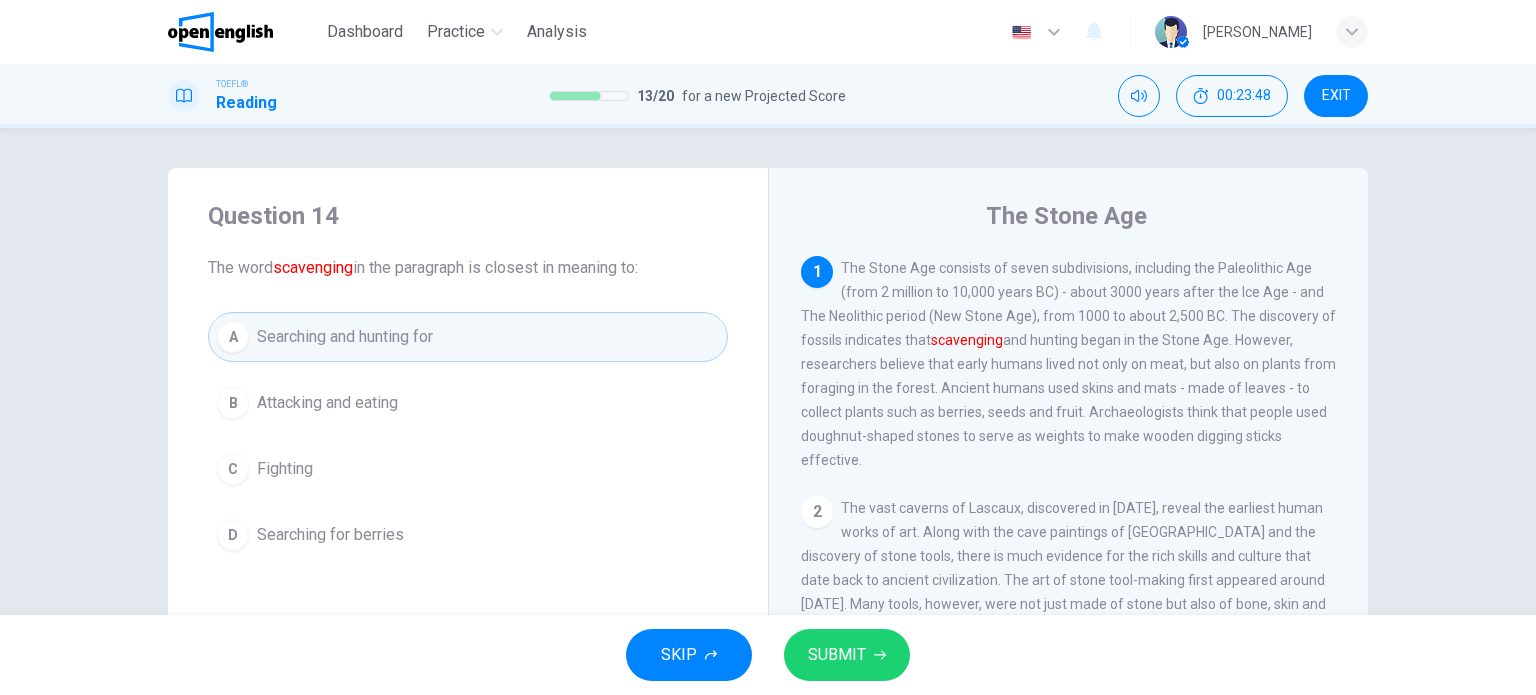 click on "C Fighting" at bounding box center [468, 469] 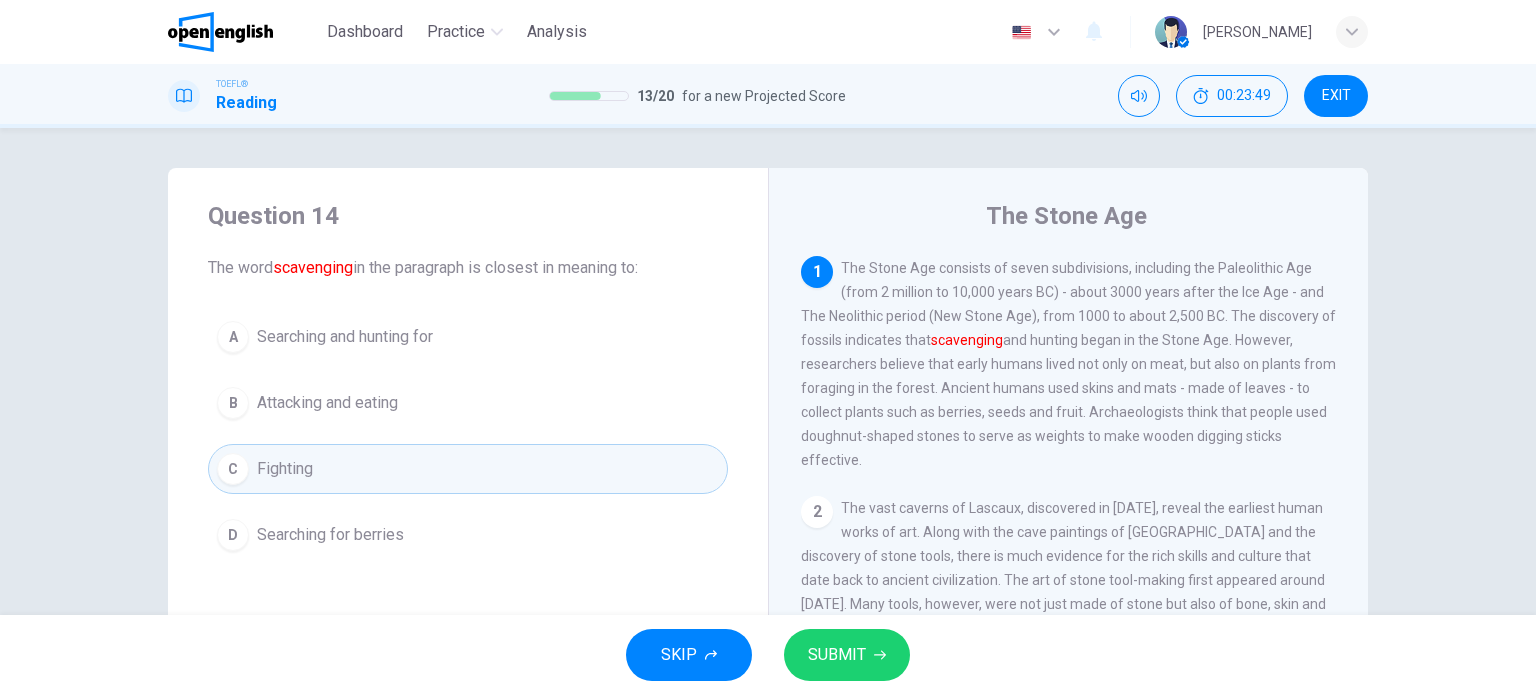 click on "A Searching and hunting for B Attacking and eating C Fighting D Searching for berries" at bounding box center [468, 436] 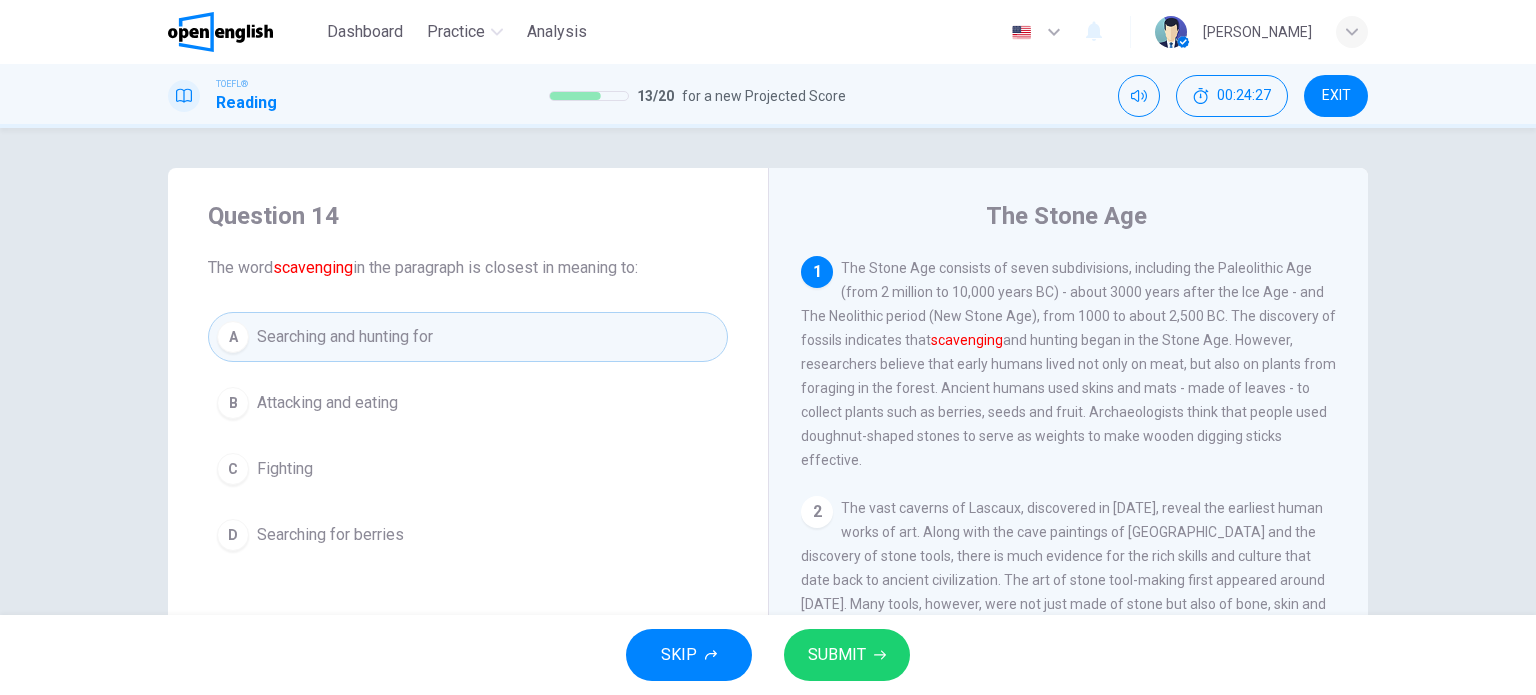 scroll, scrollTop: 0, scrollLeft: 0, axis: both 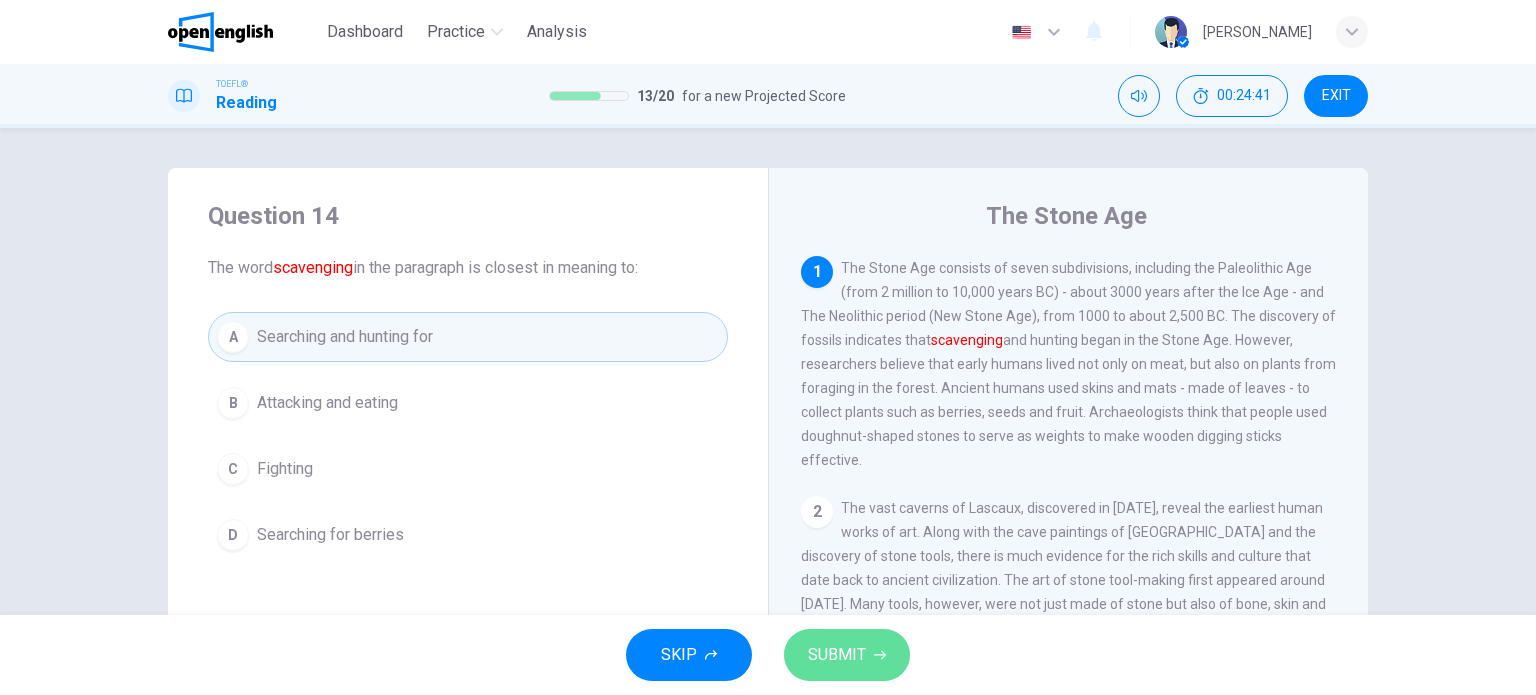 click on "SUBMIT" at bounding box center [847, 655] 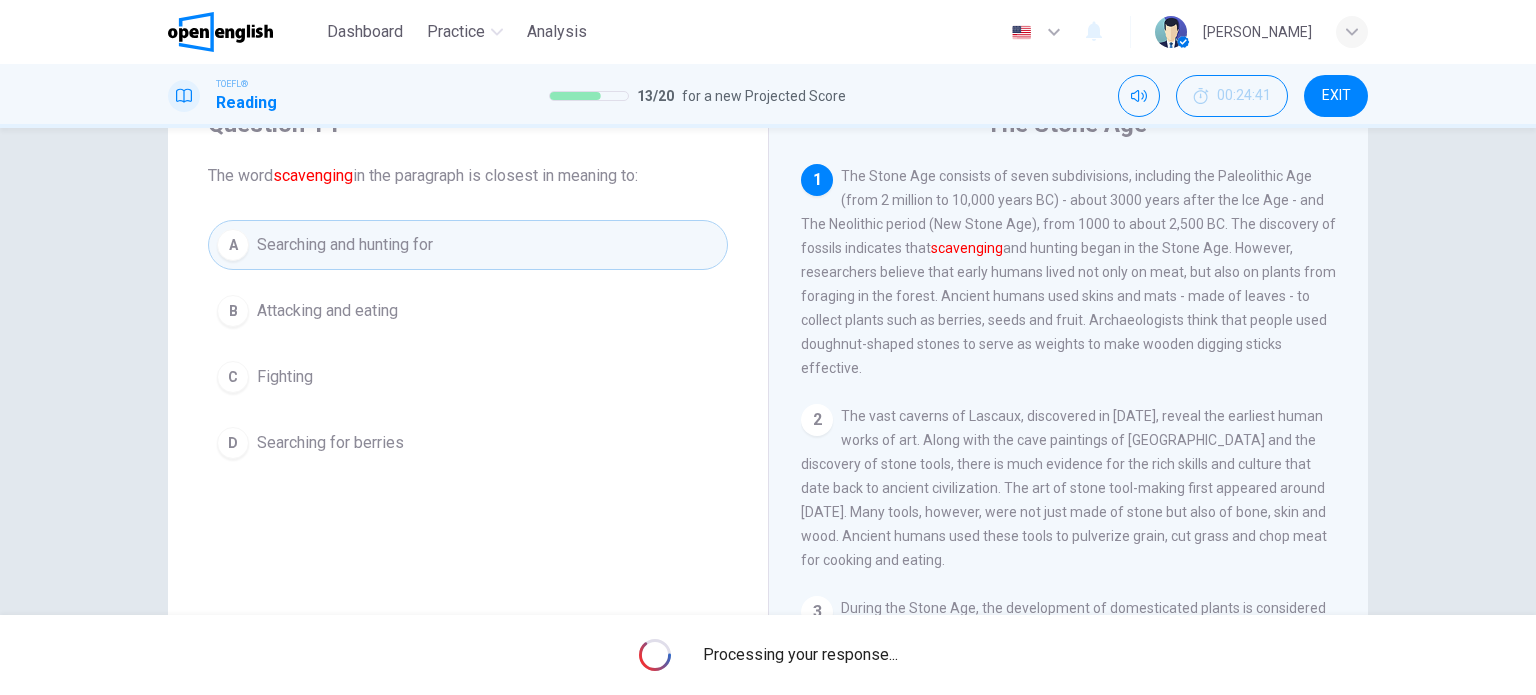 scroll, scrollTop: 100, scrollLeft: 0, axis: vertical 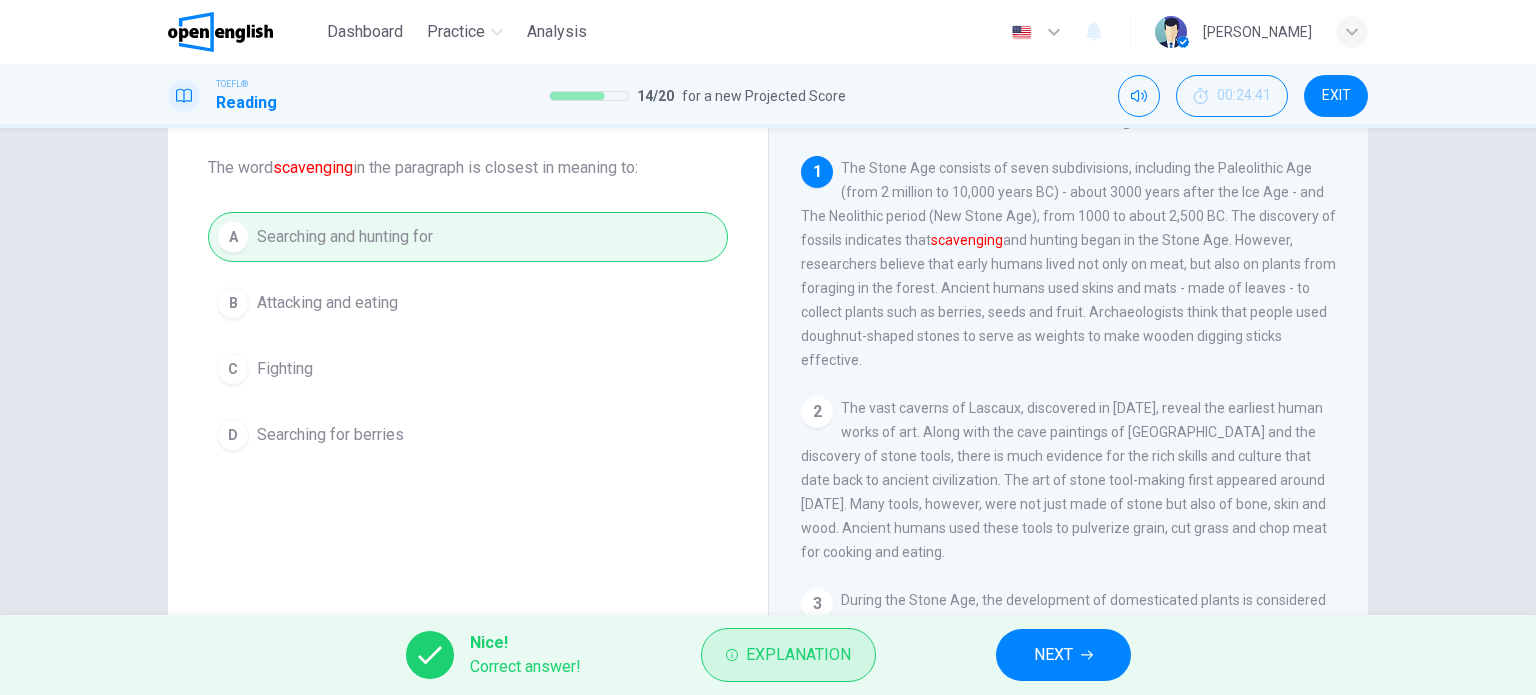 click on "Explanation" at bounding box center (798, 655) 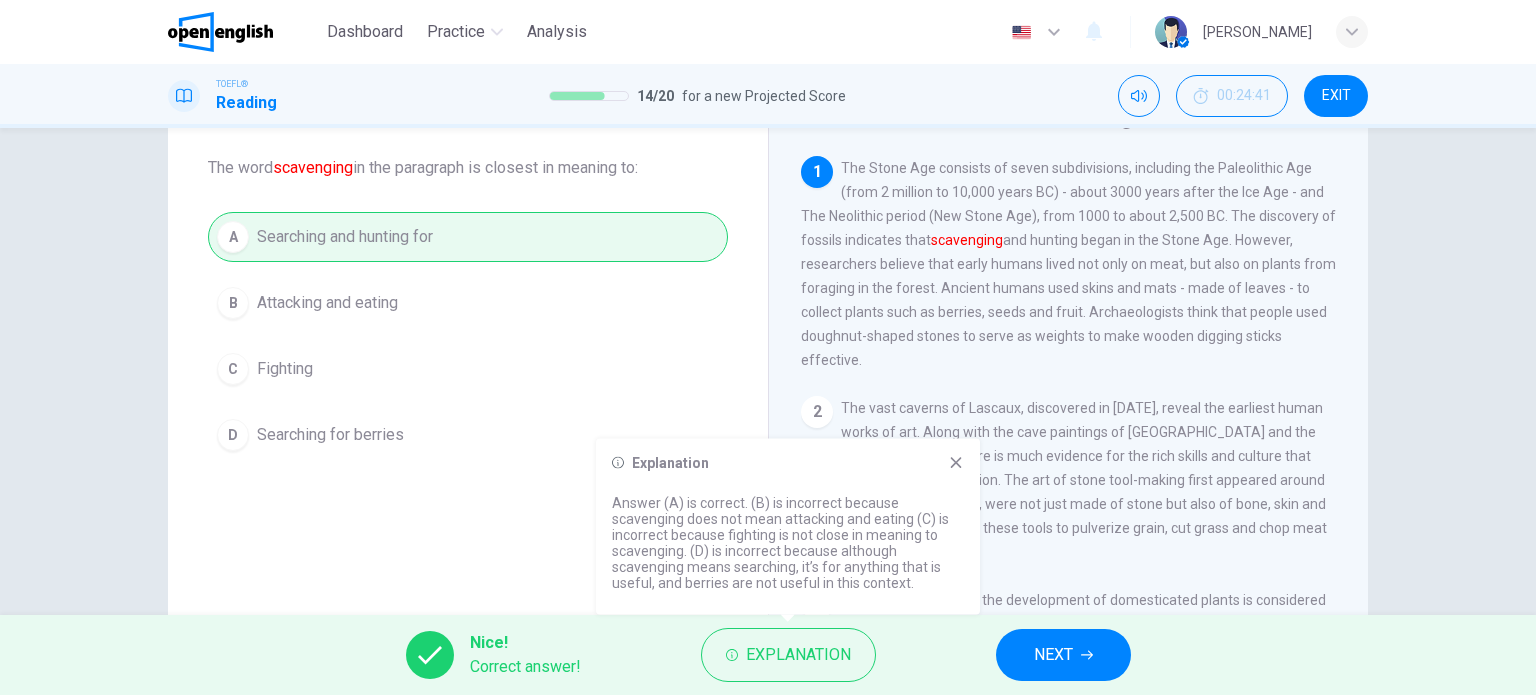 click on "Explanation" at bounding box center (788, 463) 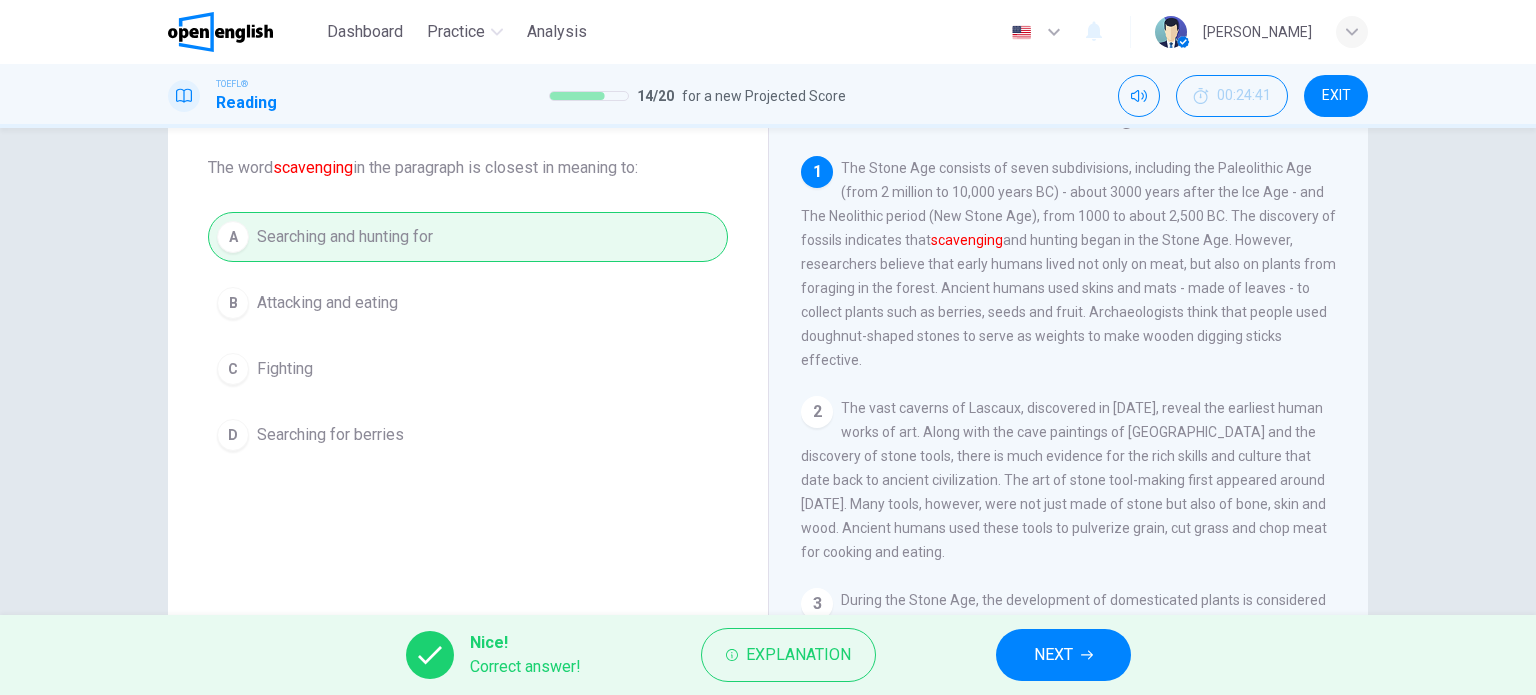 click on "NEXT" at bounding box center [1053, 655] 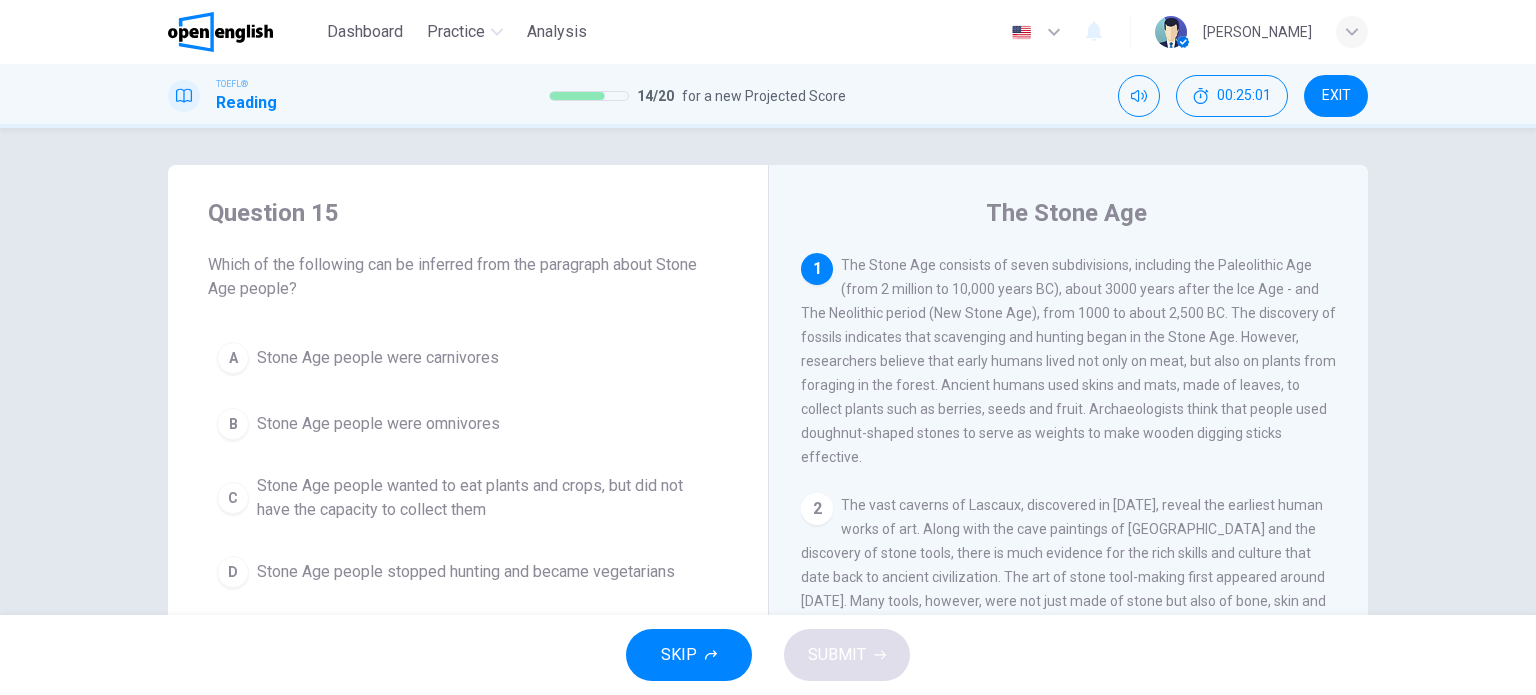 scroll, scrollTop: 0, scrollLeft: 0, axis: both 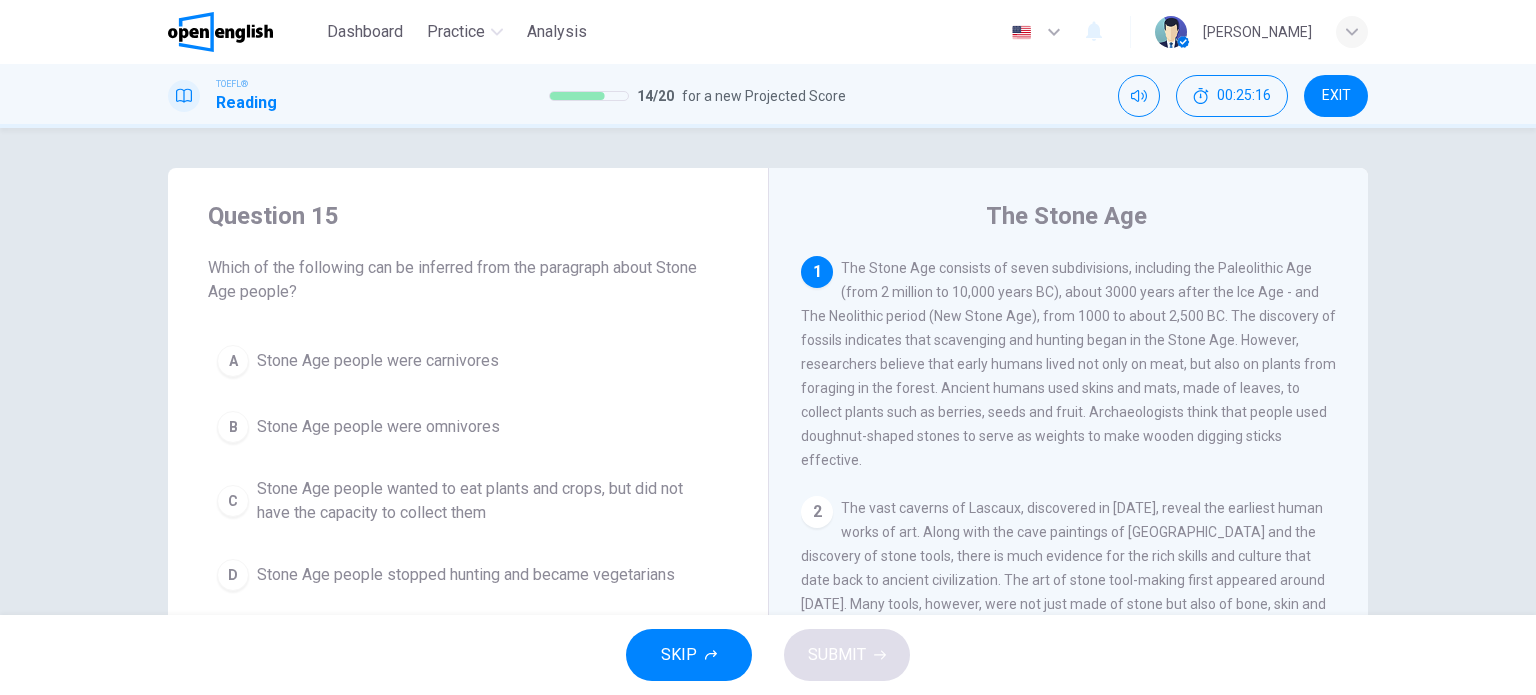 click on "B Stone Age people were omnivores" at bounding box center [468, 427] 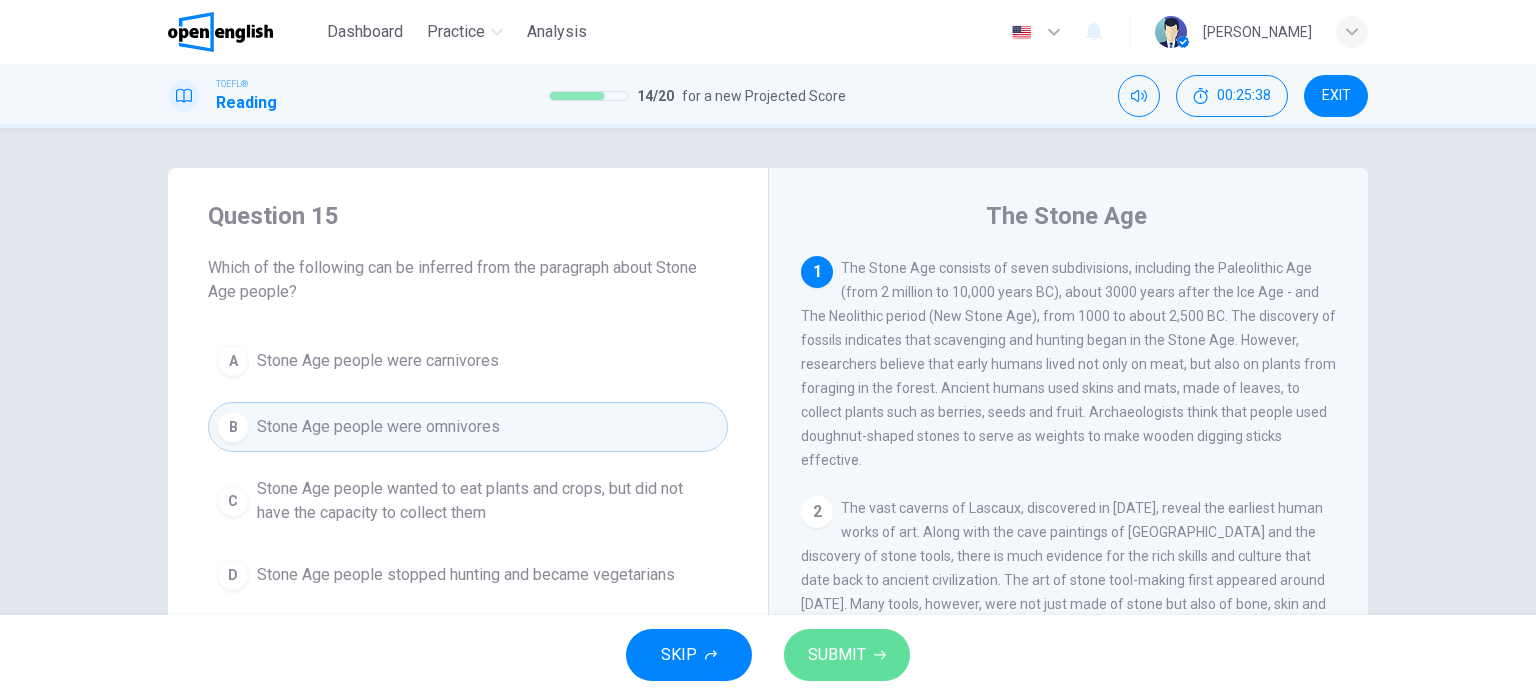 click 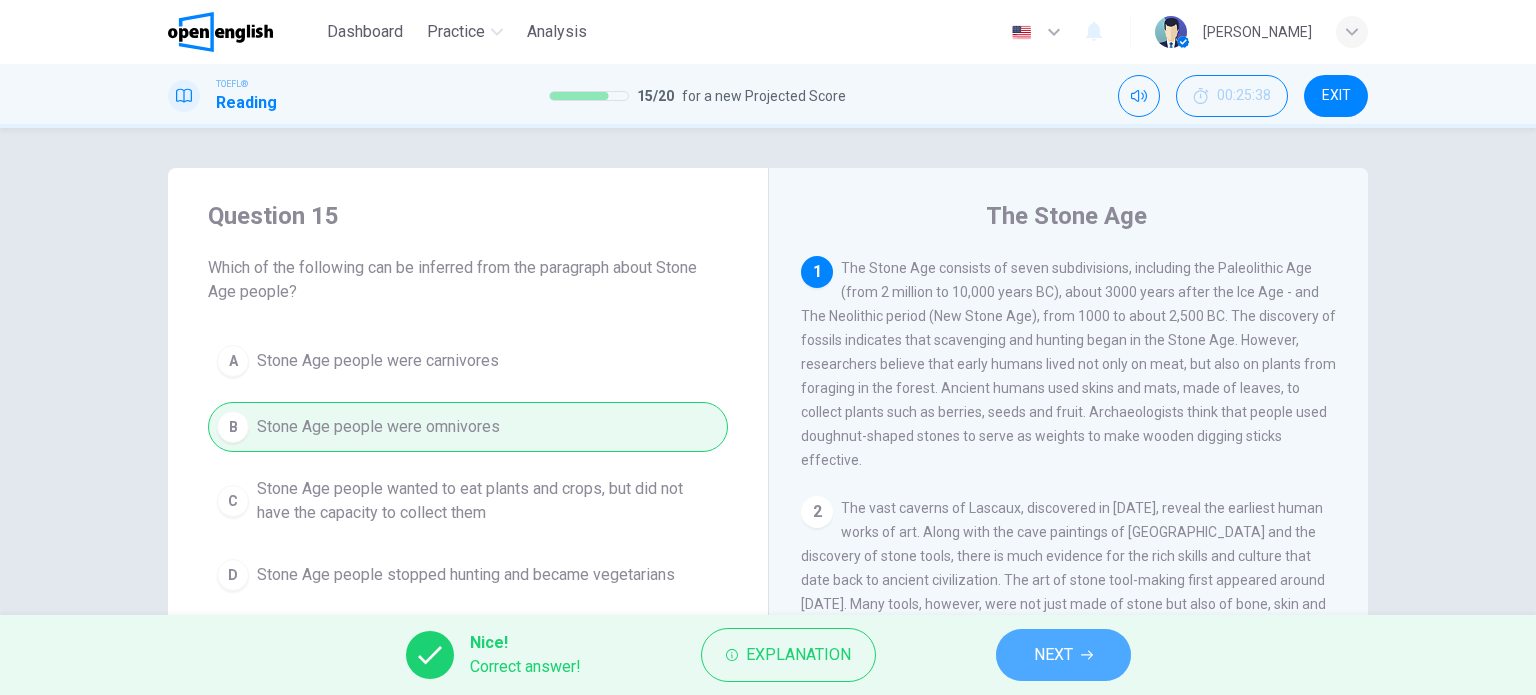 click on "NEXT" at bounding box center [1053, 655] 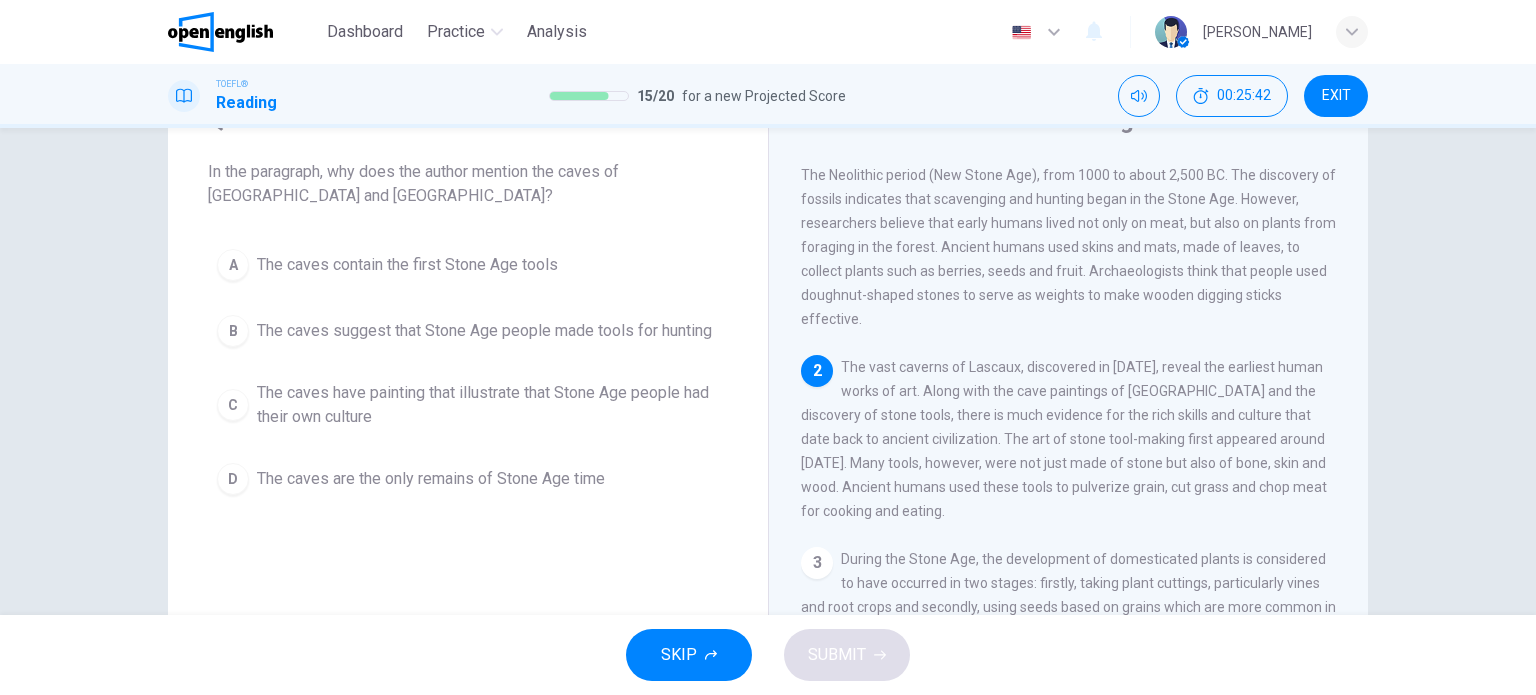 scroll, scrollTop: 100, scrollLeft: 0, axis: vertical 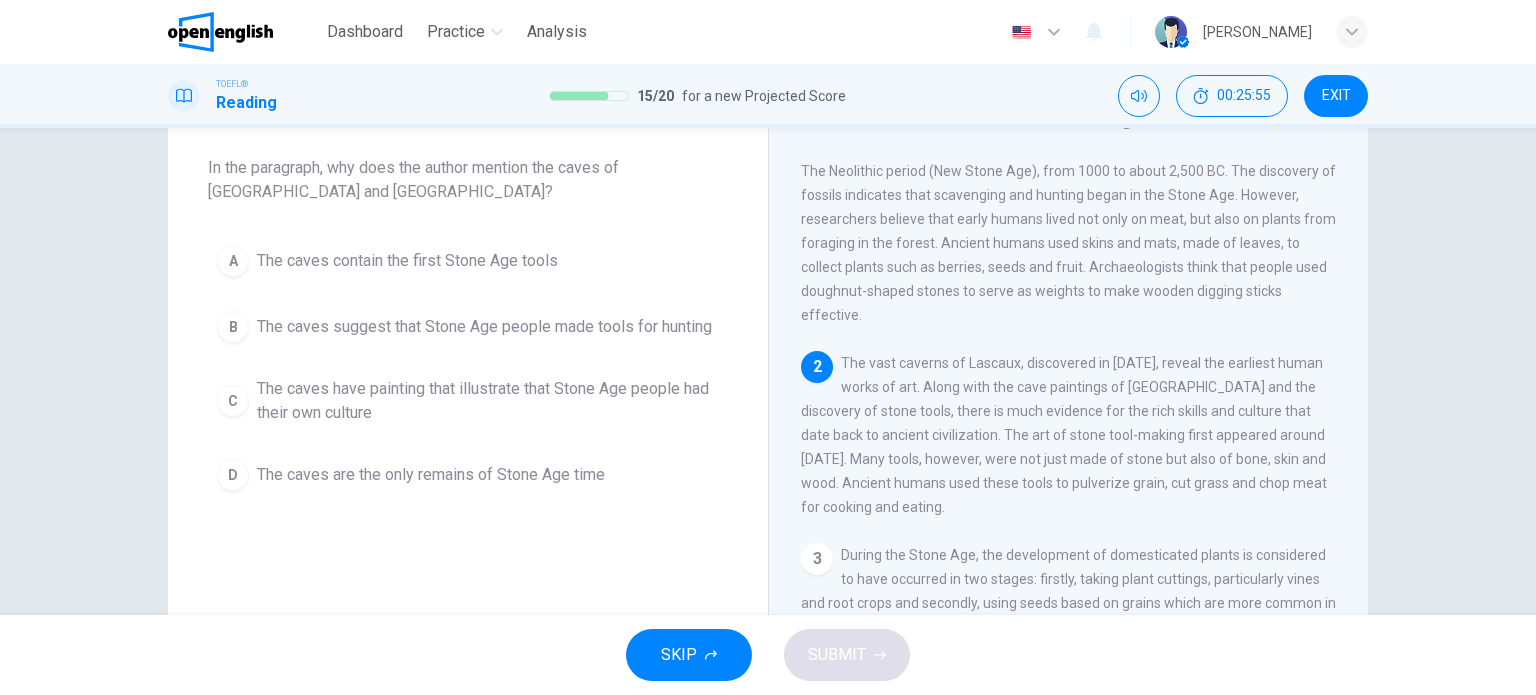 click on "The caves have painting that illustrate that Stone Age people had their own culture" at bounding box center (488, 401) 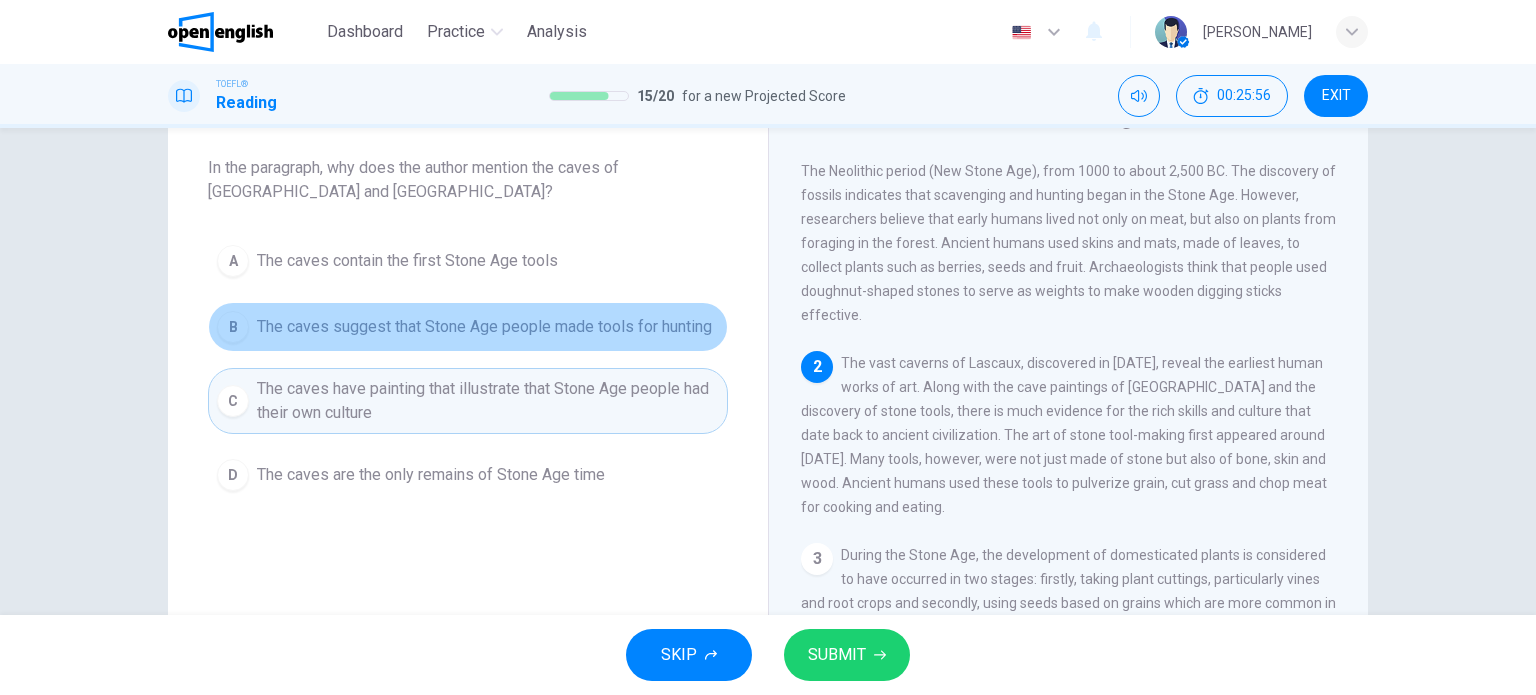 click on "B The caves suggest that Stone Age people made tools for hunting" at bounding box center [468, 327] 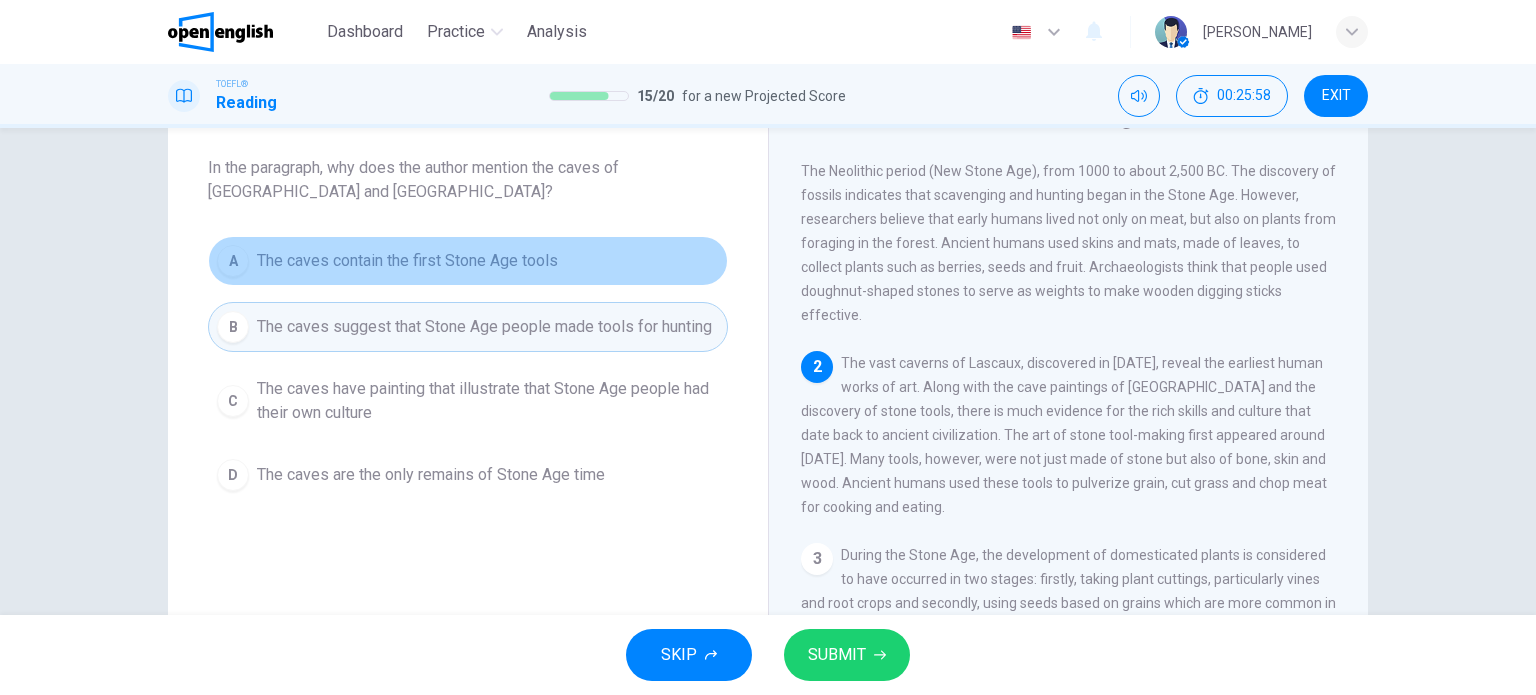 click on "A The caves contain the first Stone Age tools" at bounding box center [468, 261] 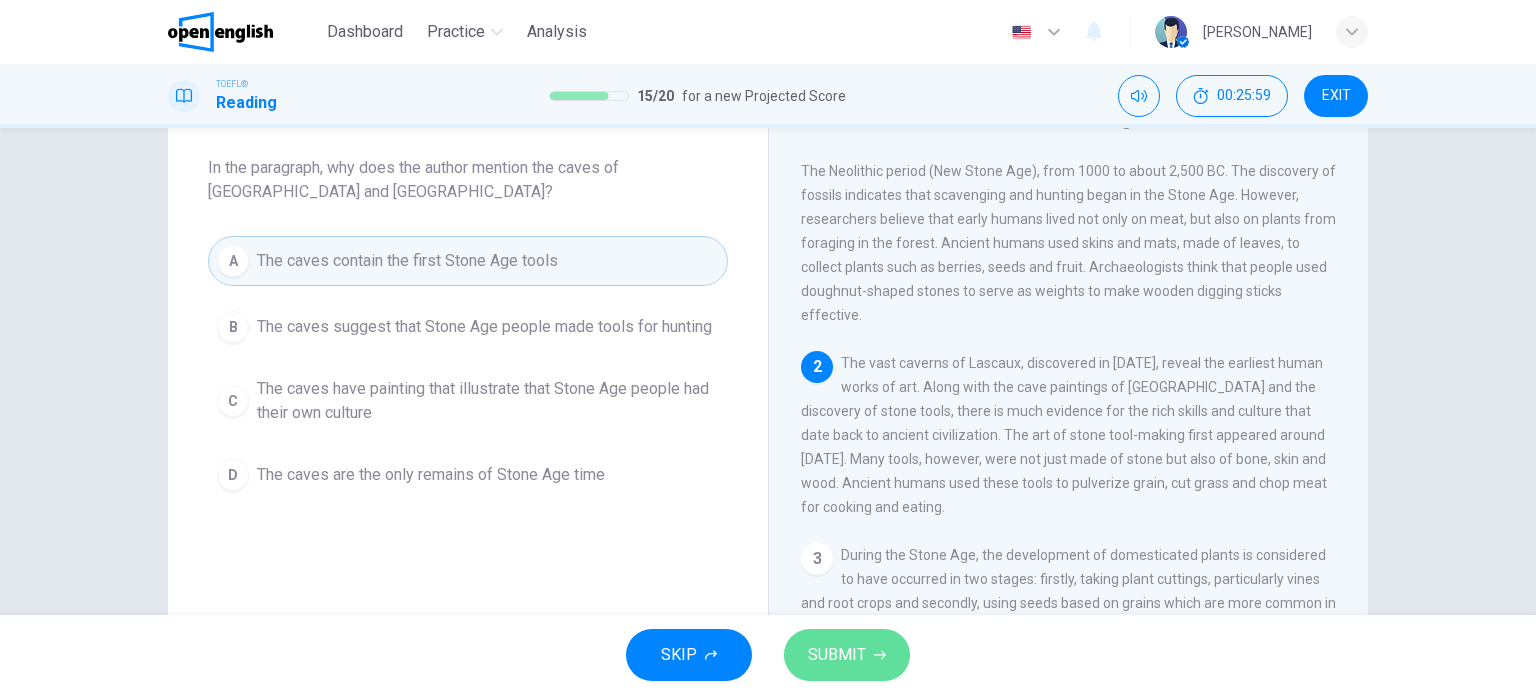 click on "SUBMIT" at bounding box center [847, 655] 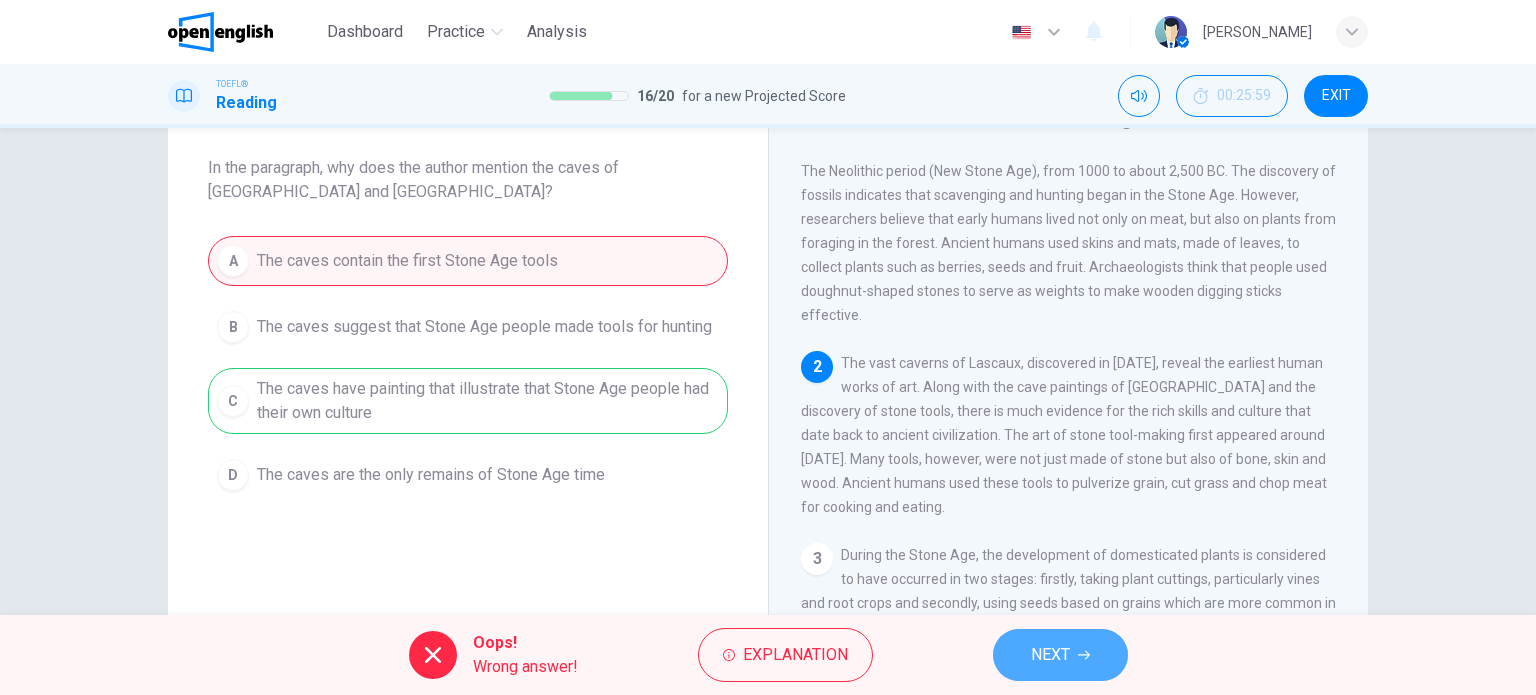 click on "NEXT" at bounding box center [1050, 655] 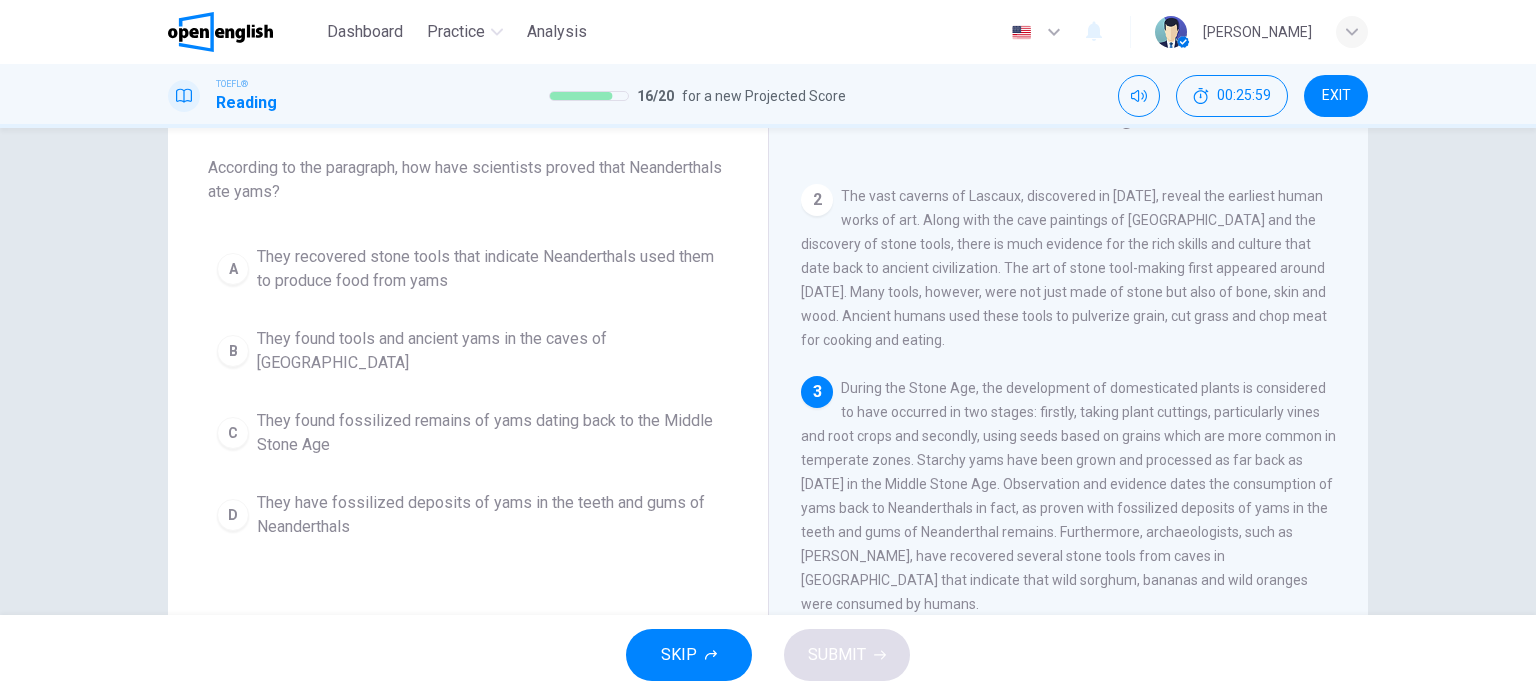 scroll, scrollTop: 317, scrollLeft: 0, axis: vertical 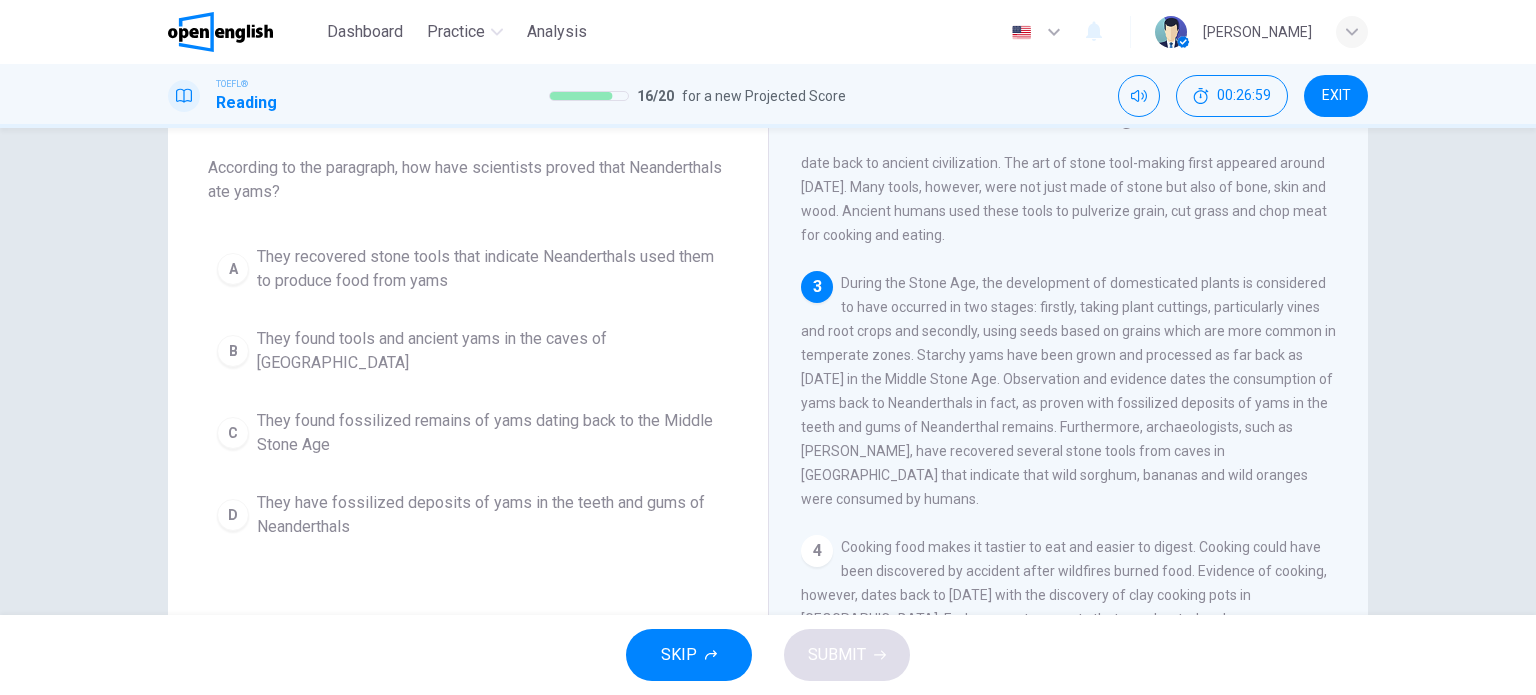click on "They found fossilized remains of yams dating back to the Middle Stone Age" at bounding box center (488, 433) 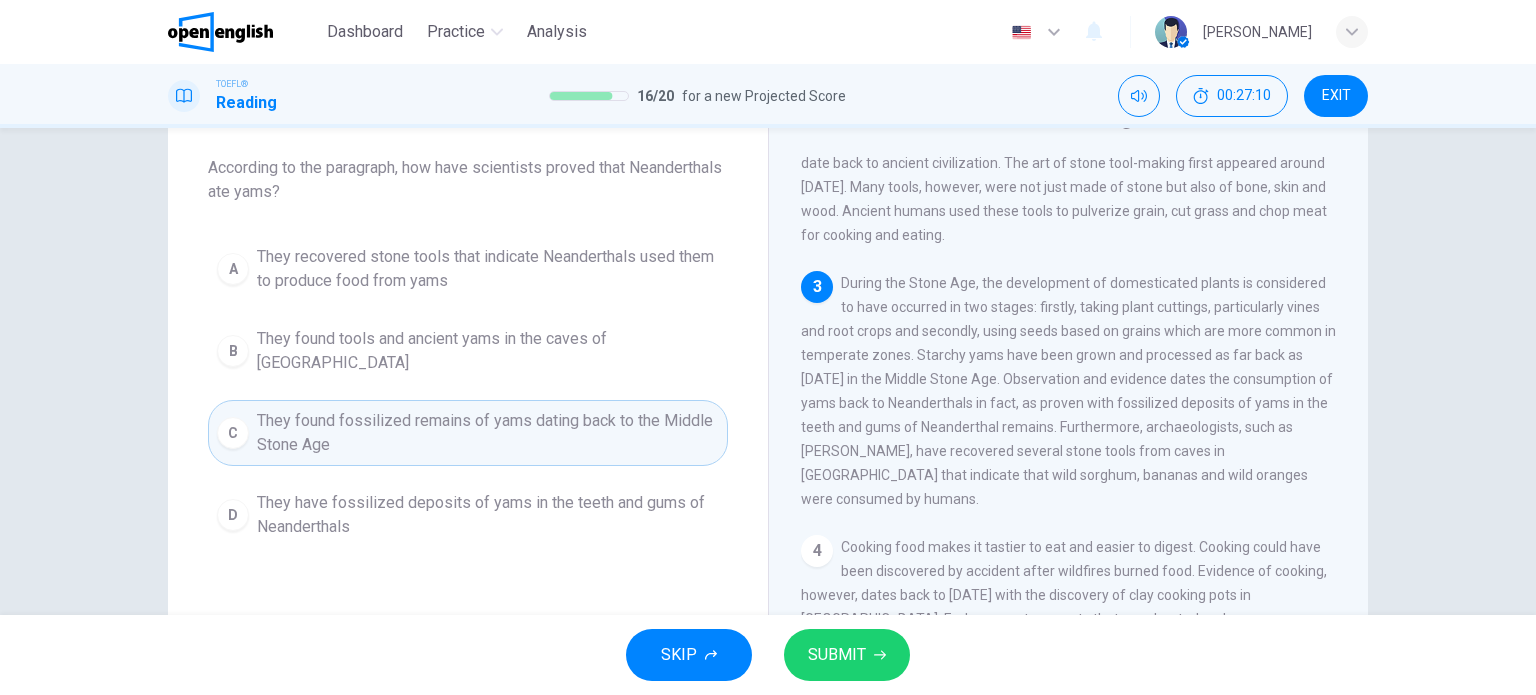 click on "They have fossilized deposits of yams in the teeth and gums of Neanderthals" at bounding box center (488, 515) 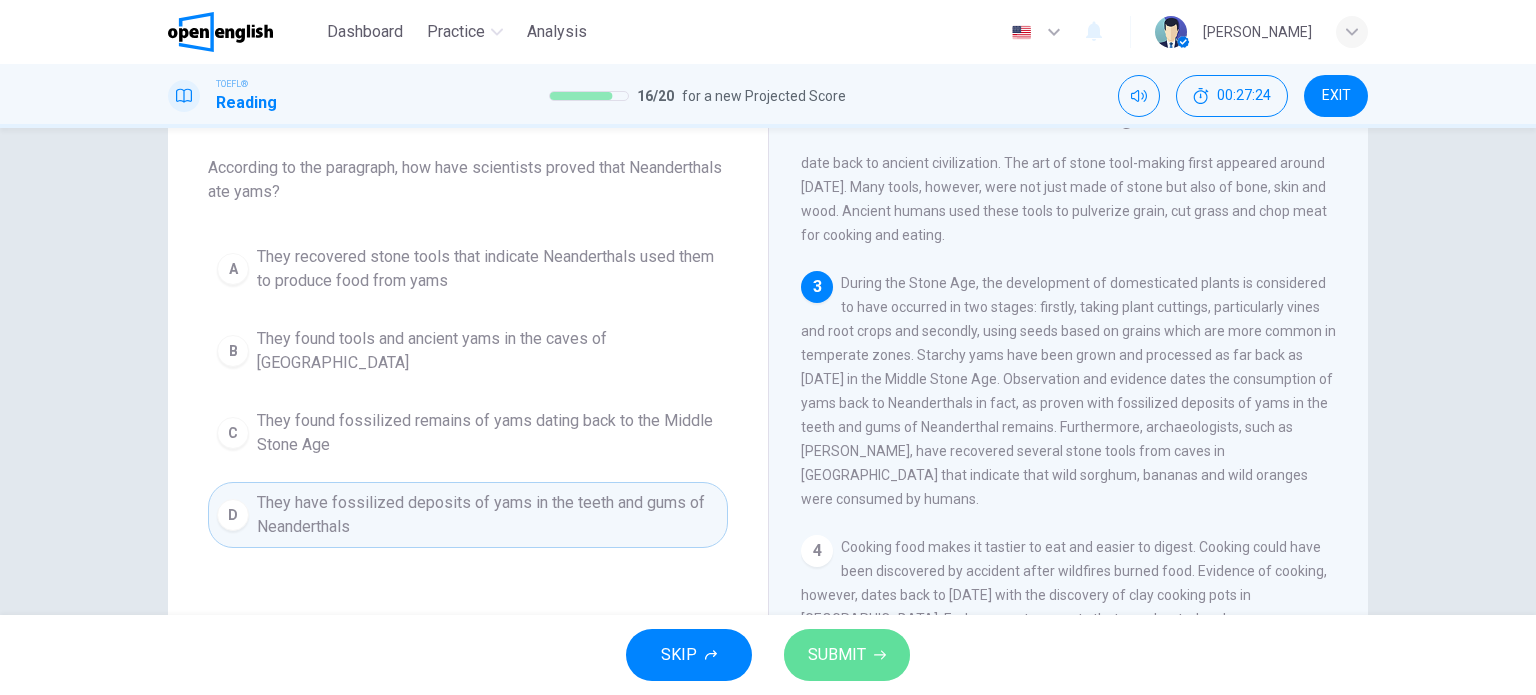 click on "SUBMIT" at bounding box center [837, 655] 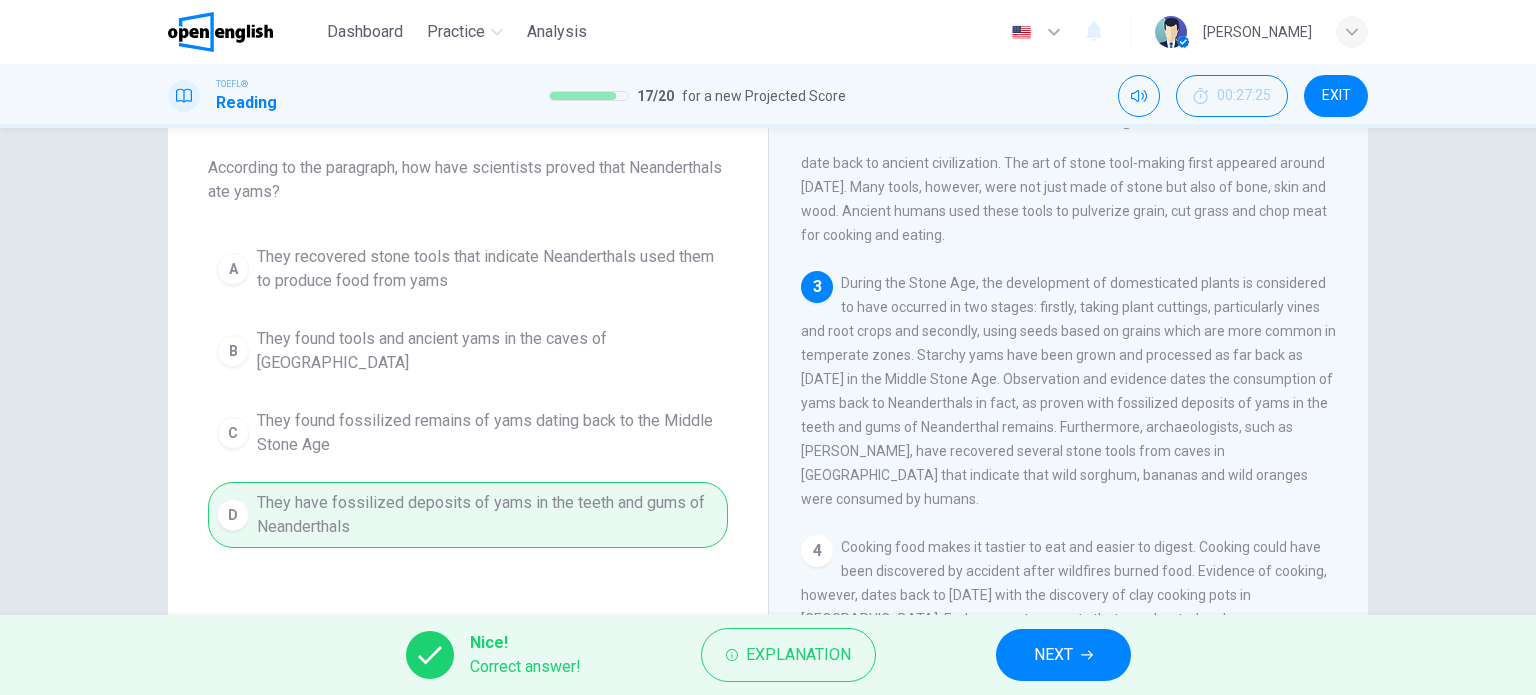 click on "NEXT" at bounding box center [1063, 655] 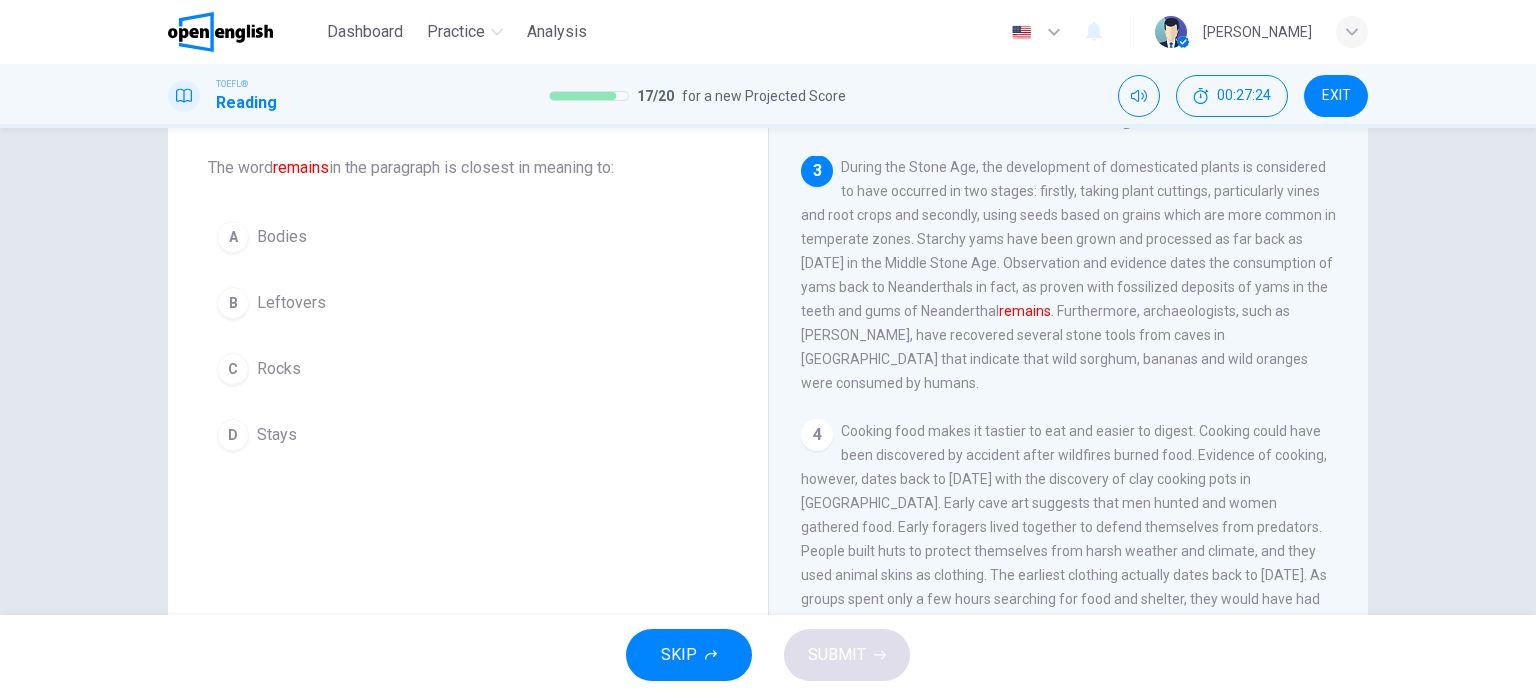 scroll, scrollTop: 444, scrollLeft: 0, axis: vertical 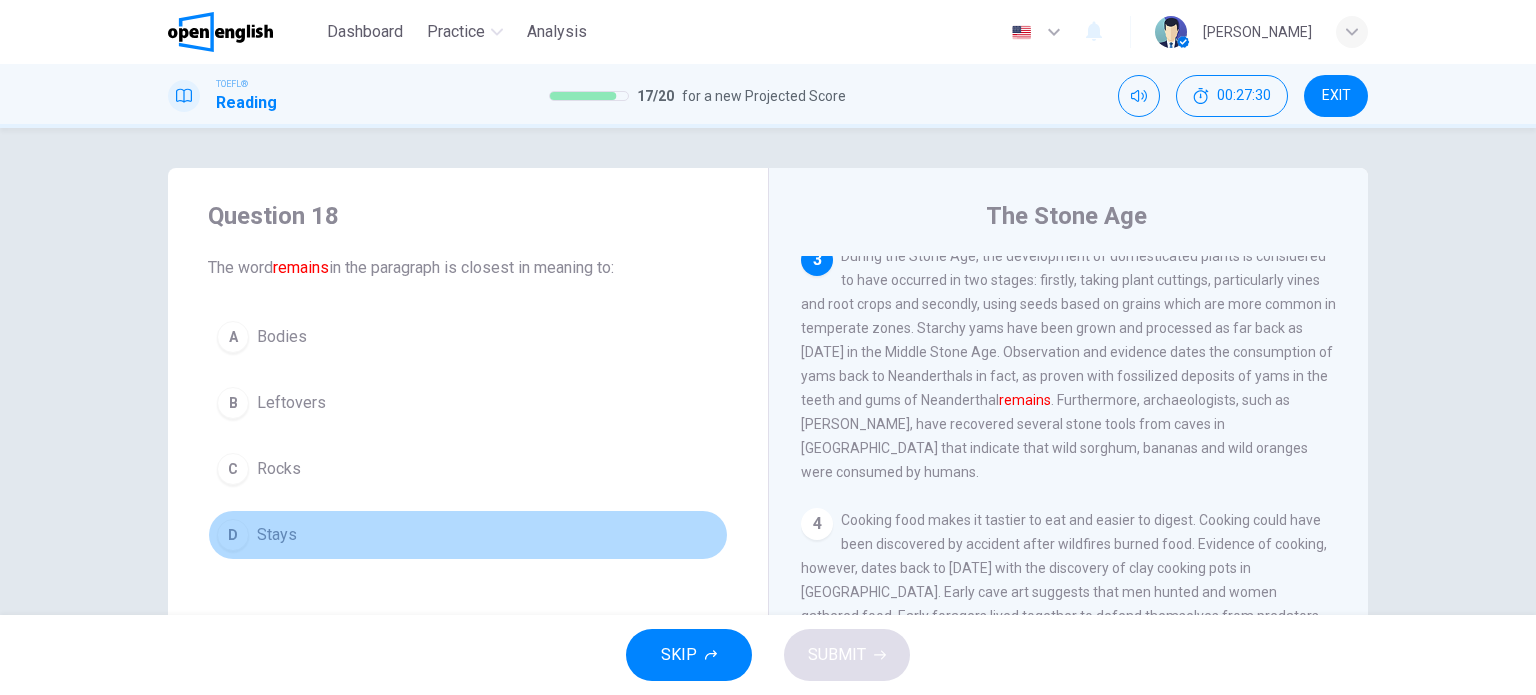 click on "D Stays" at bounding box center [468, 535] 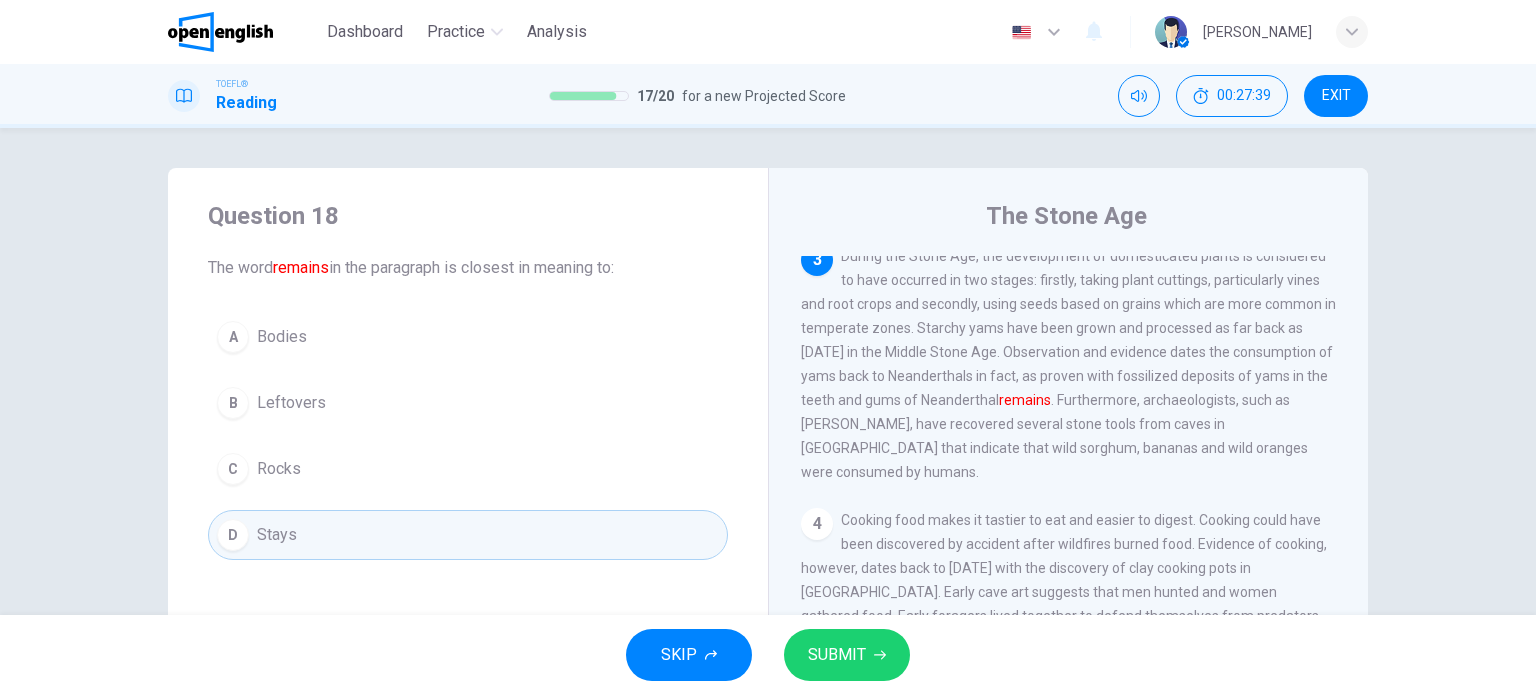 click on "B Leftovers" at bounding box center (468, 403) 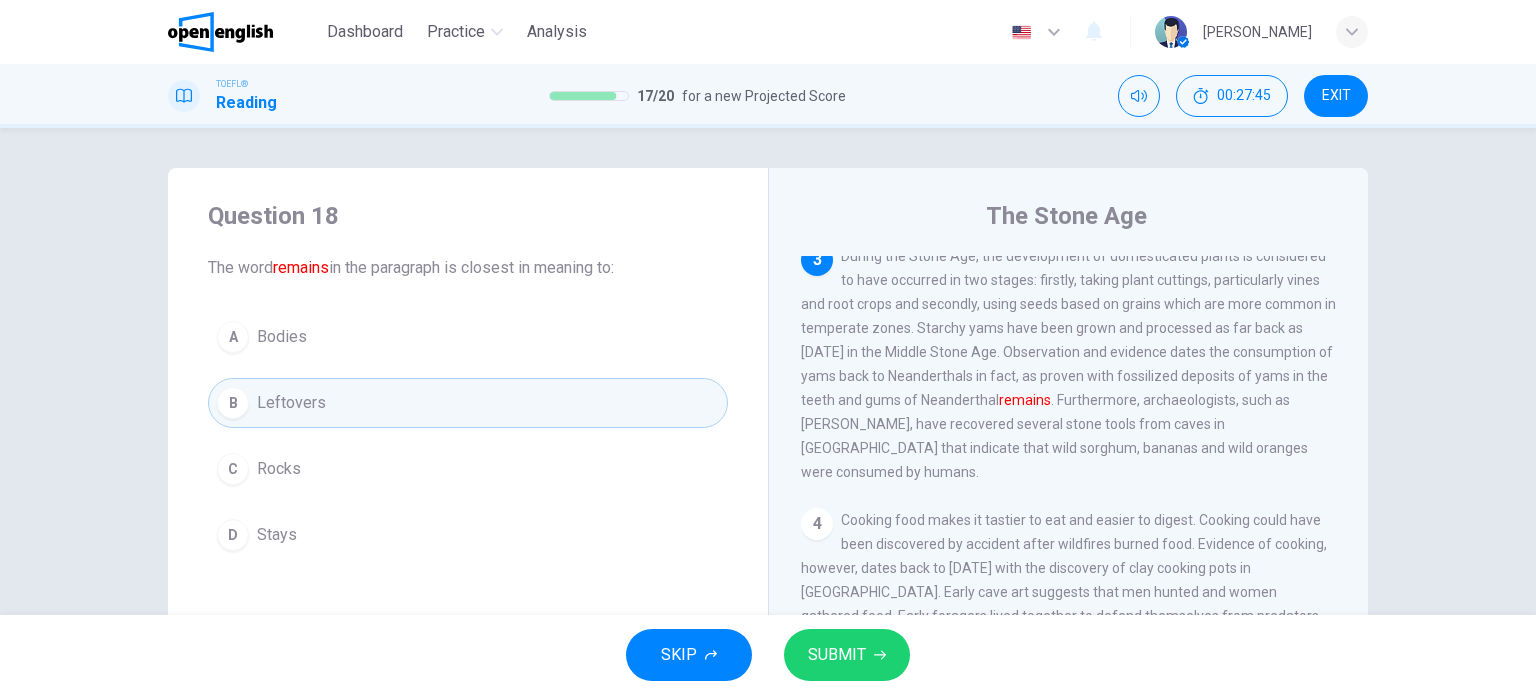 click on "SUBMIT" at bounding box center (837, 655) 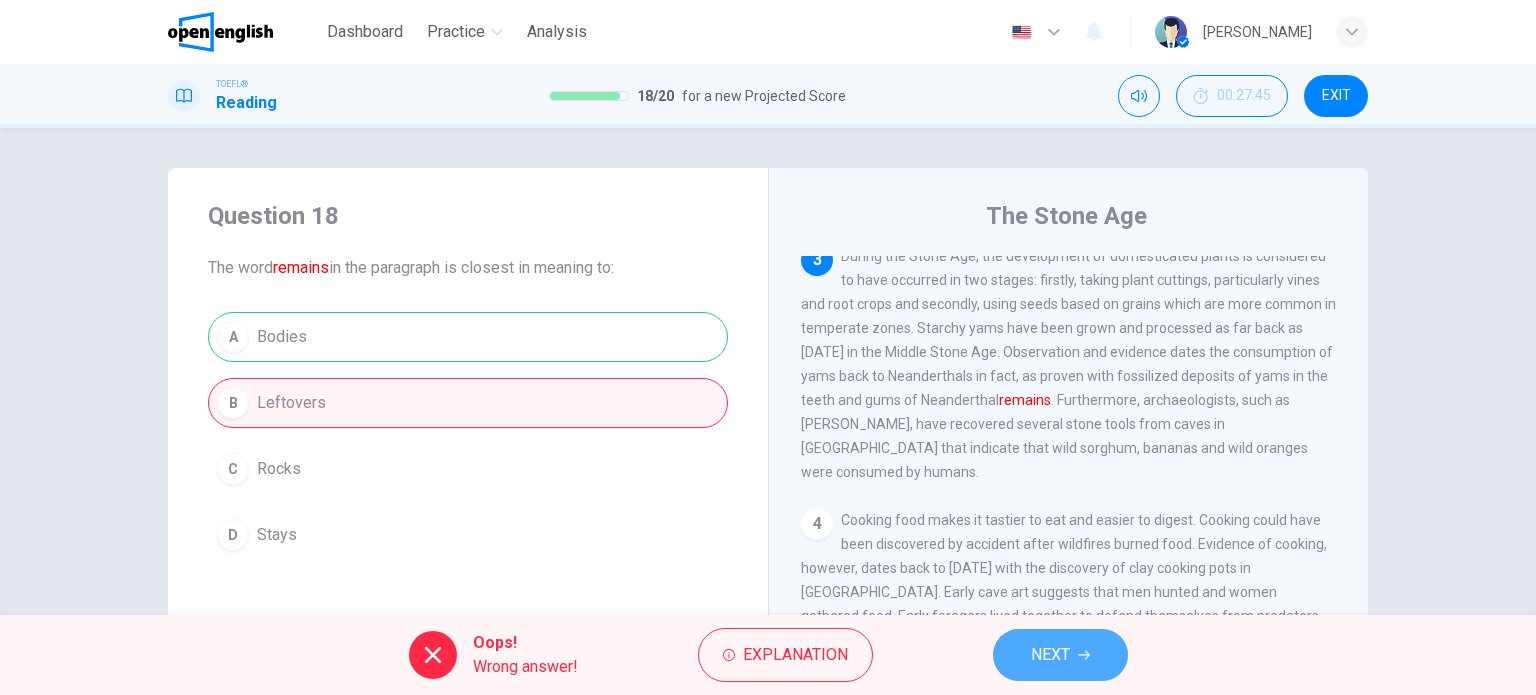 click 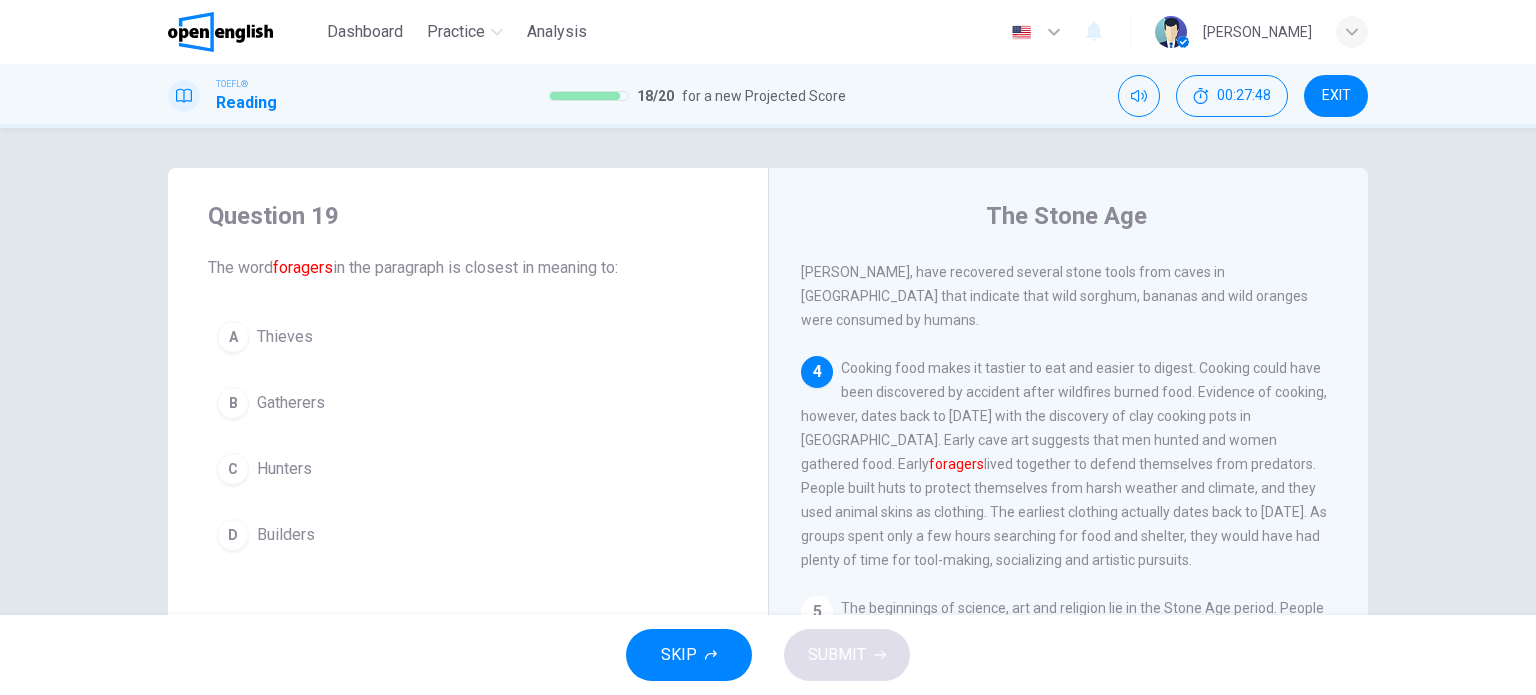 scroll, scrollTop: 664, scrollLeft: 0, axis: vertical 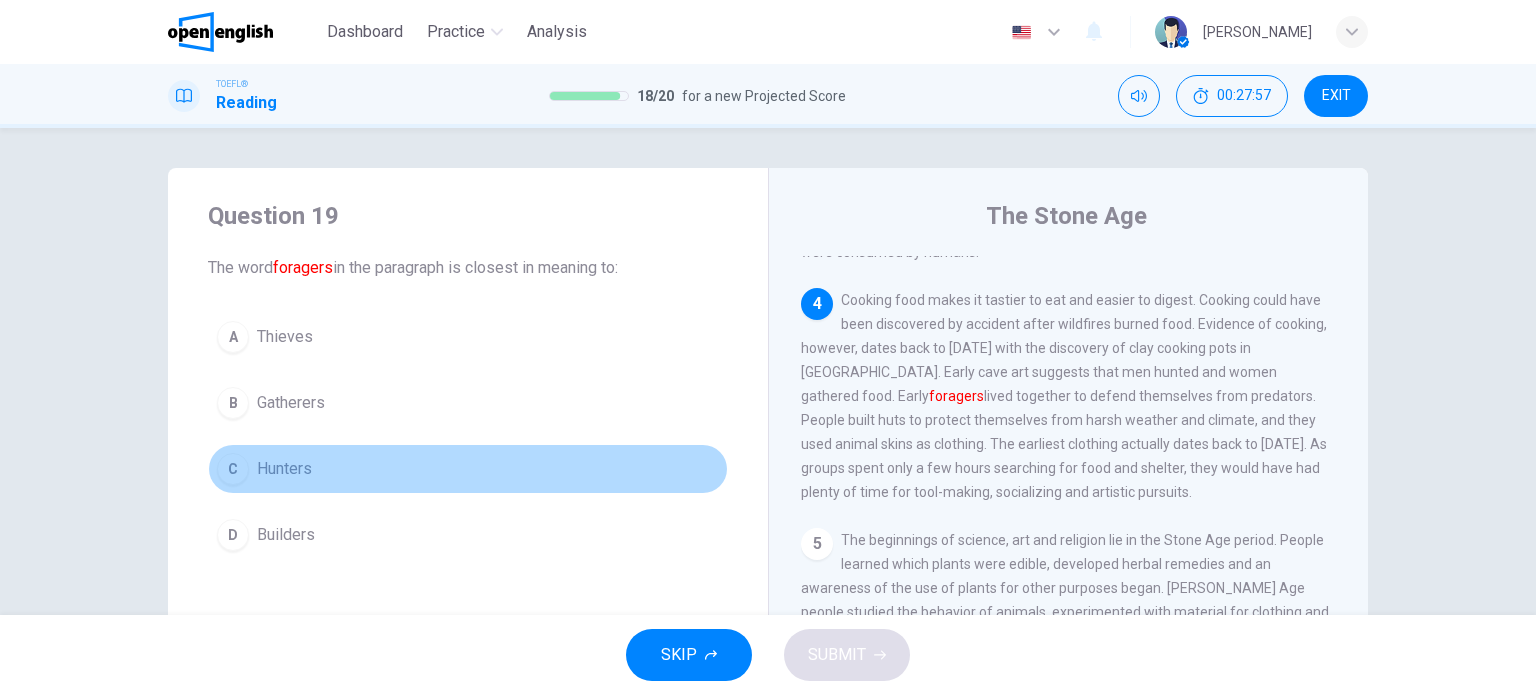click on "C Hunters" at bounding box center [468, 469] 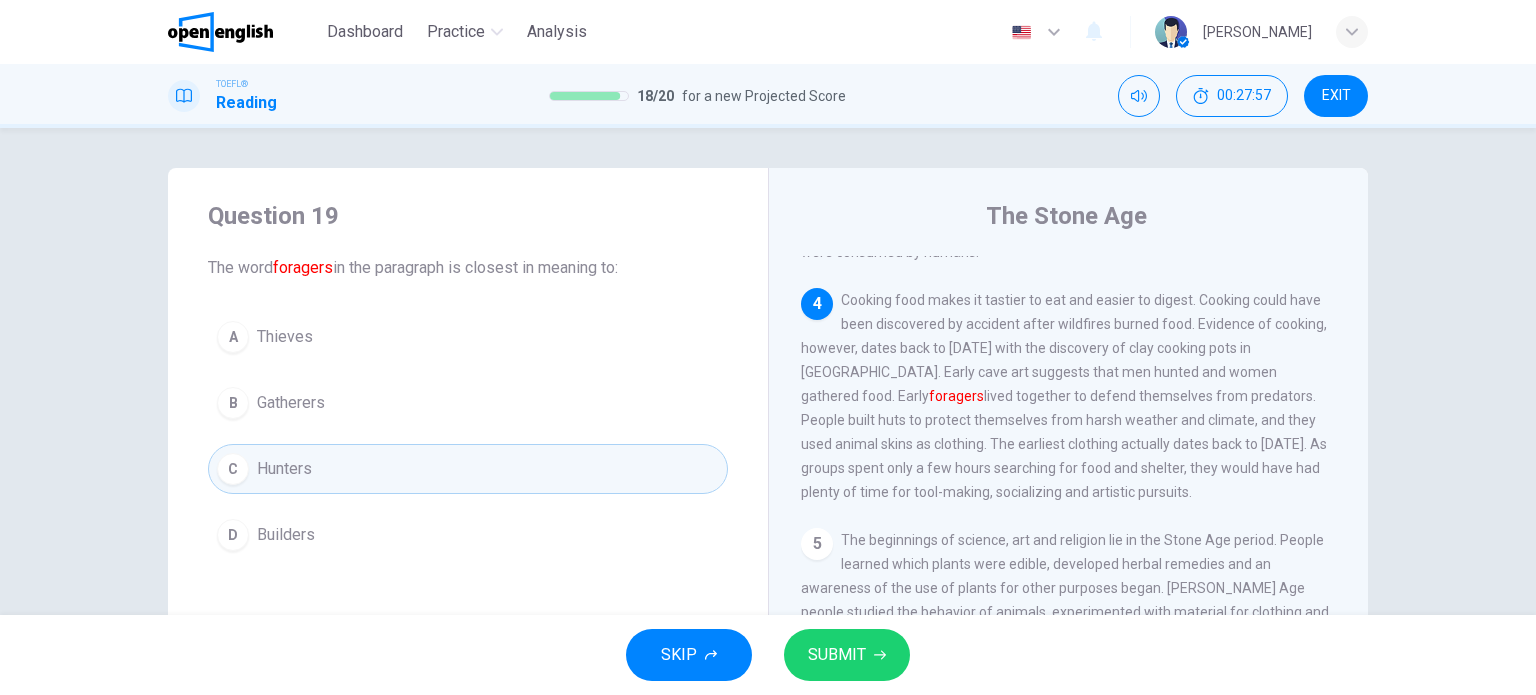 click on "SUBMIT" at bounding box center [847, 655] 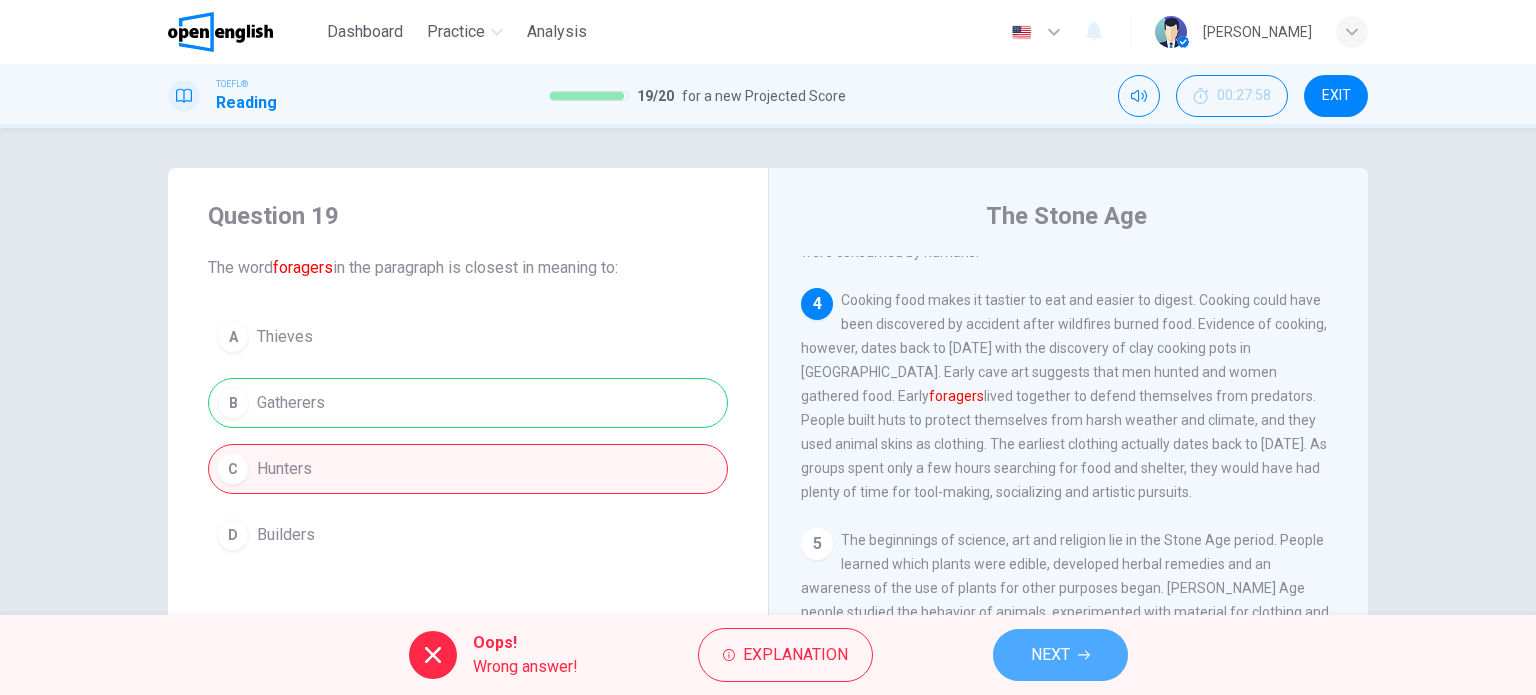 click on "NEXT" at bounding box center (1050, 655) 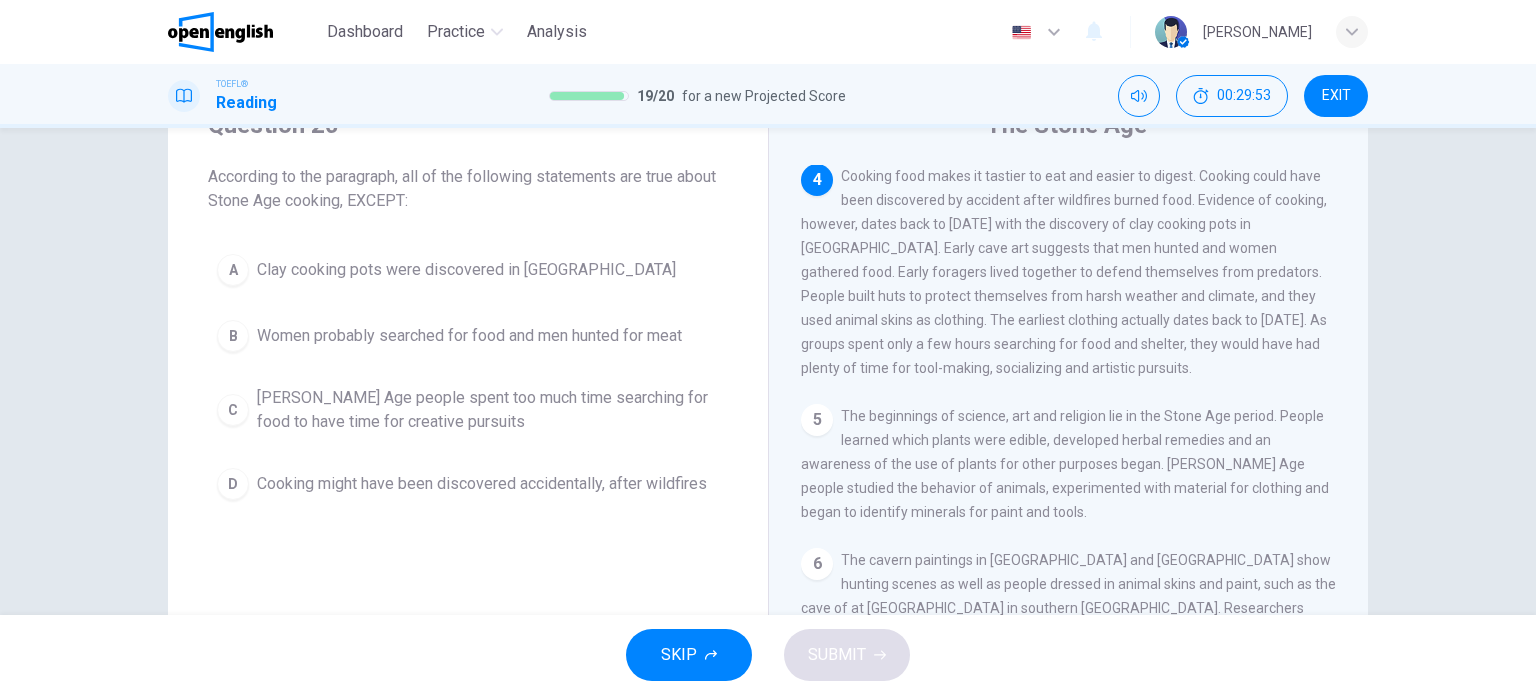 scroll, scrollTop: 100, scrollLeft: 0, axis: vertical 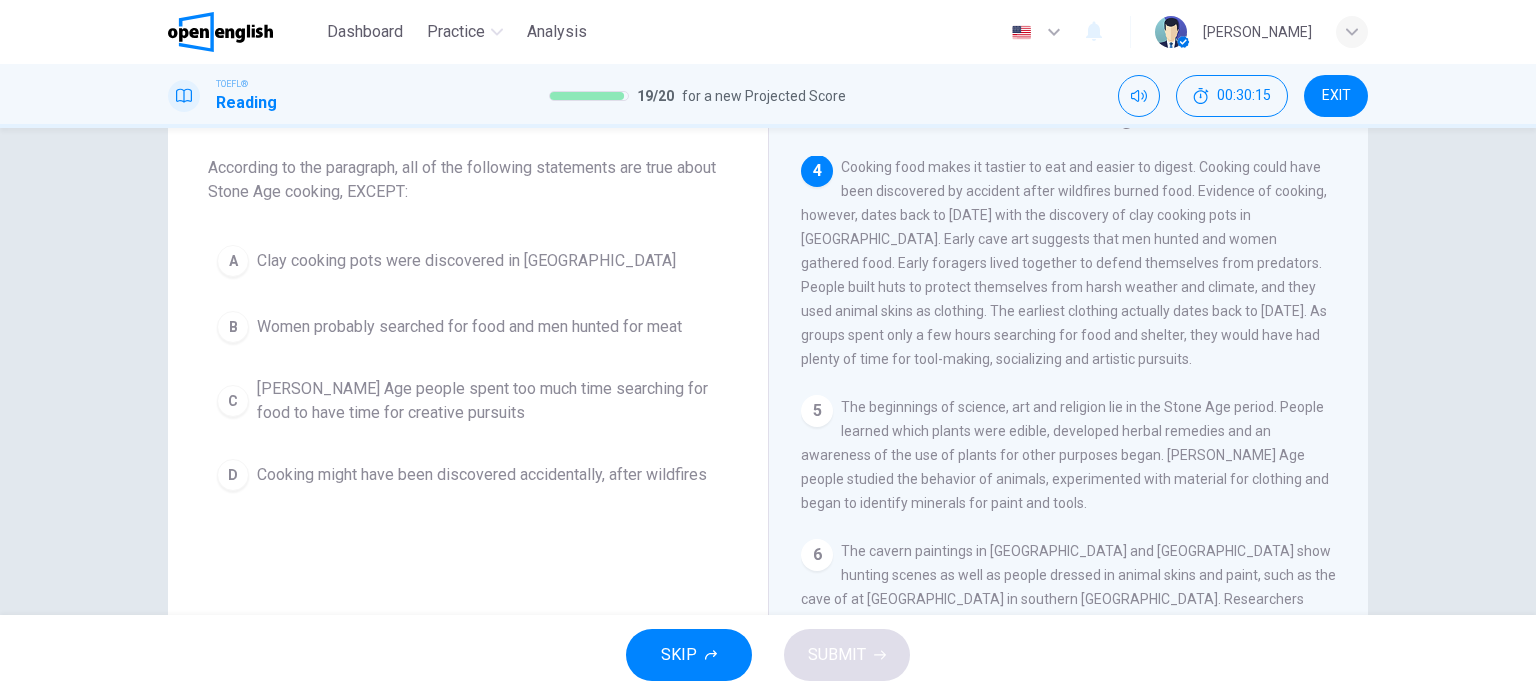 click on "B Women probably searched for food and men hunted for meat" at bounding box center (468, 327) 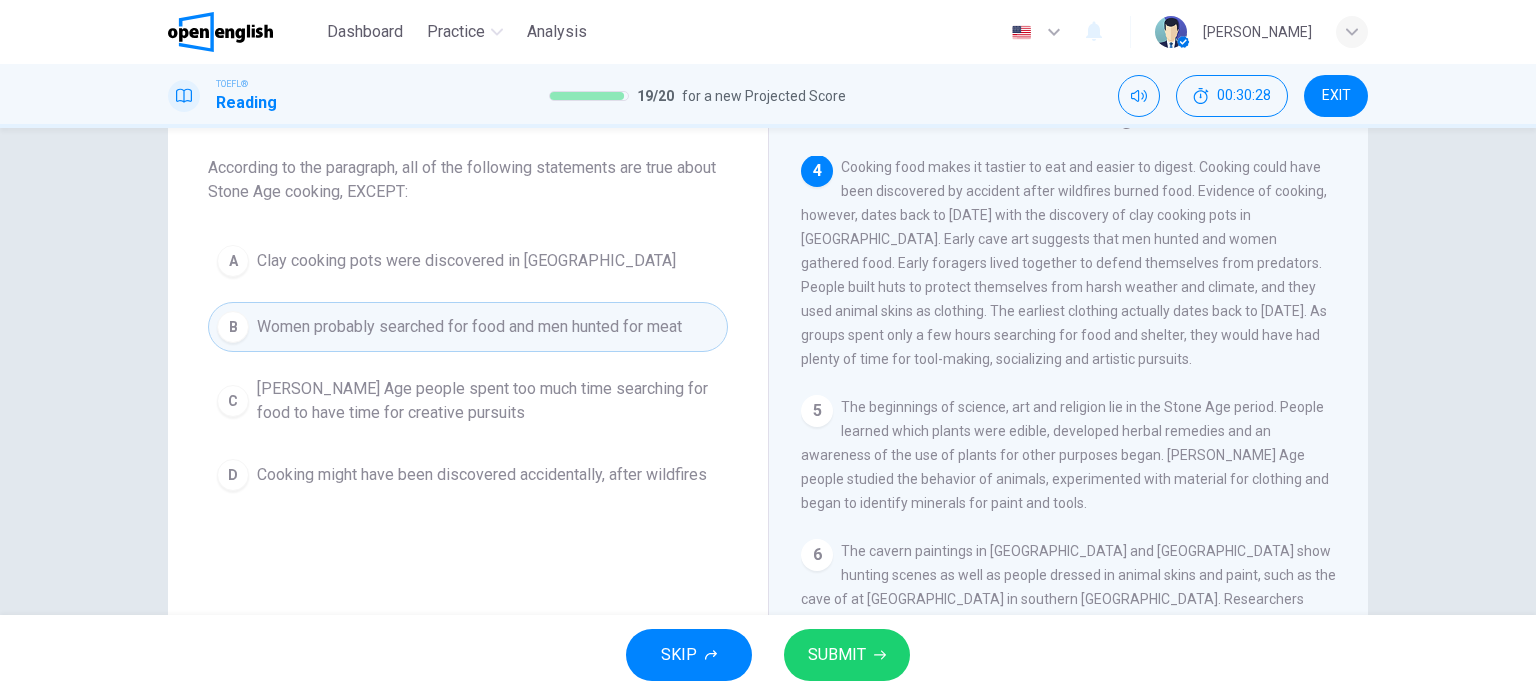 click on "[PERSON_NAME] Age people spent too much time searching for food to have time for creative pursuits" at bounding box center (488, 401) 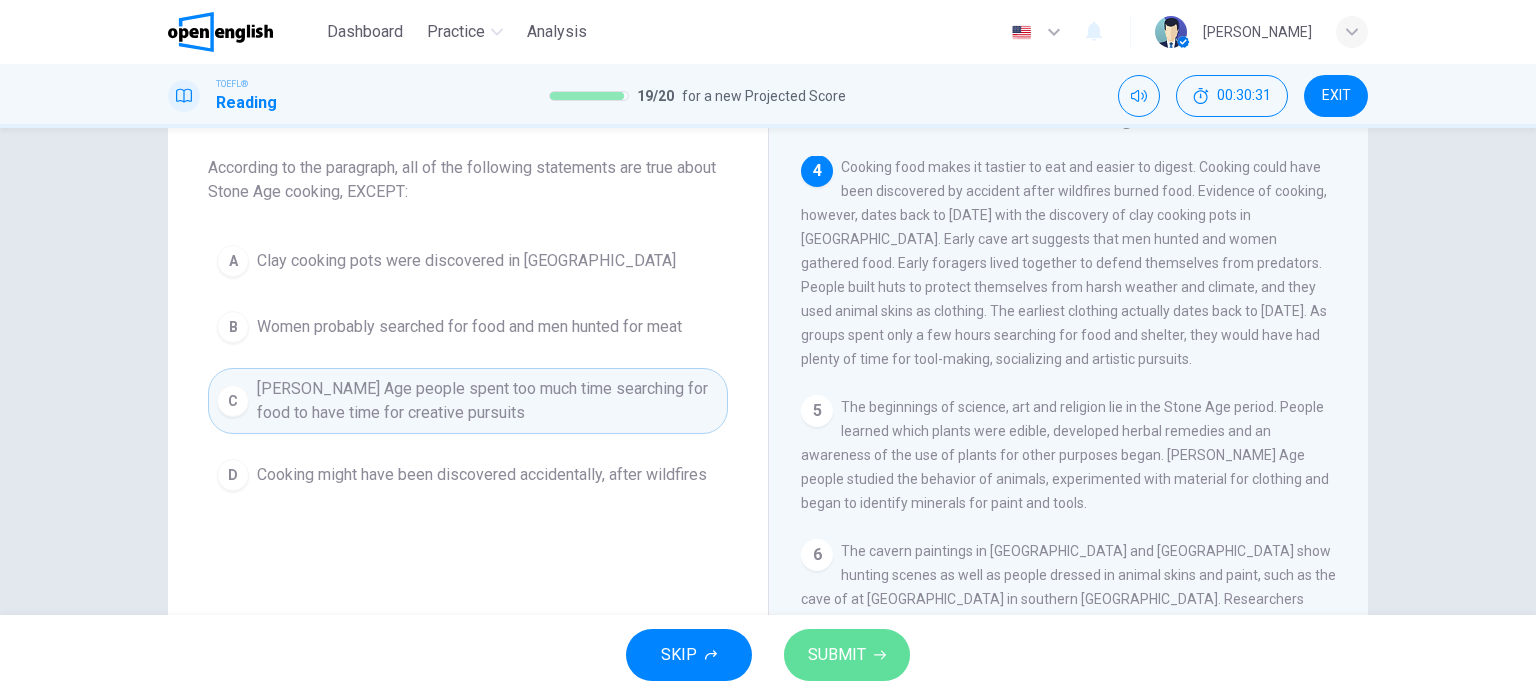 click on "SUBMIT" at bounding box center [847, 655] 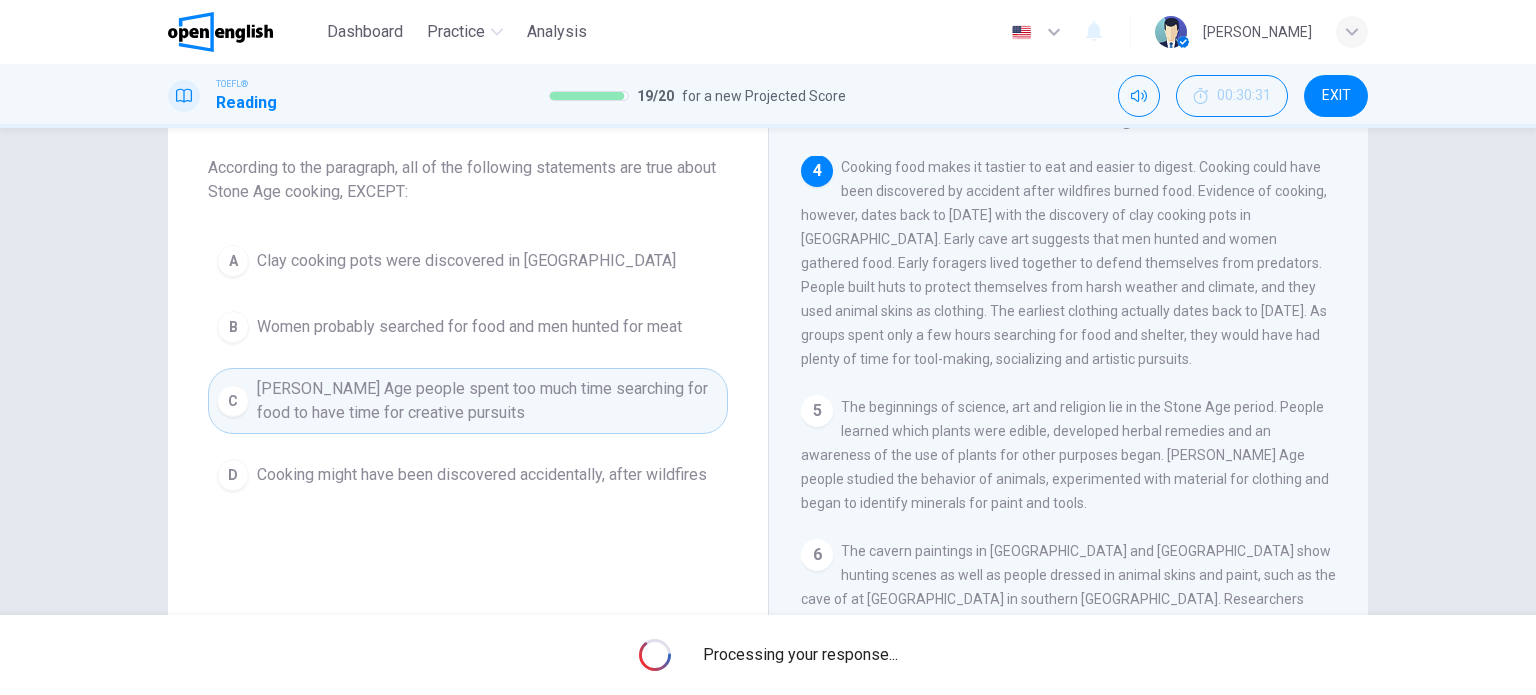 scroll, scrollTop: 0, scrollLeft: 0, axis: both 